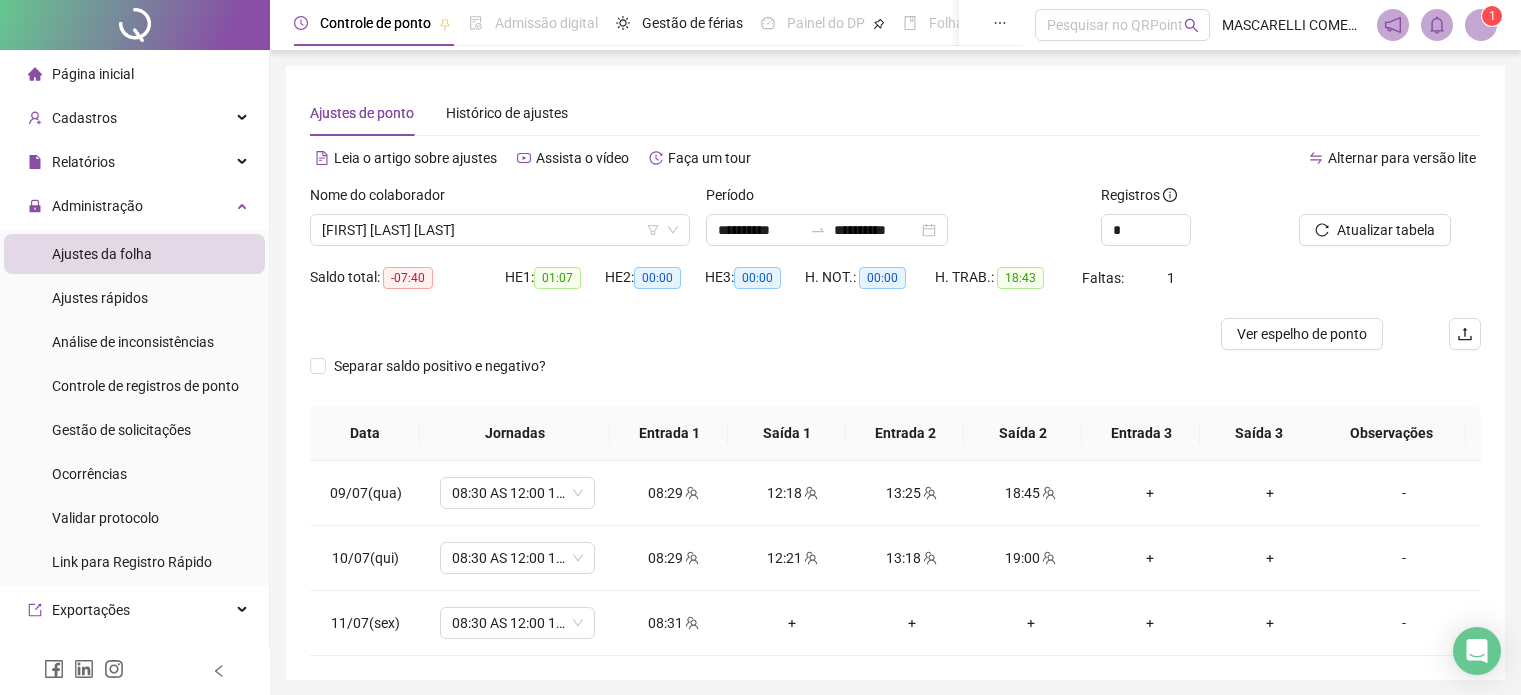scroll, scrollTop: 0, scrollLeft: 0, axis: both 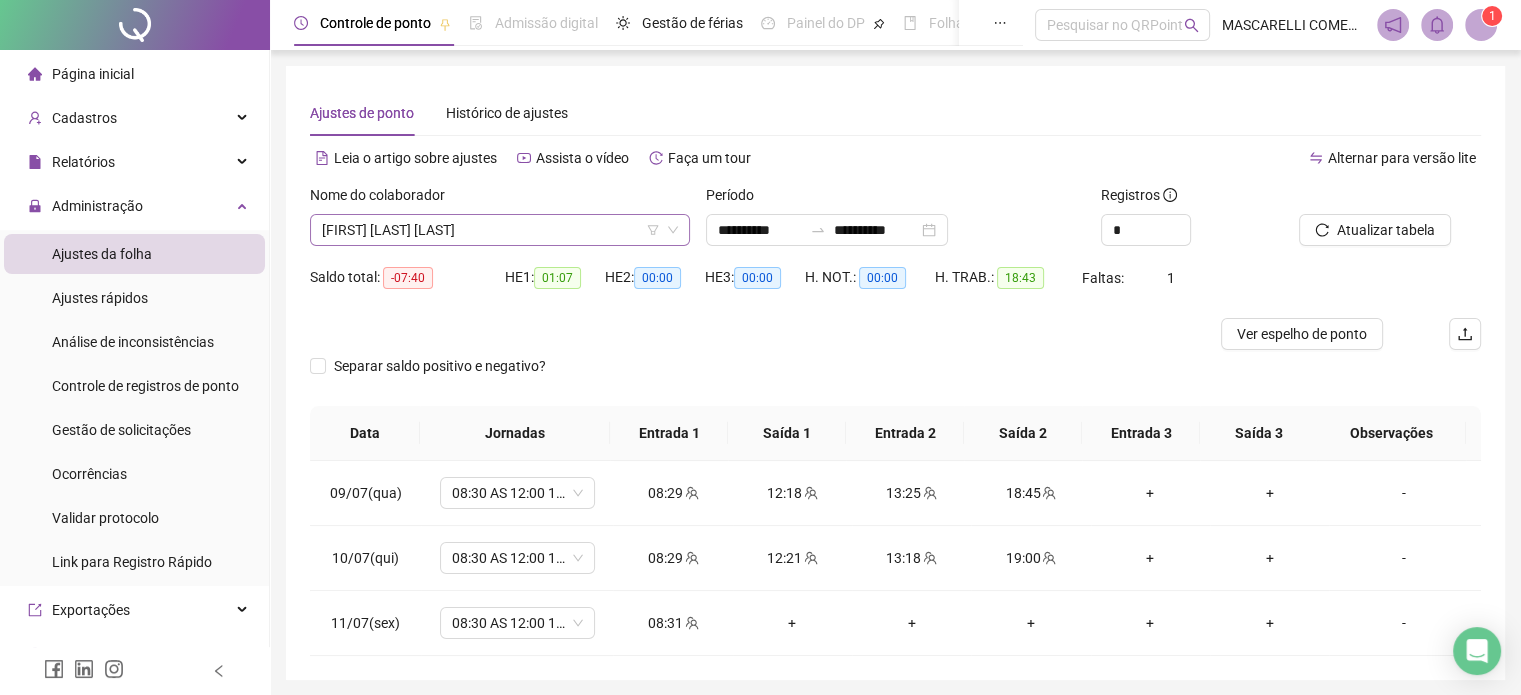 click on "[FIRST] [LAST] [LAST]" at bounding box center [500, 230] 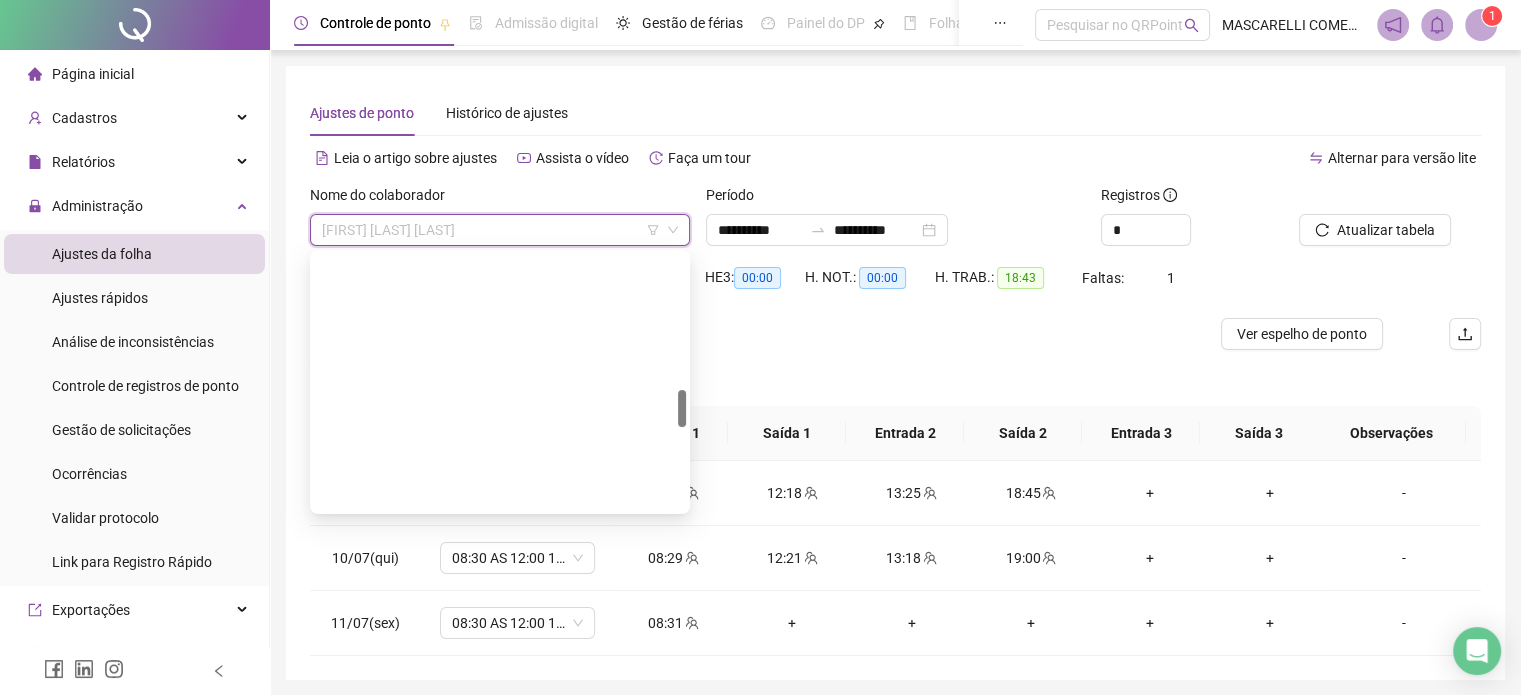 click on "[FIRST] [LAST] [LAST]" at bounding box center (500, 1390) 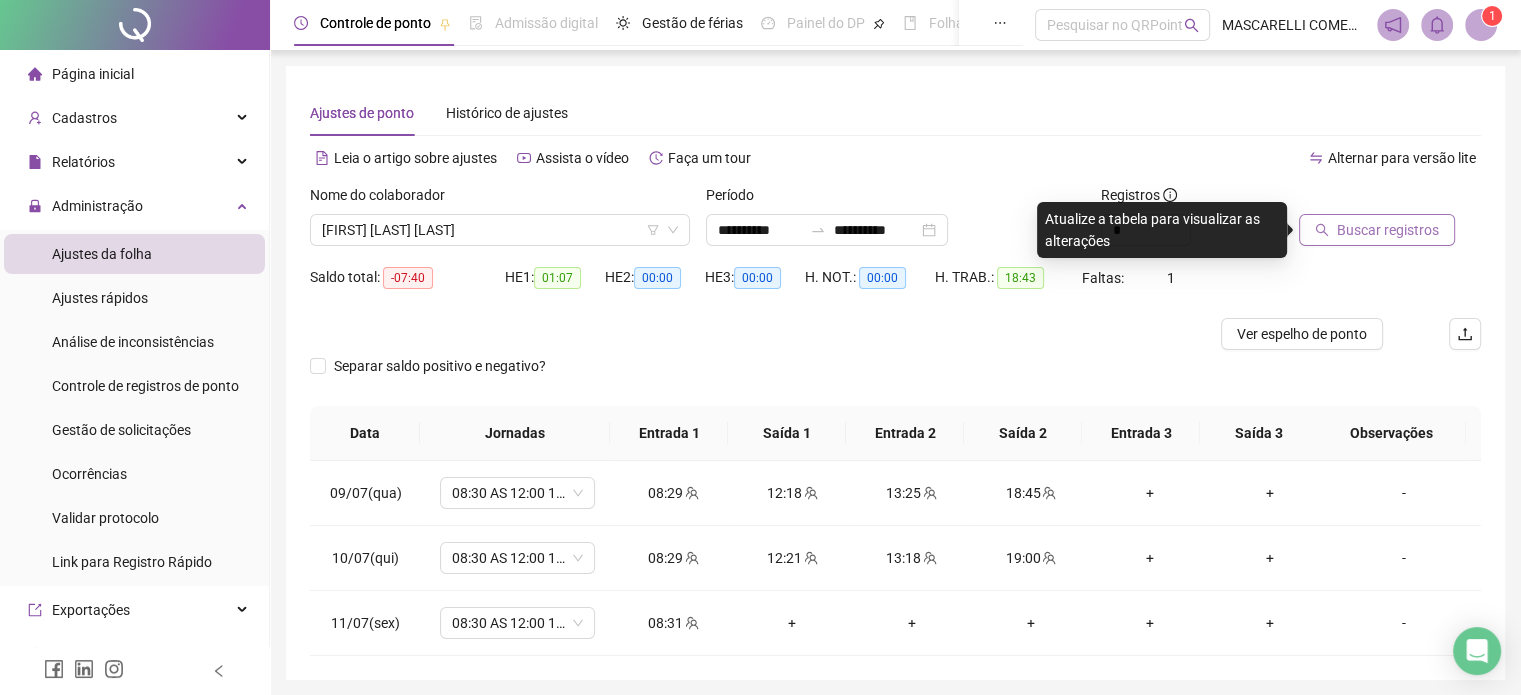 click on "Buscar registros" at bounding box center (1388, 230) 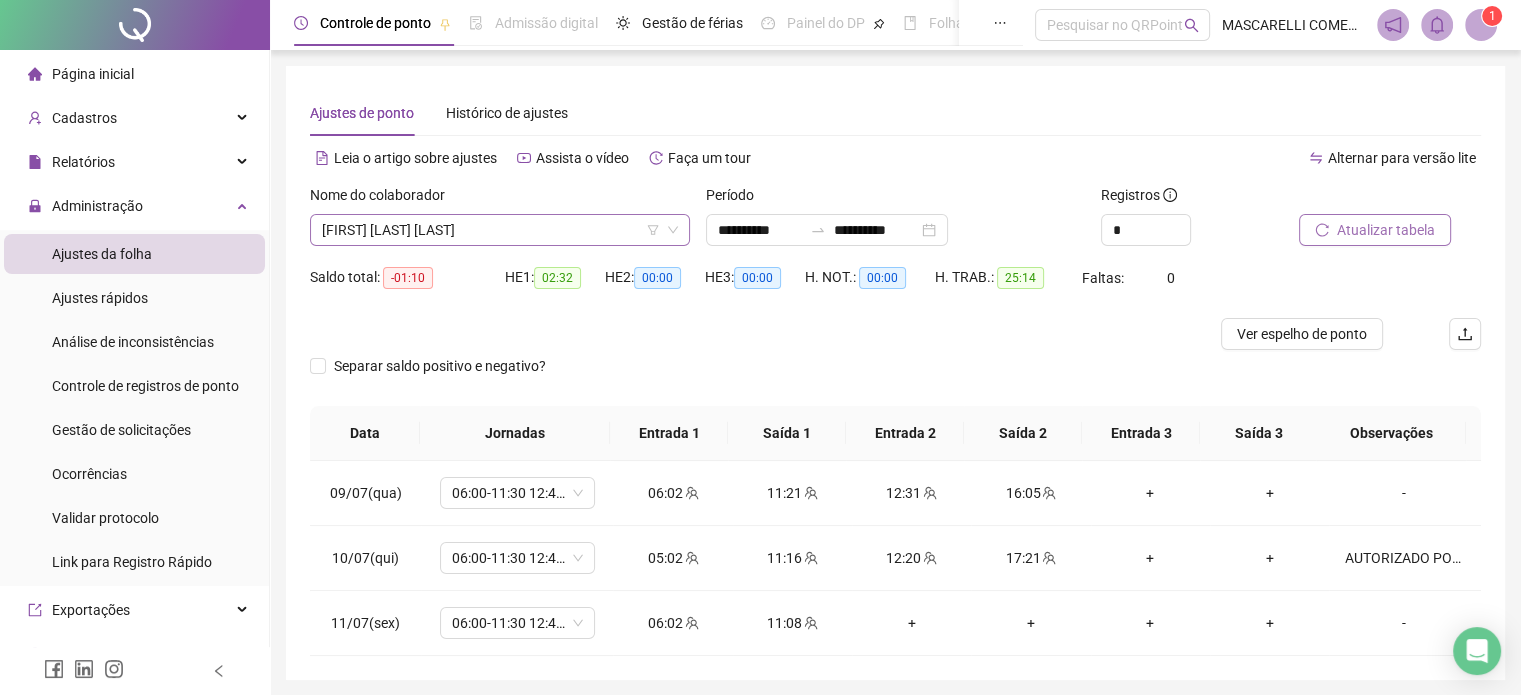 click on "[FIRST] [LAST] [LAST]" at bounding box center [500, 230] 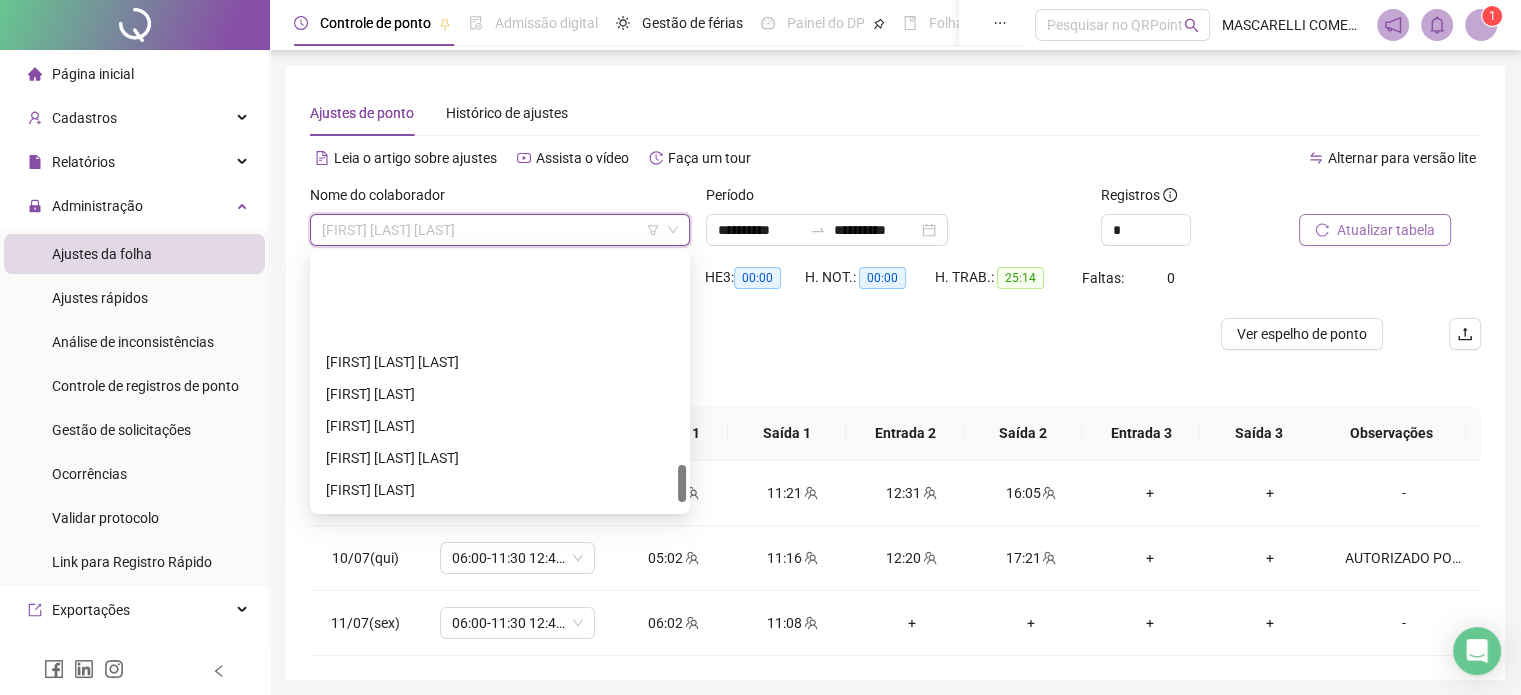 scroll, scrollTop: 1416, scrollLeft: 0, axis: vertical 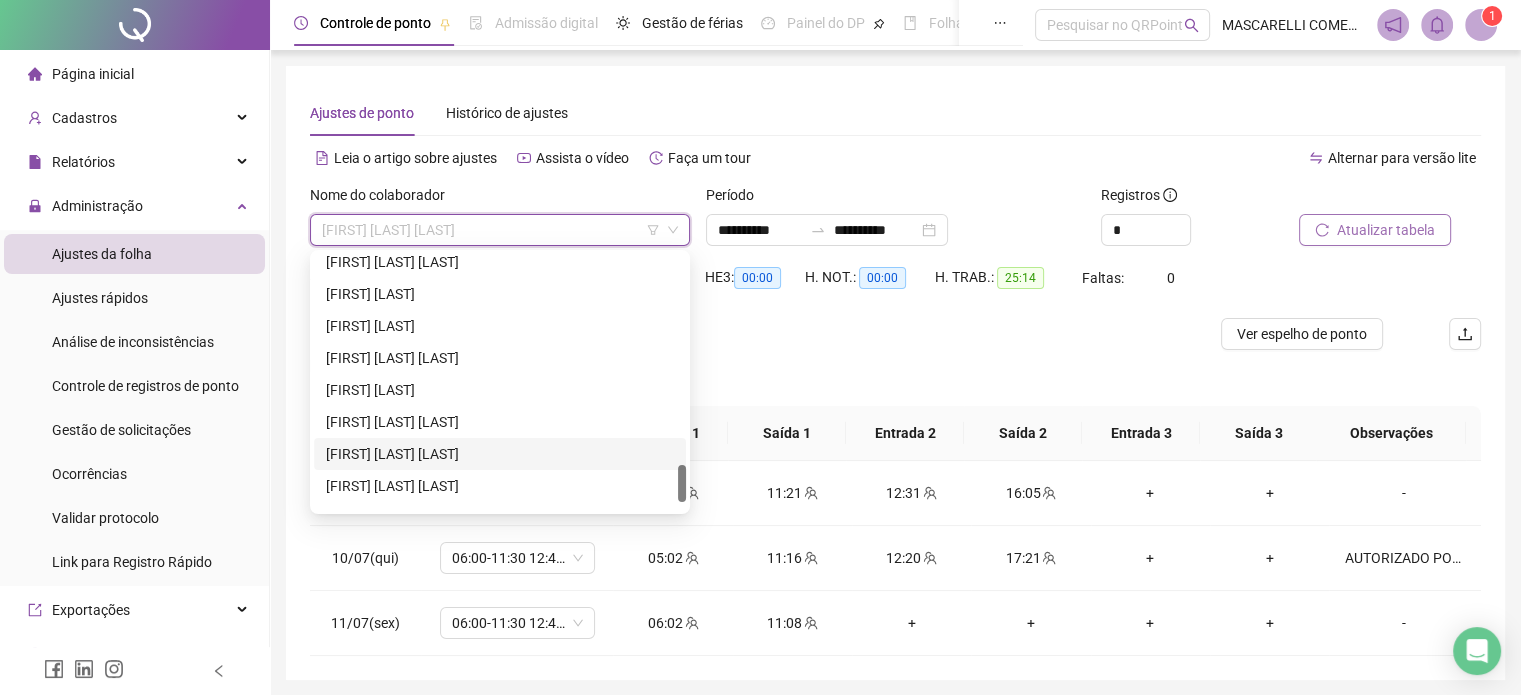 click on "[FIRST] [LAST] [LAST]" at bounding box center [500, 454] 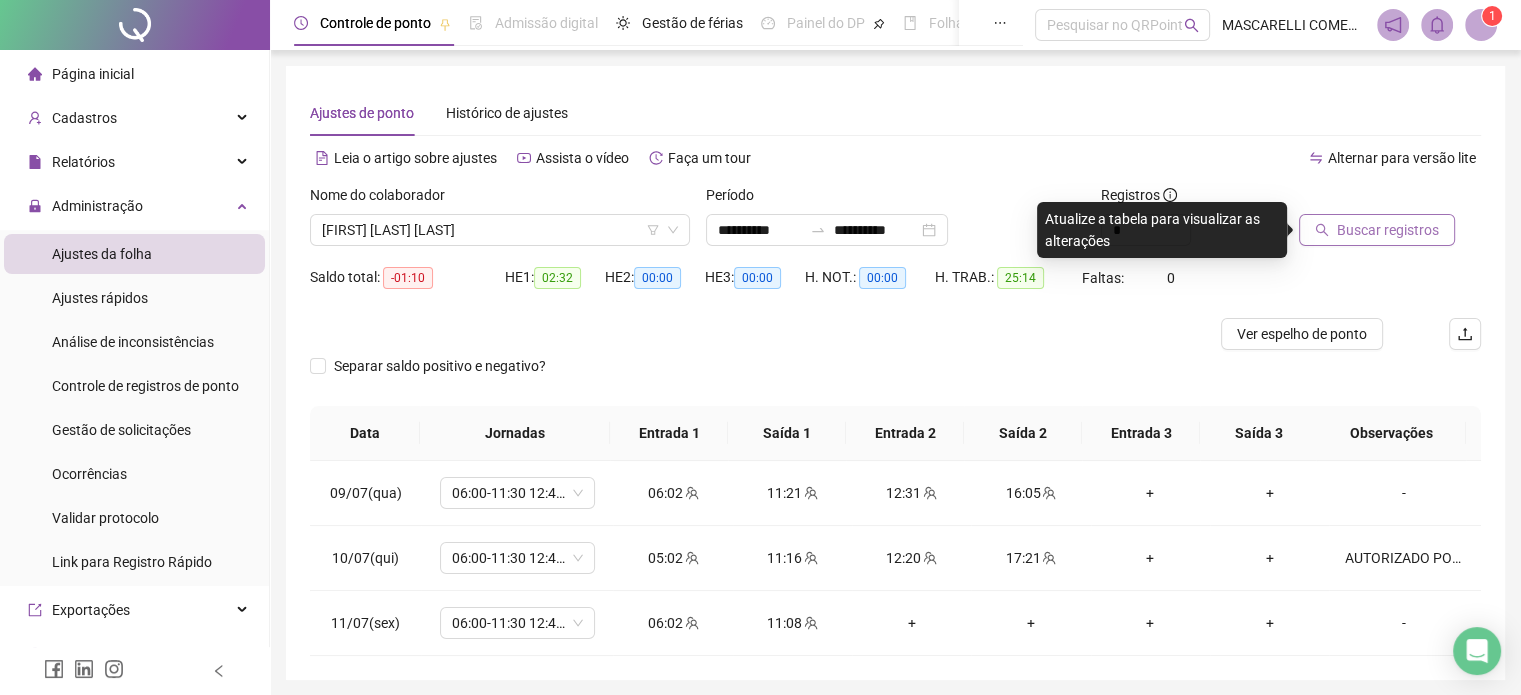 click on "Buscar registros" at bounding box center (1388, 230) 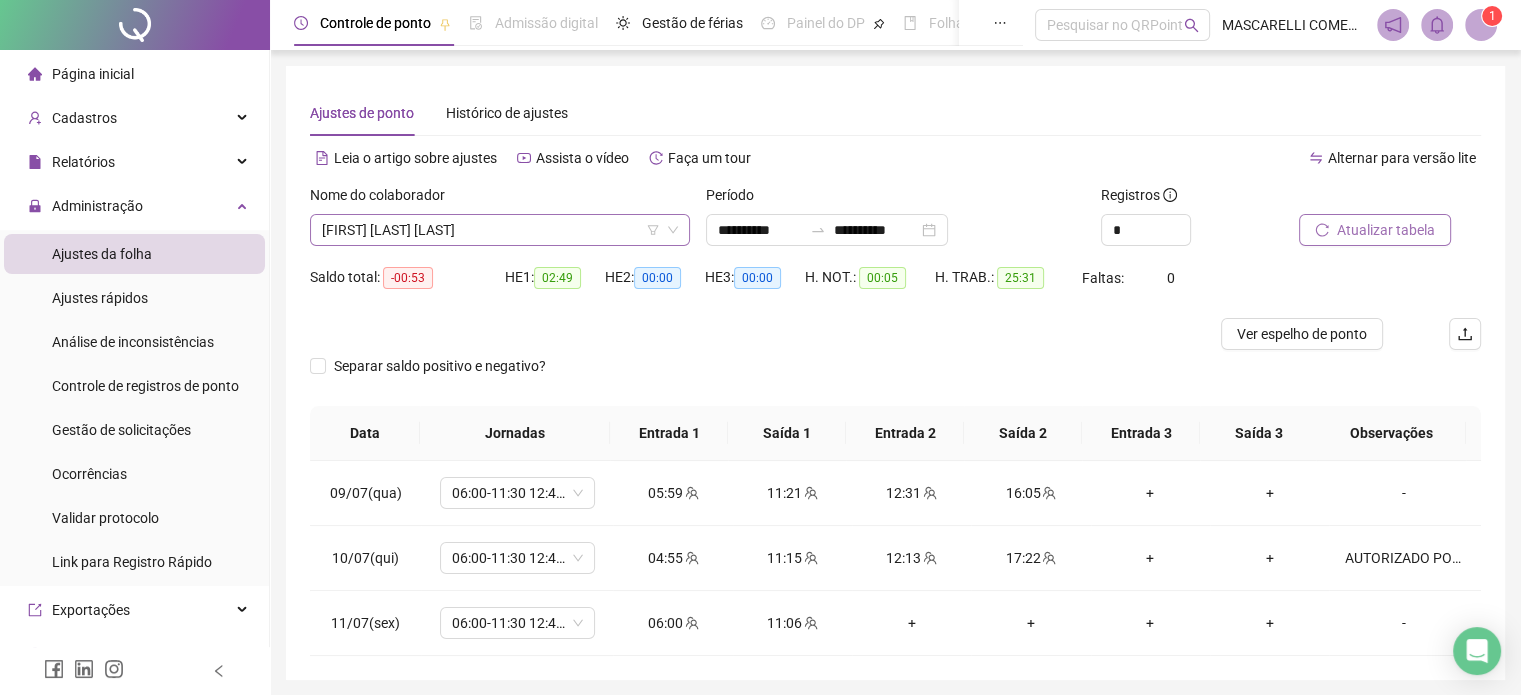 click on "[FIRST] [LAST] [LAST]" at bounding box center (500, 230) 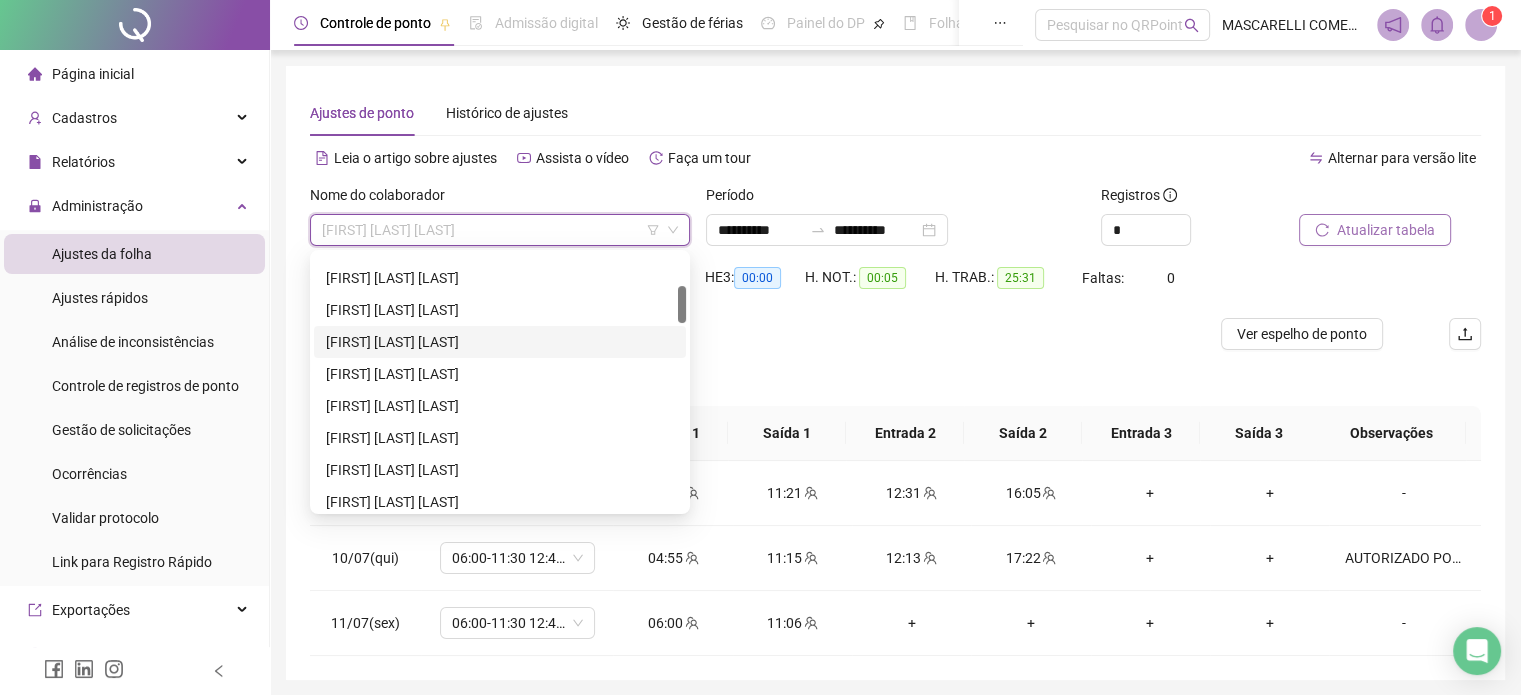 scroll, scrollTop: 0, scrollLeft: 0, axis: both 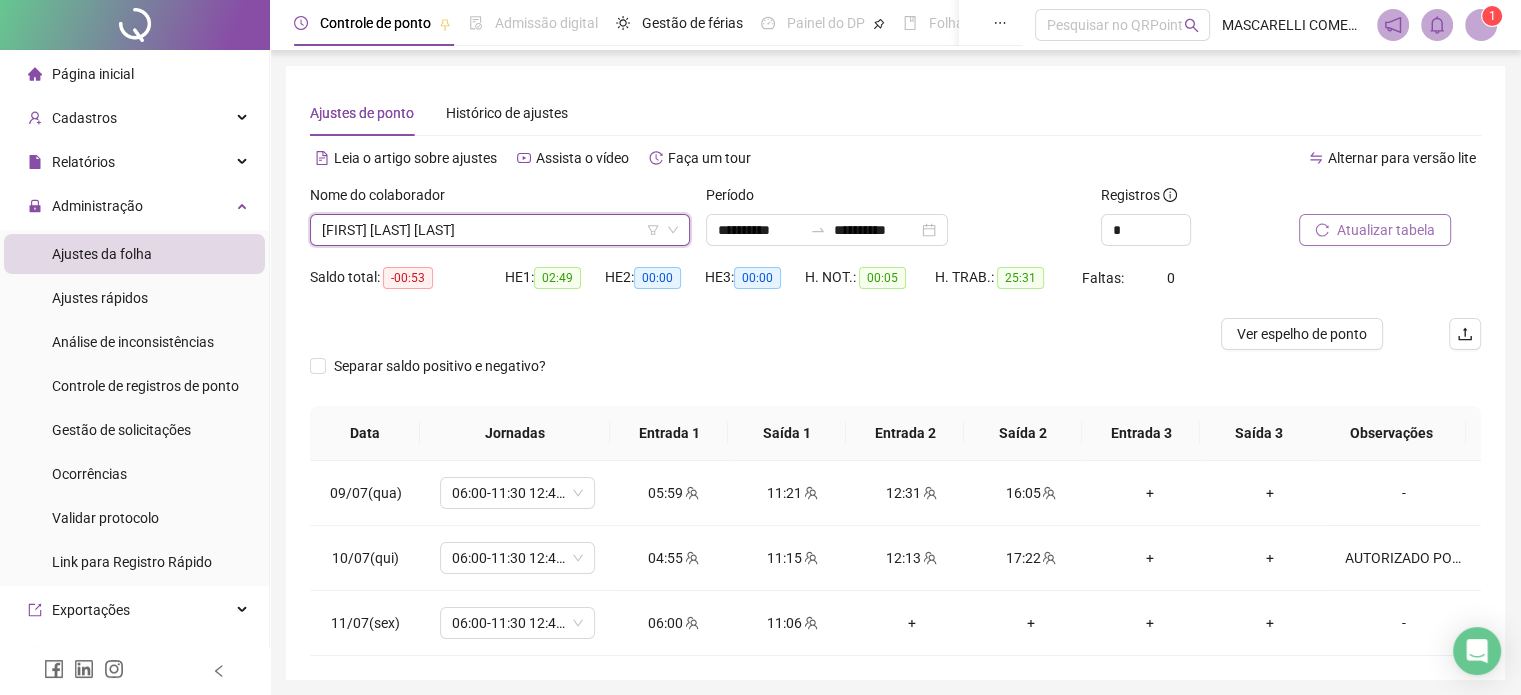 click on "[FIRST] [LAST] [LAST]" at bounding box center [500, 230] 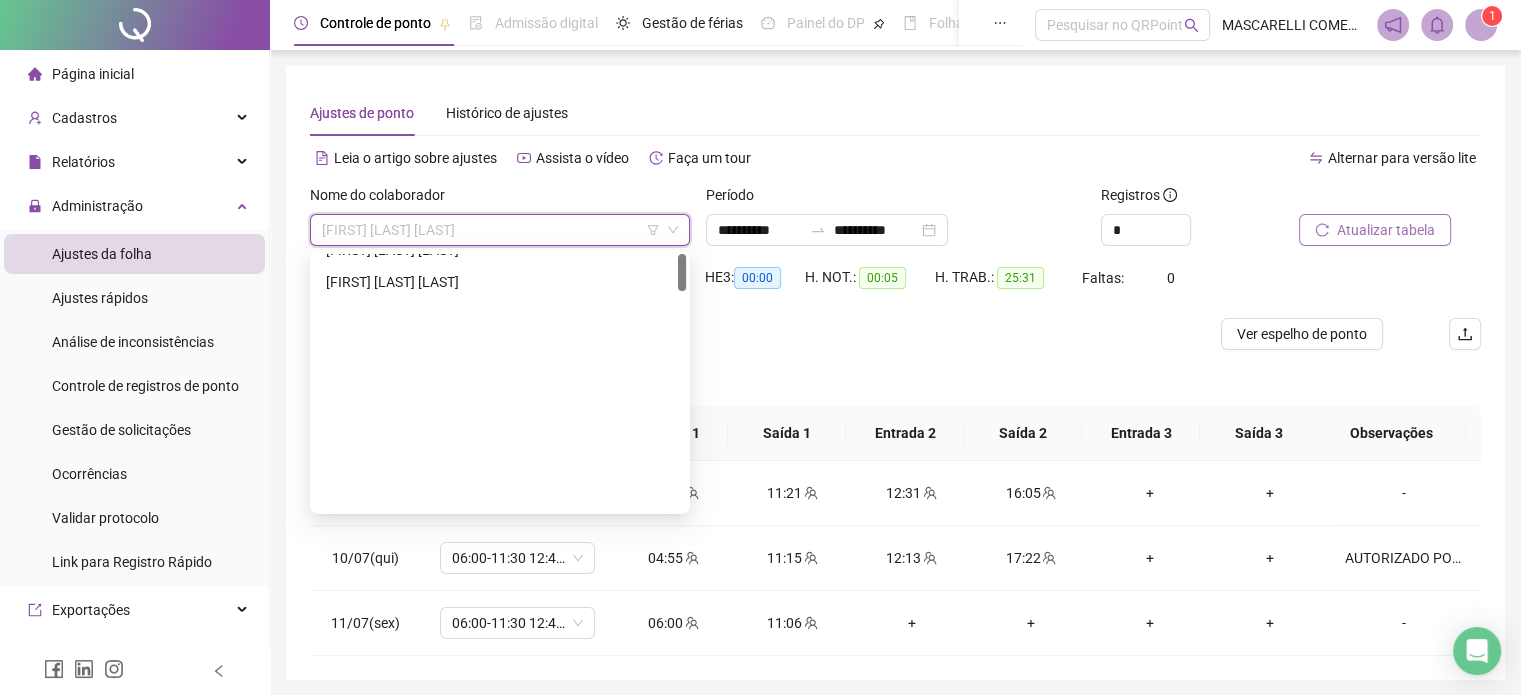 scroll, scrollTop: 0, scrollLeft: 0, axis: both 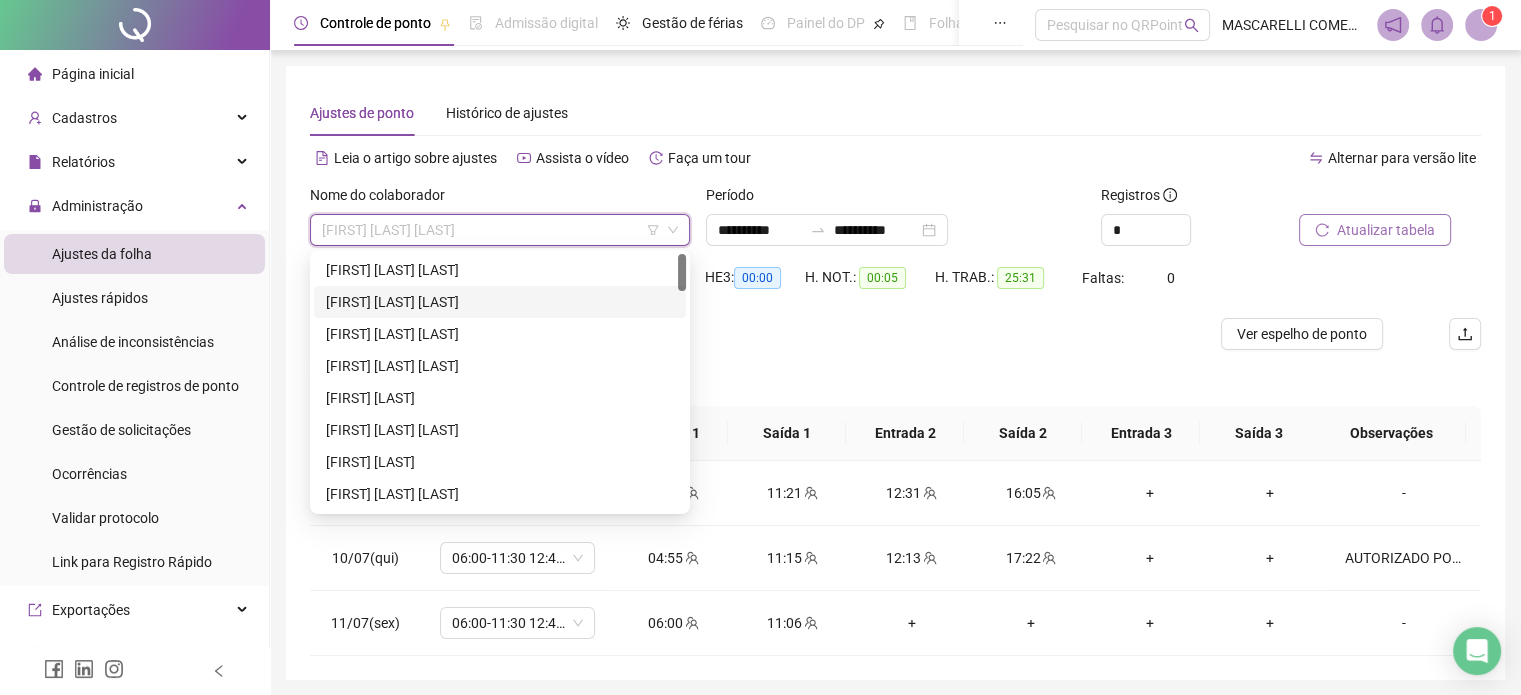 click on "[FIRST] [LAST] [LAST]" at bounding box center [500, 302] 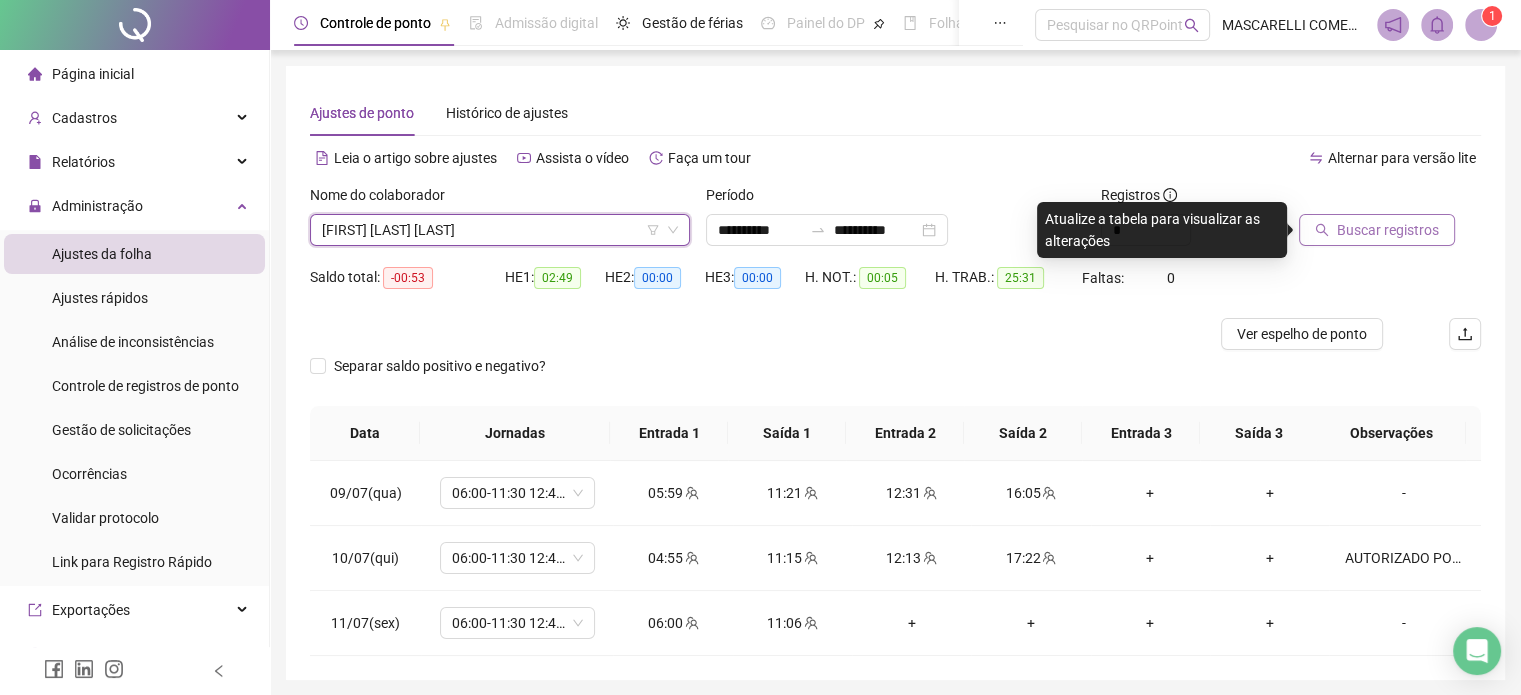 click on "Buscar registros" at bounding box center (1388, 230) 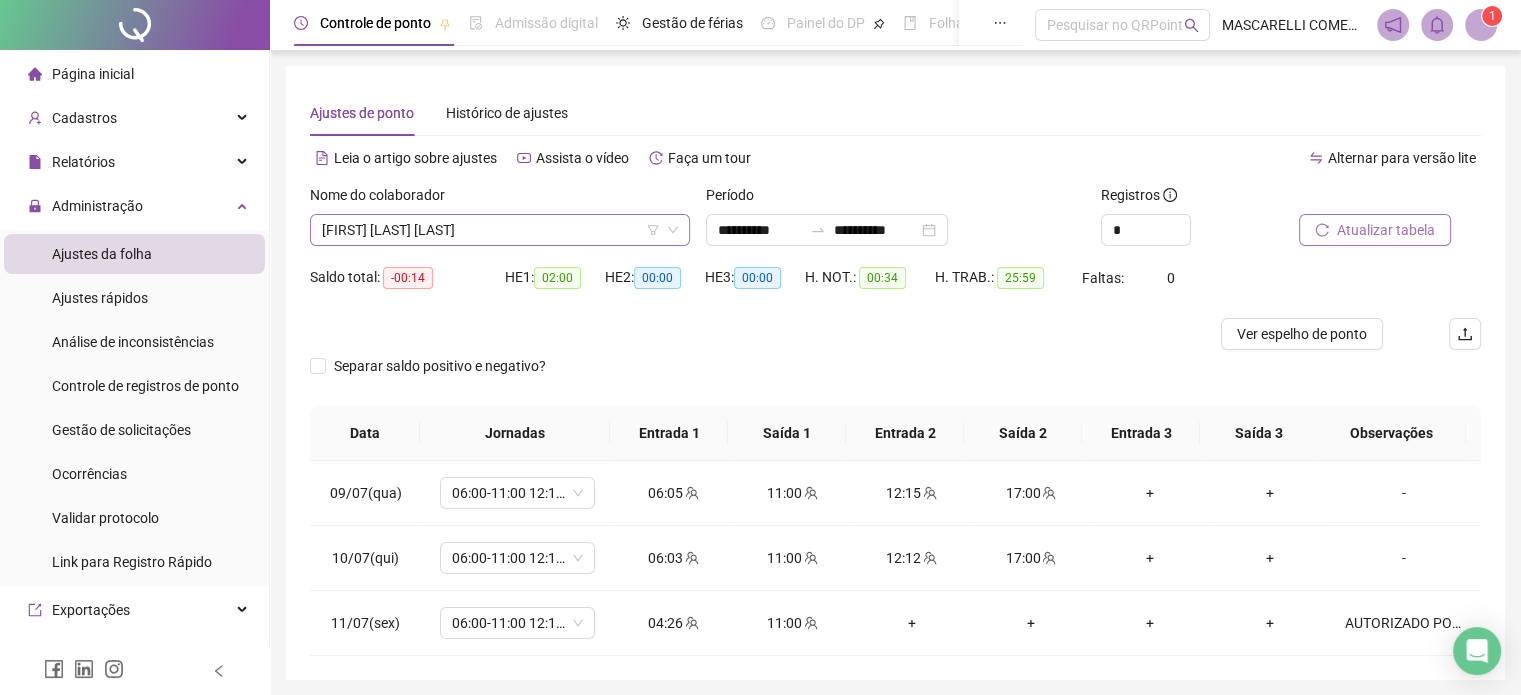 click on "[FIRST] [LAST] [LAST]" at bounding box center (500, 230) 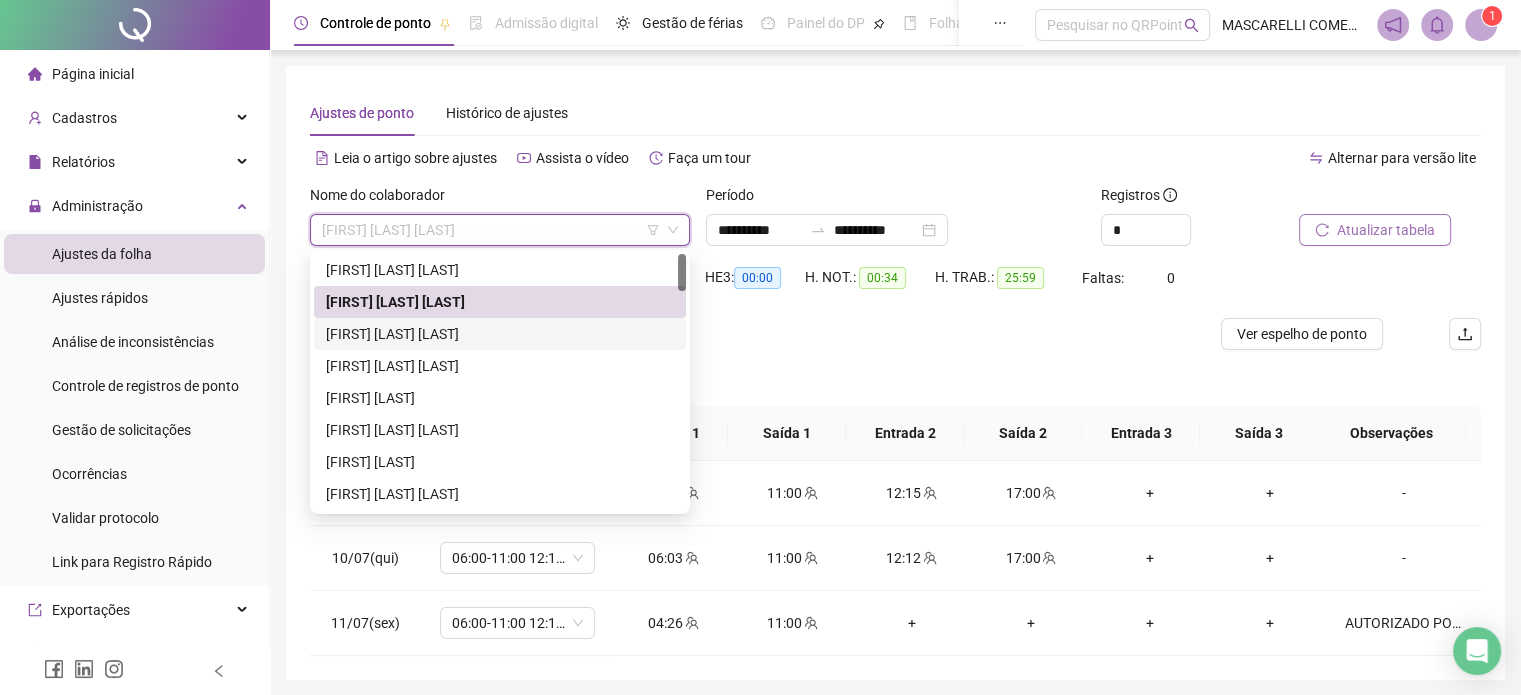 click on "[FIRST] [LAST] [LAST]" at bounding box center [500, 334] 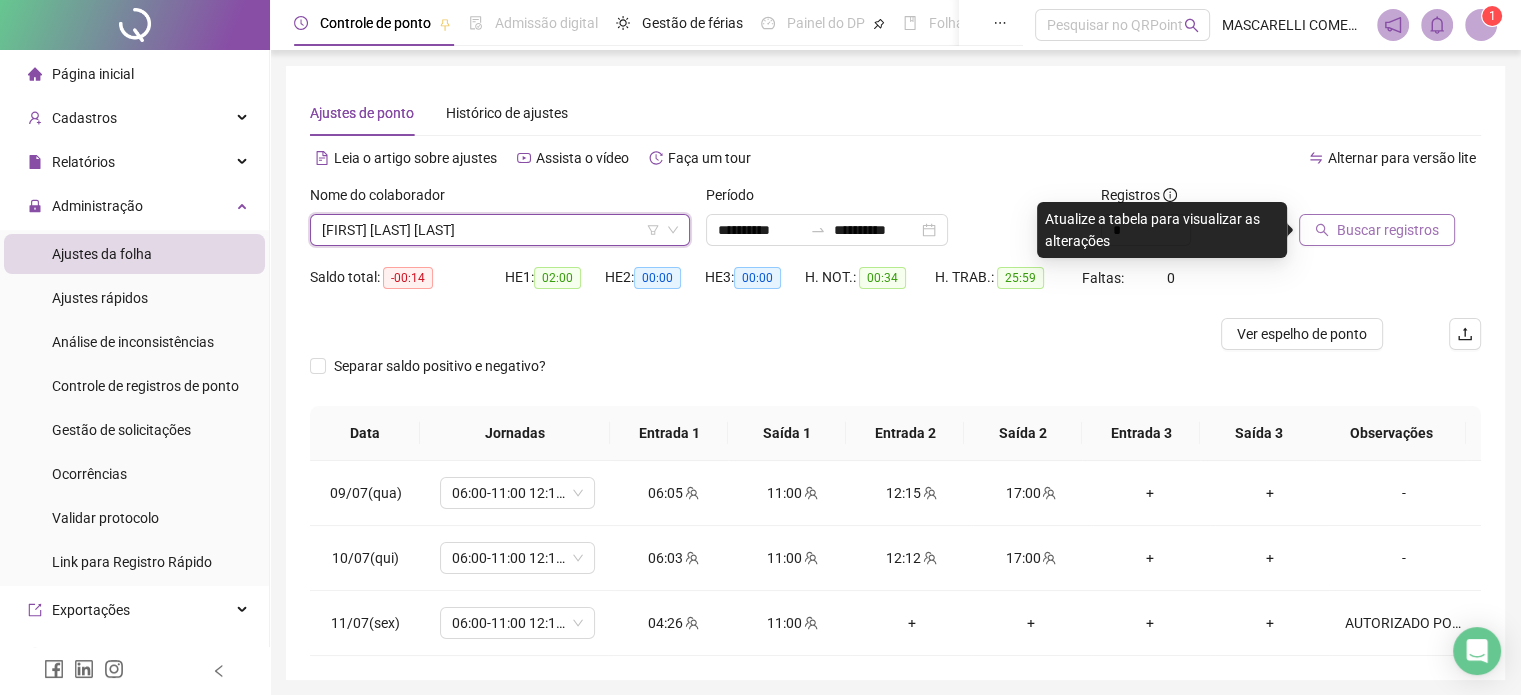 click on "Buscar registros" at bounding box center (1388, 230) 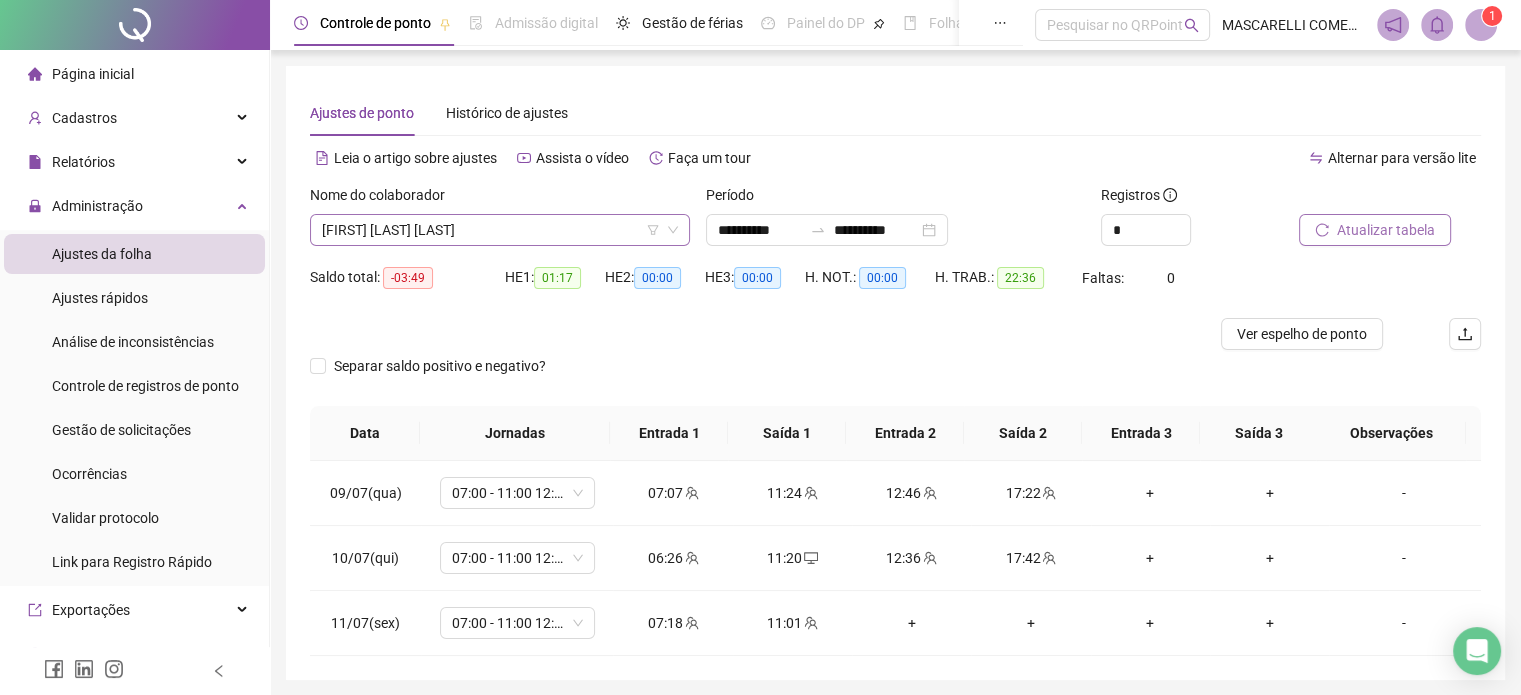 click on "[FIRST] [LAST] [LAST]" at bounding box center (500, 230) 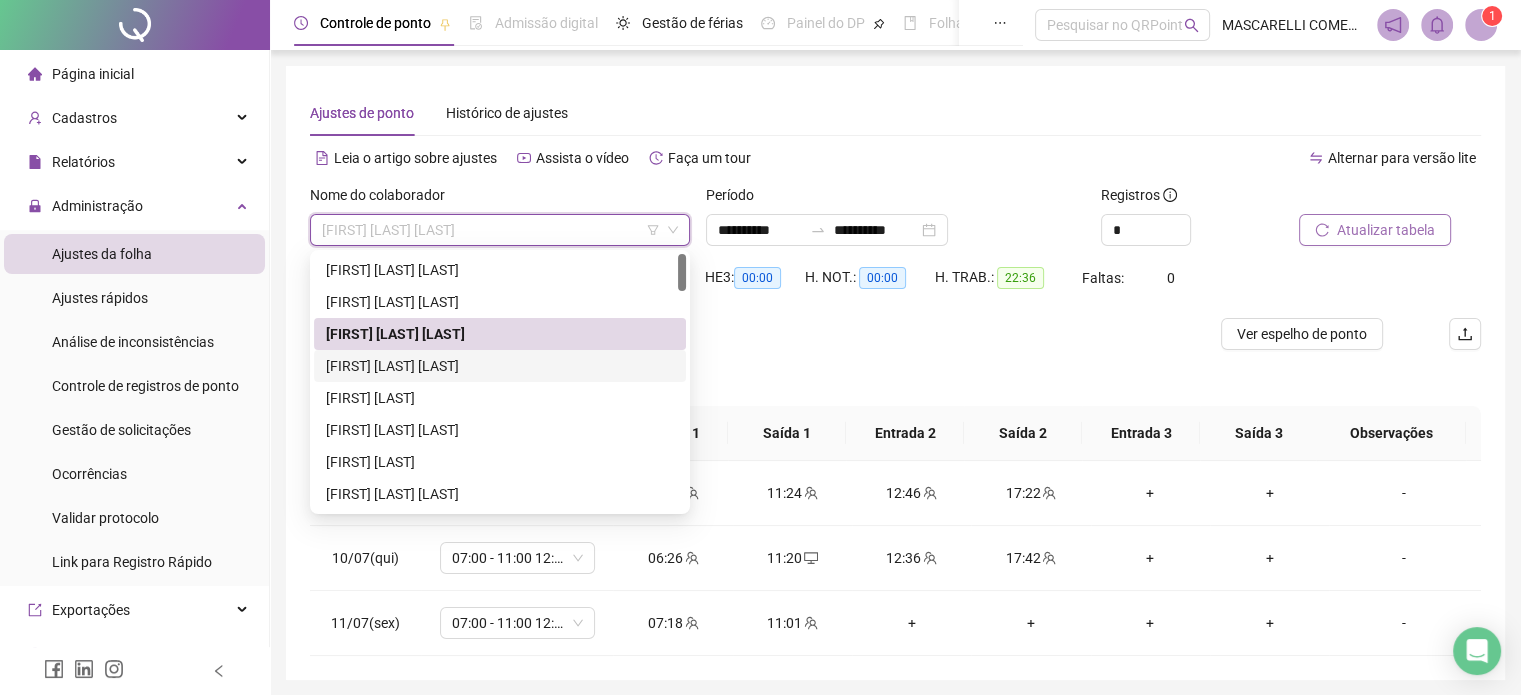 click on "[FIRST] [LAST] [LAST]" at bounding box center [500, 366] 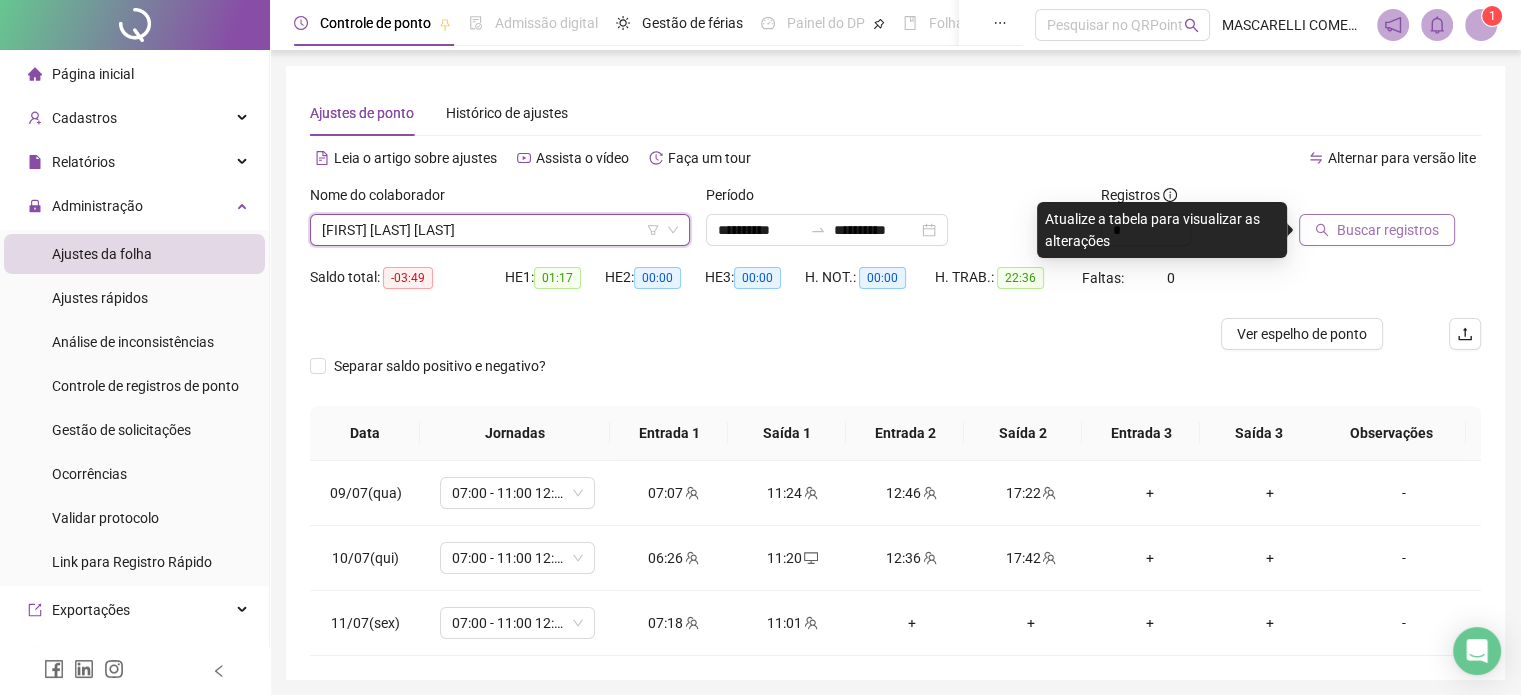 click on "Buscar registros" at bounding box center (1388, 230) 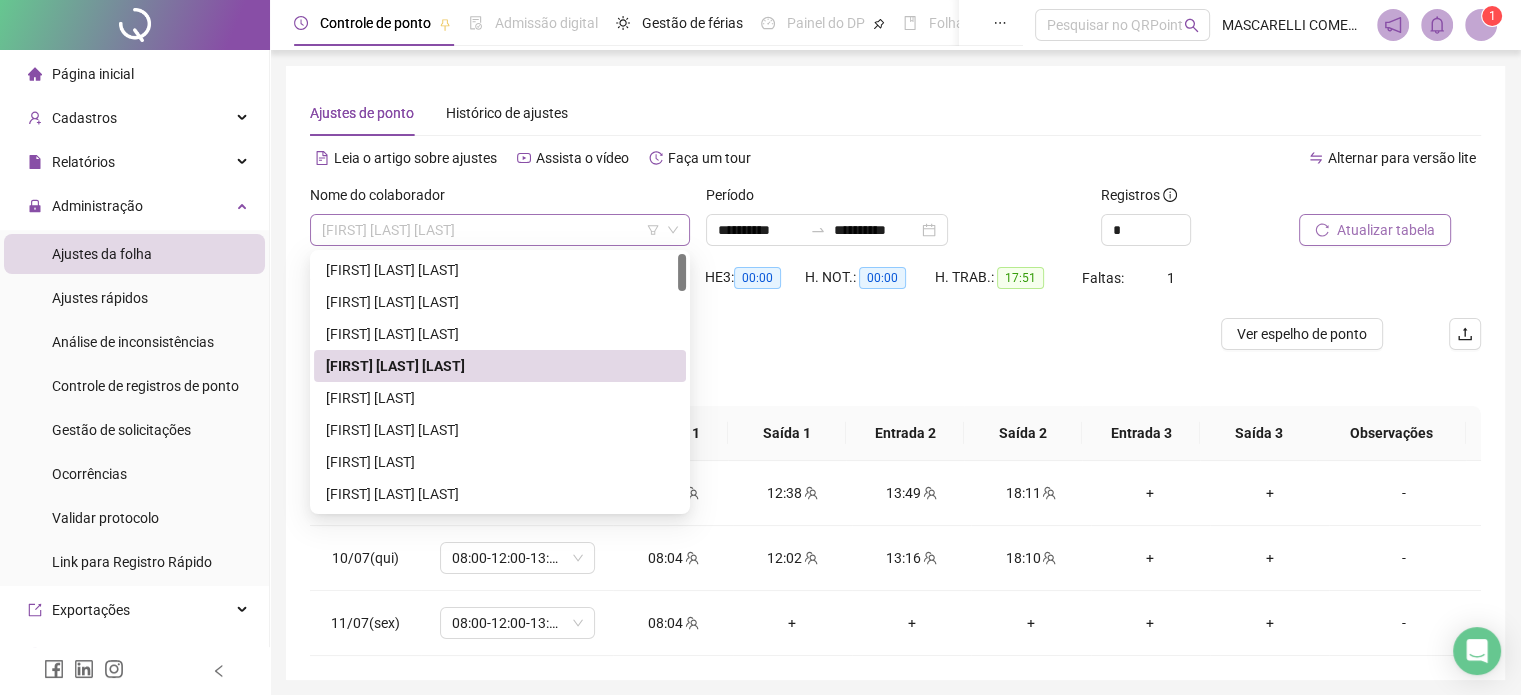 click on "[FIRST] [LAST] [LAST]" at bounding box center [500, 230] 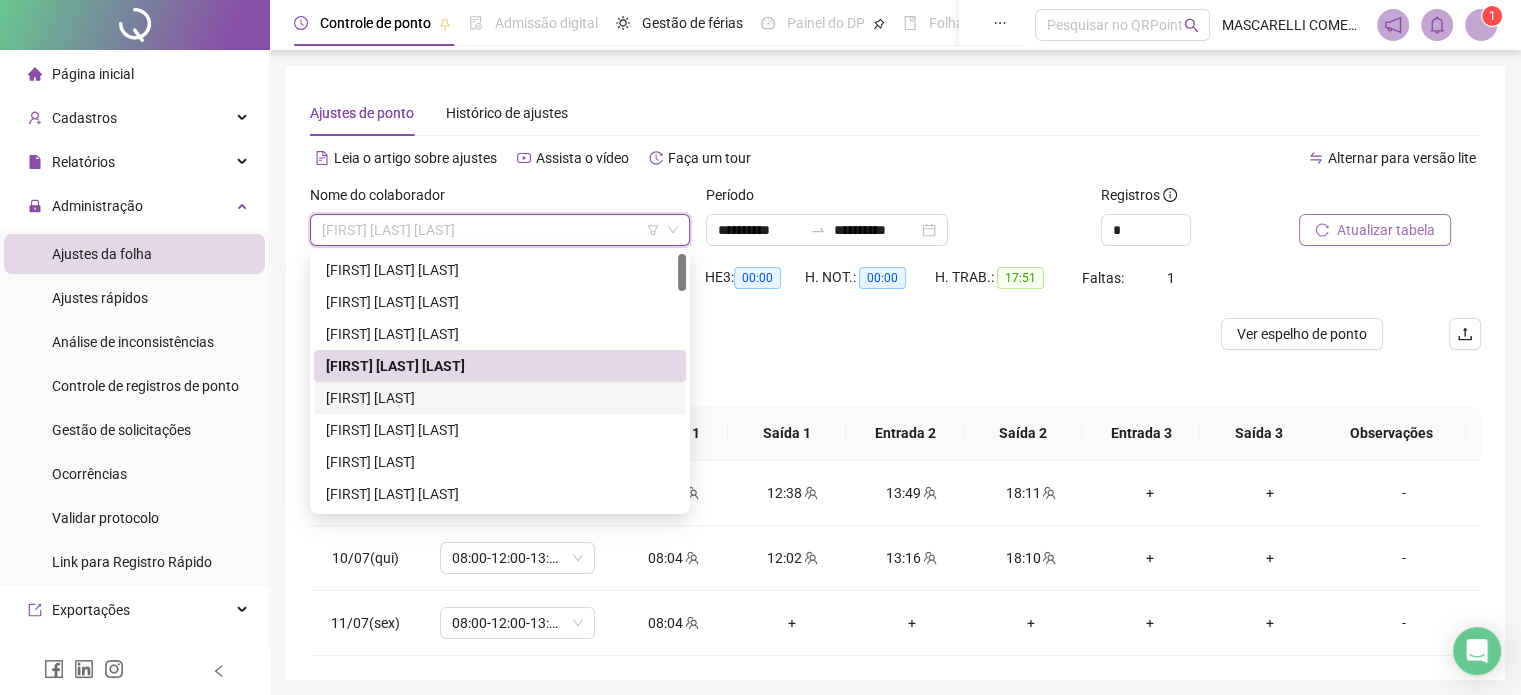 click on "[FIRST] [LAST]" at bounding box center (500, 398) 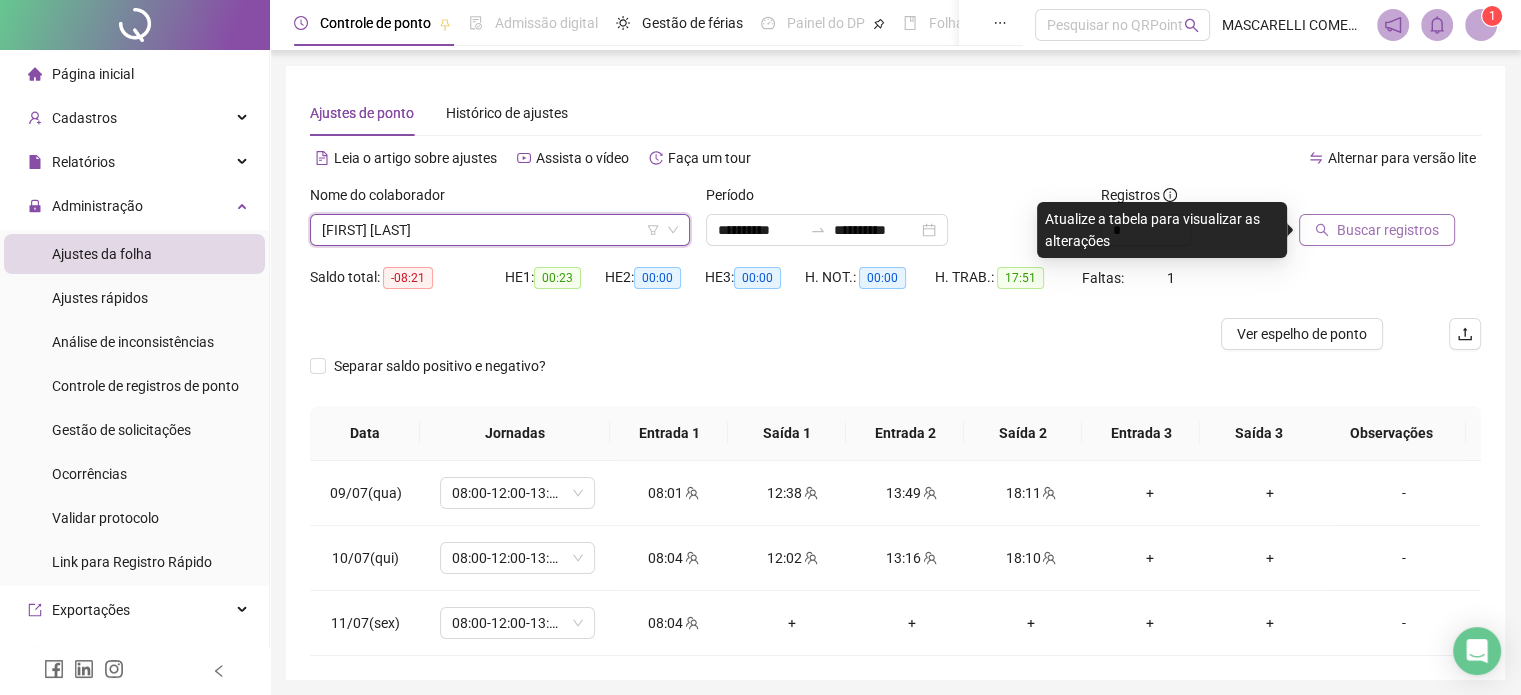 click on "Buscar registros" at bounding box center (1388, 230) 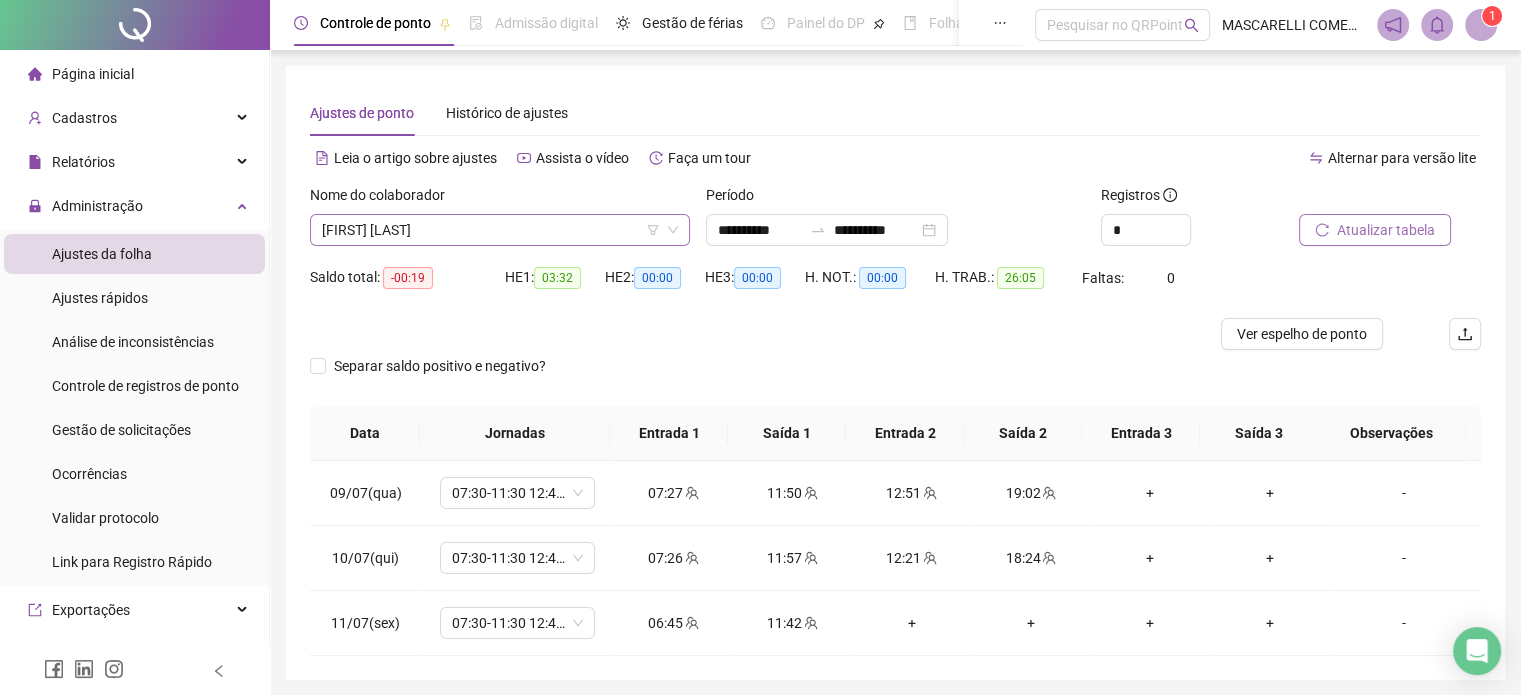 click on "[FIRST] [LAST]" at bounding box center (500, 230) 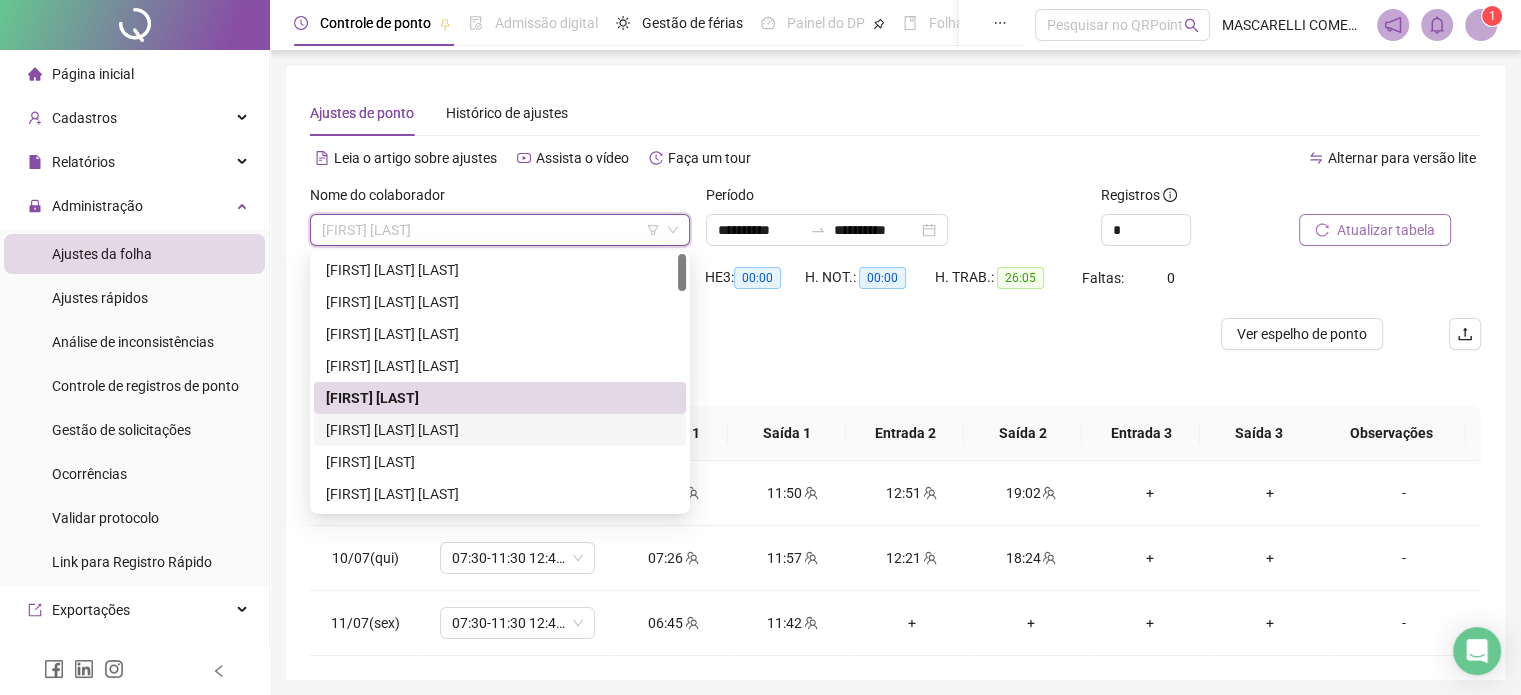 click on "[FIRST] [LAST] [LAST]" at bounding box center [500, 430] 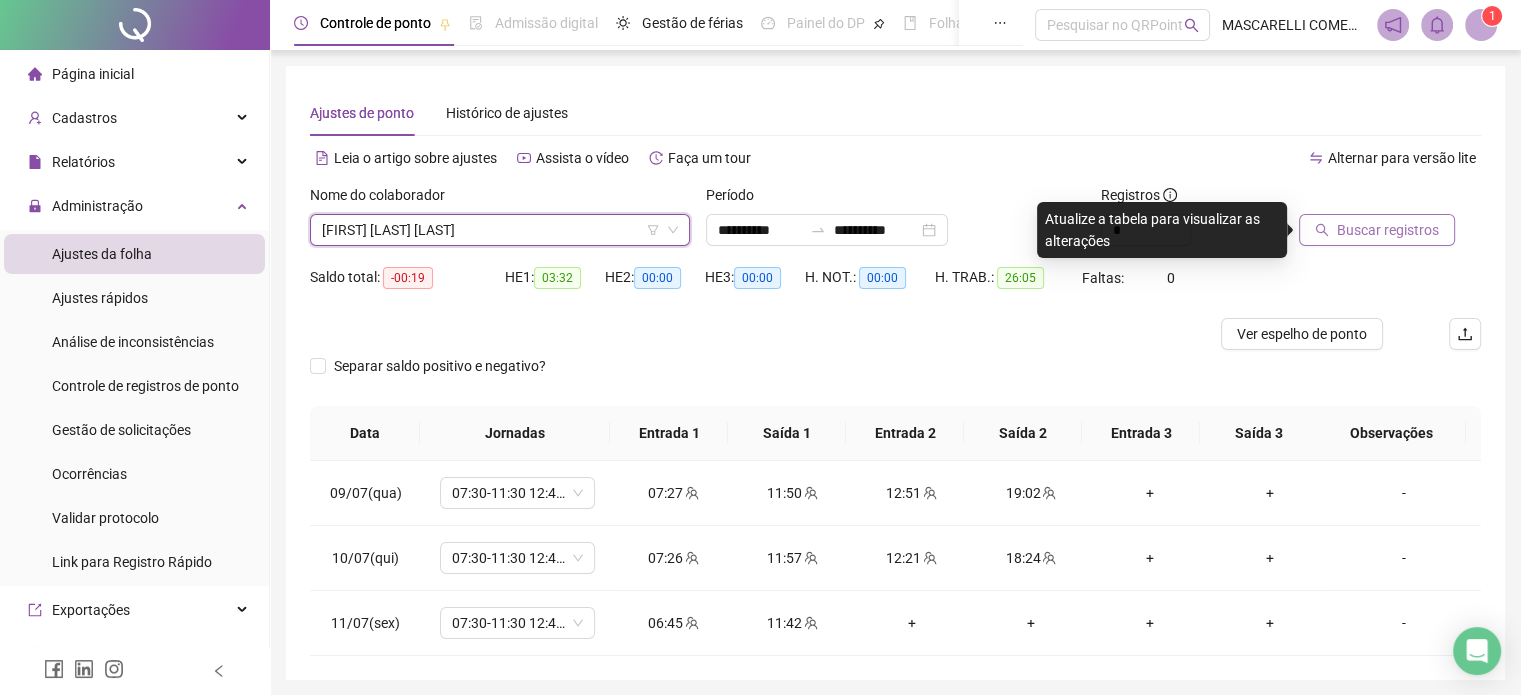 click on "Buscar registros" at bounding box center (1388, 230) 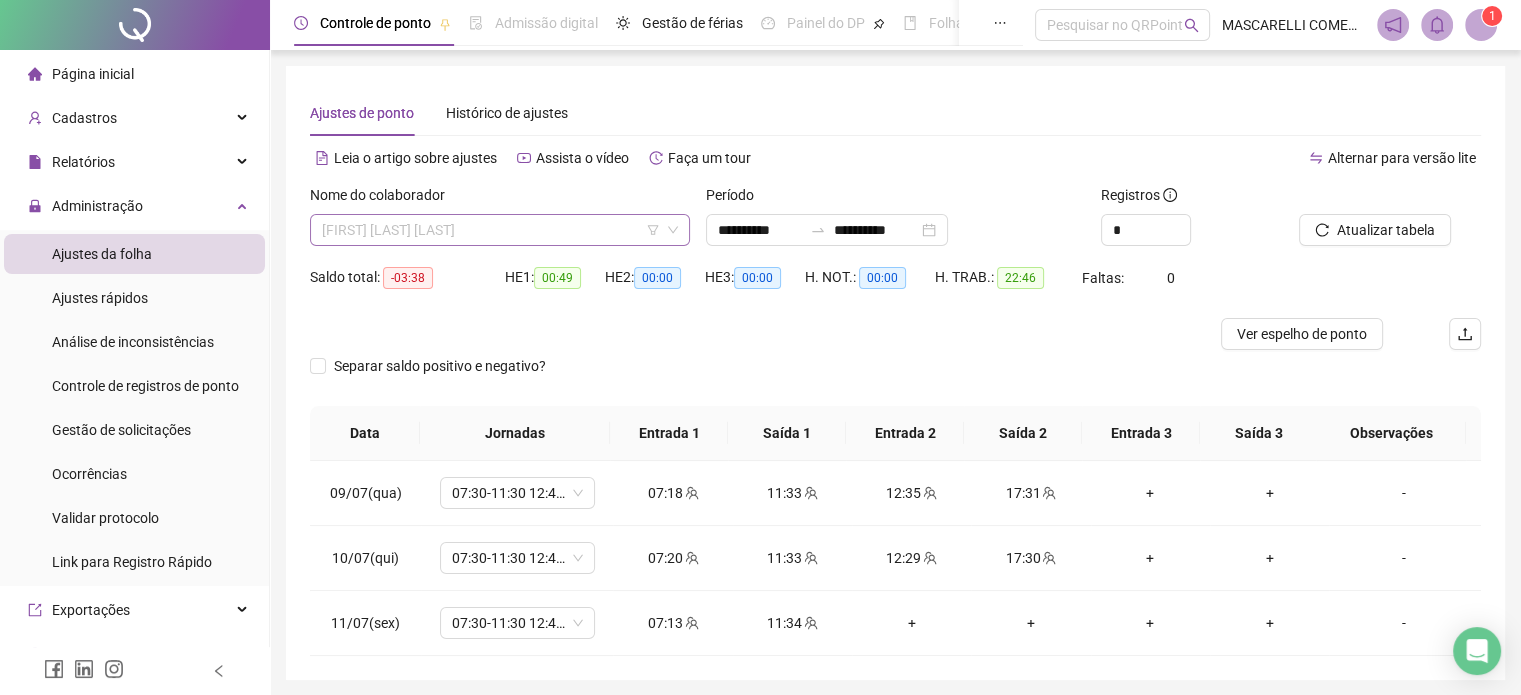 click on "[FIRST] [LAST] [LAST]" at bounding box center [500, 230] 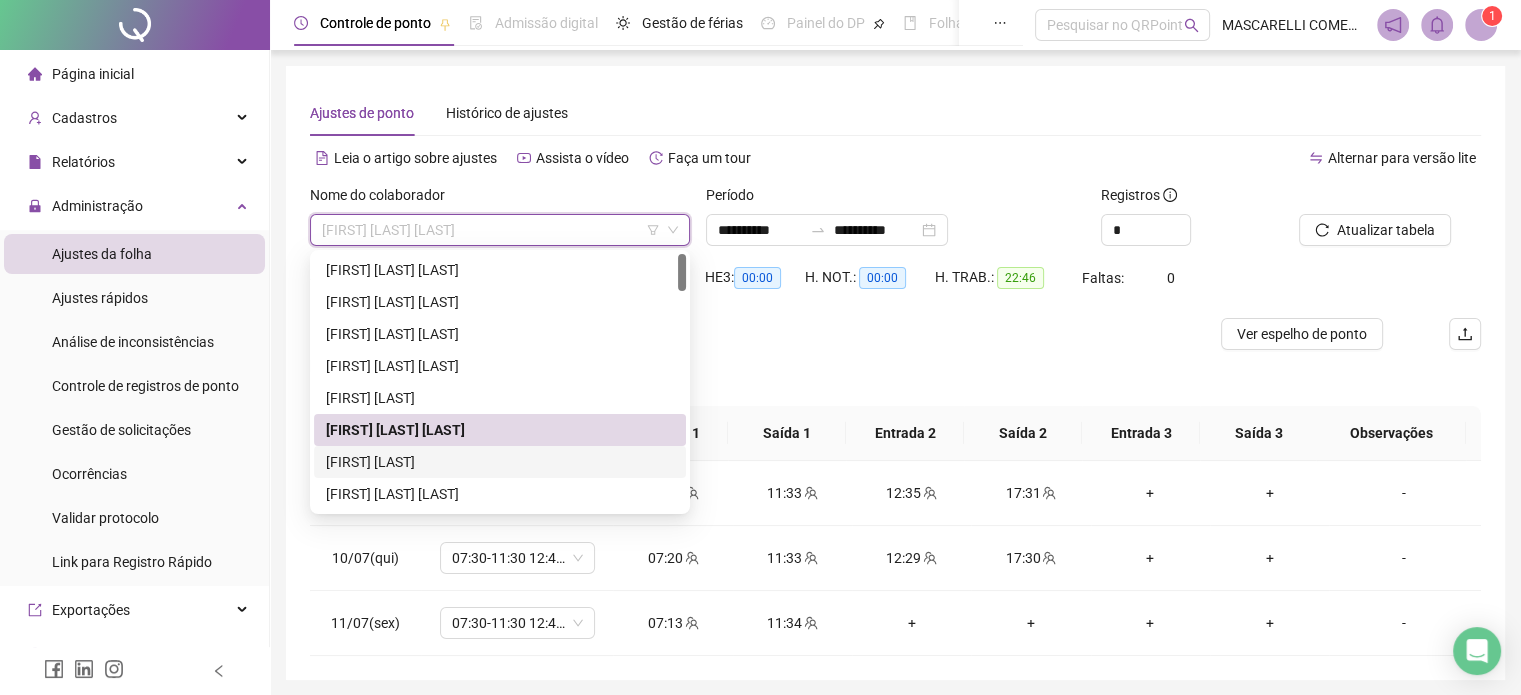 click on "[FIRST] [LAST]" at bounding box center (500, 462) 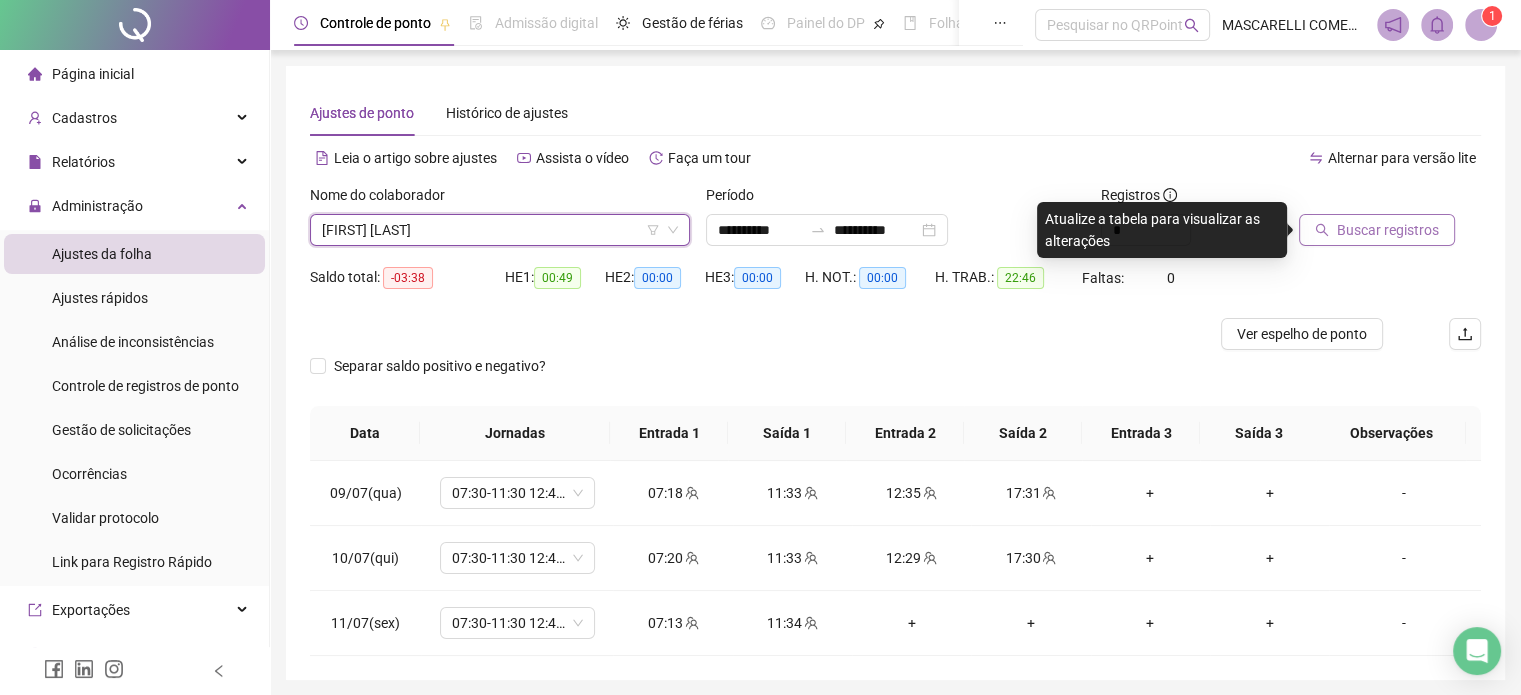 click on "Buscar registros" at bounding box center (1388, 230) 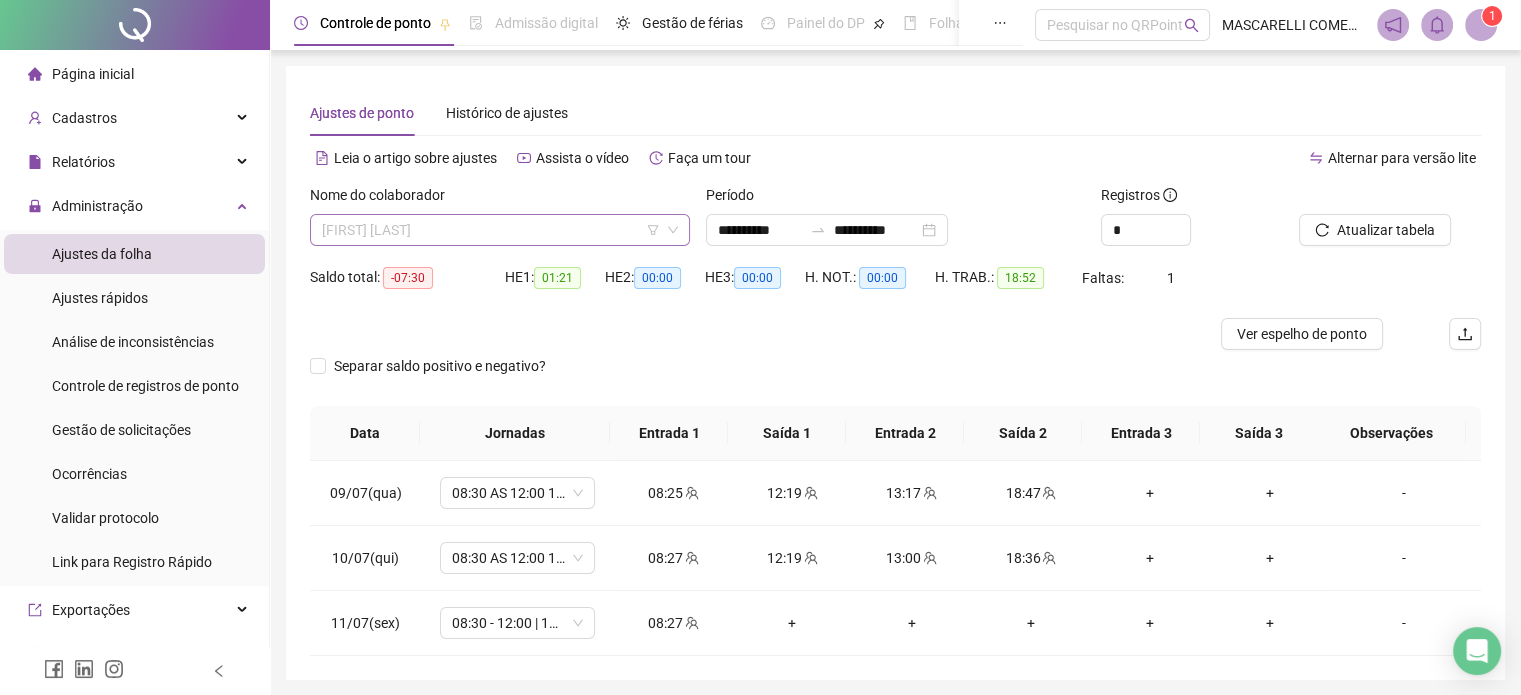 click on "[FIRST] [LAST]" at bounding box center (500, 230) 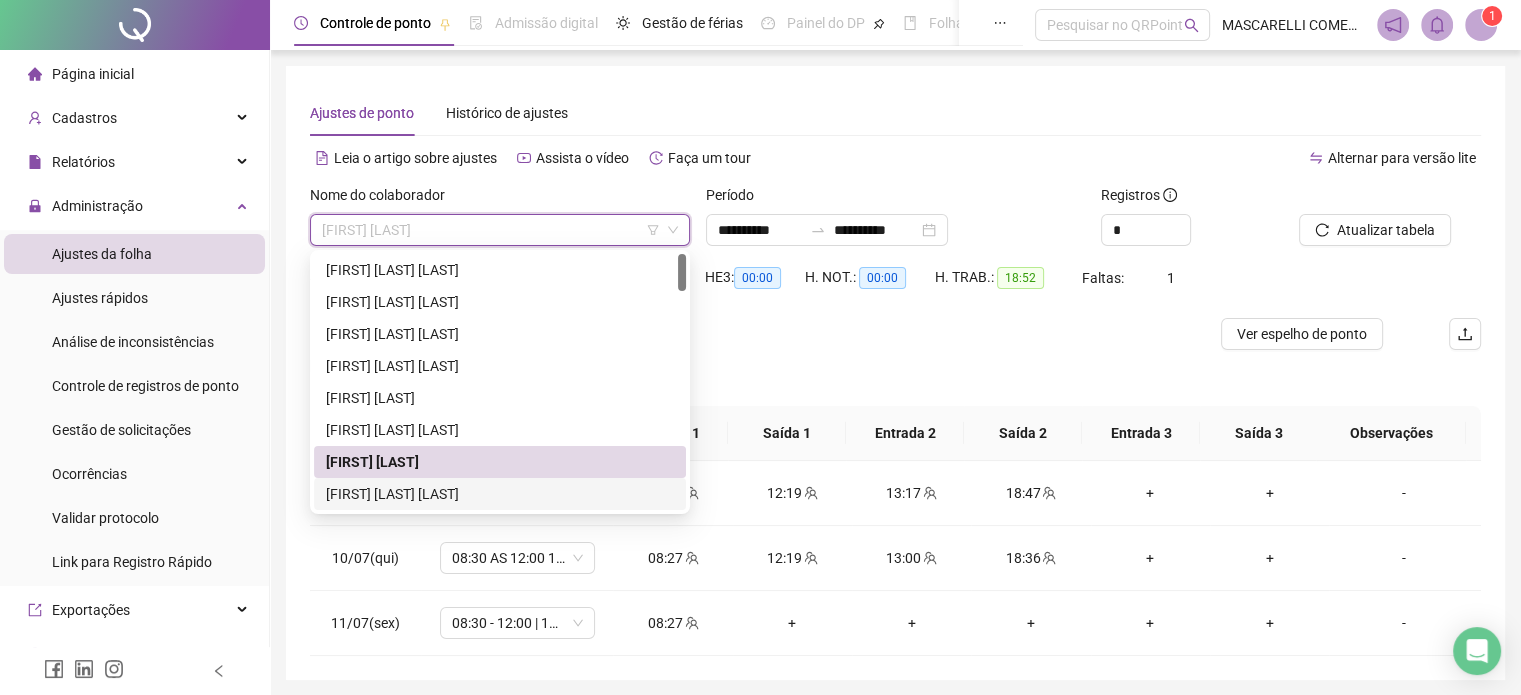 click on "[FIRST] [LAST] [LAST]" at bounding box center (500, 494) 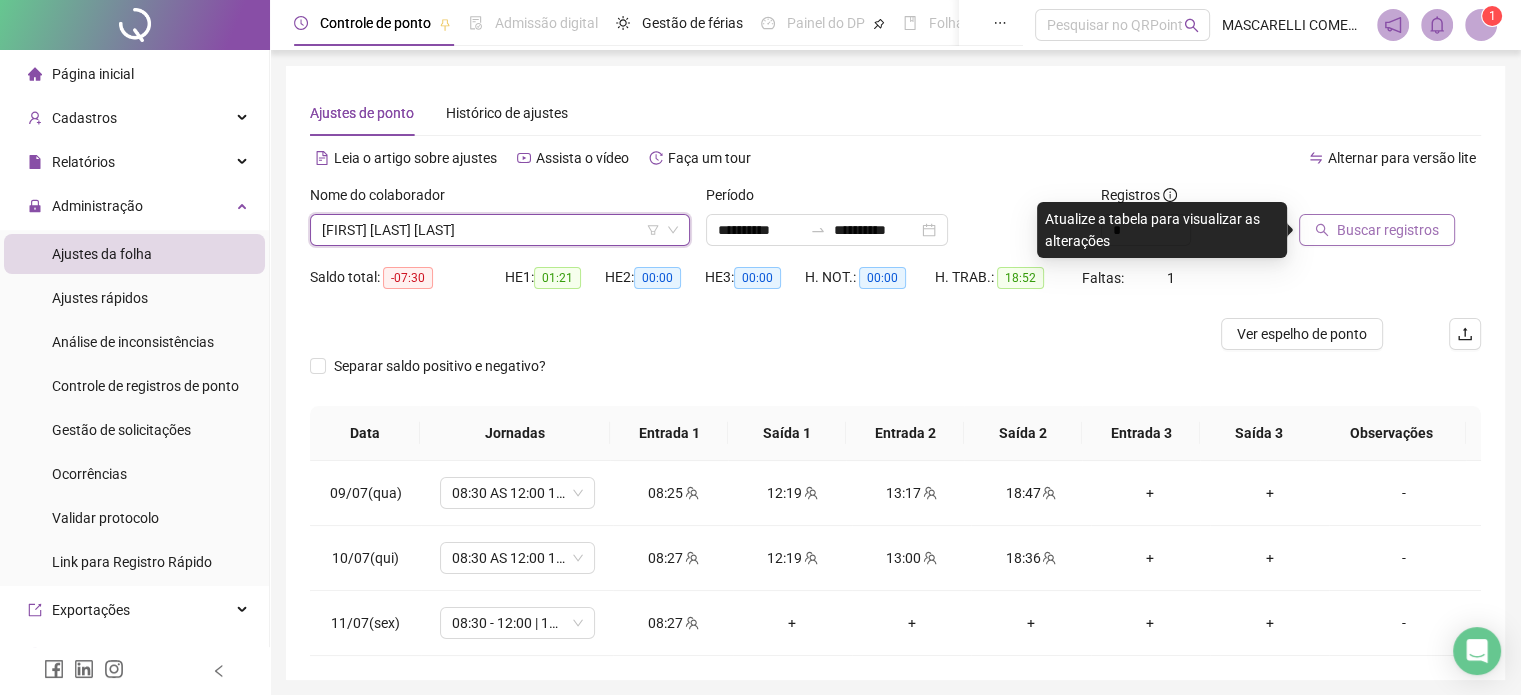 click on "Buscar registros" at bounding box center [1388, 230] 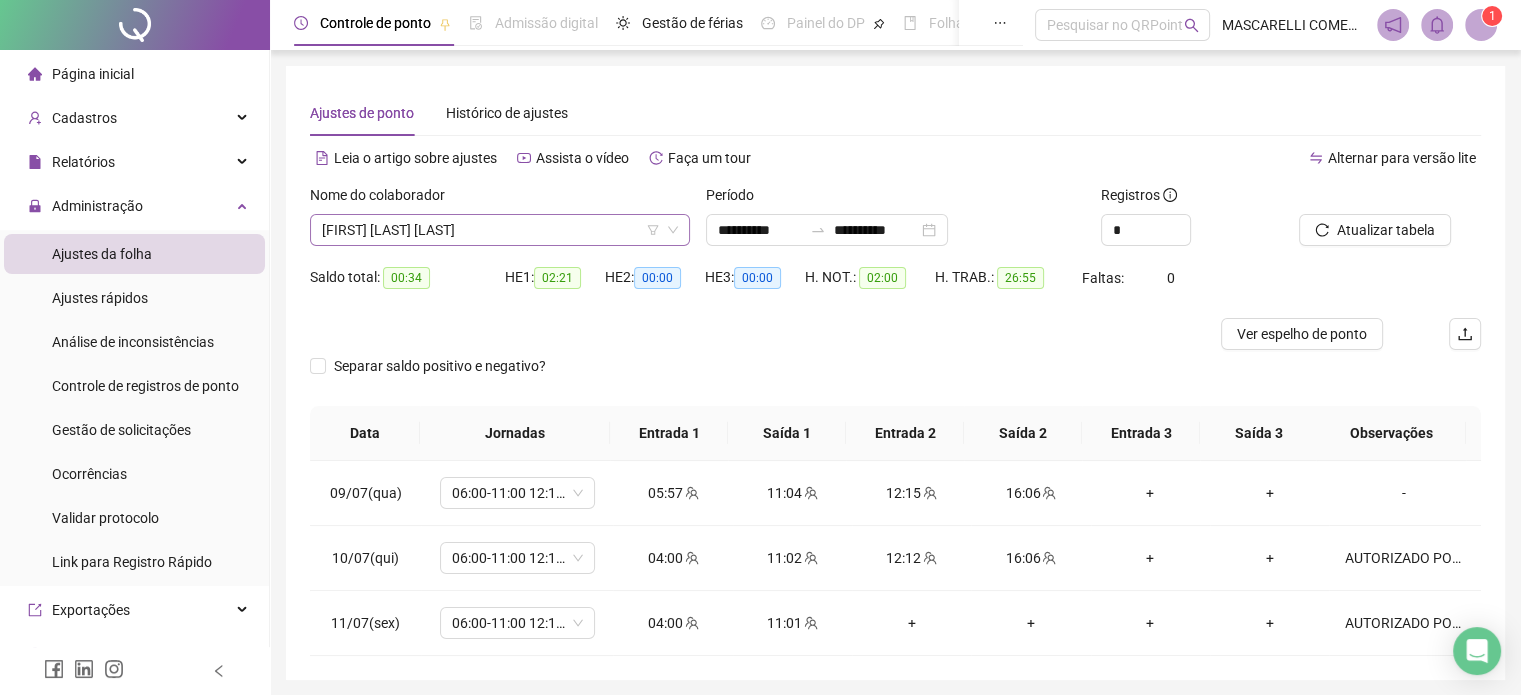 click on "[FIRST] [LAST] [LAST]" at bounding box center (500, 230) 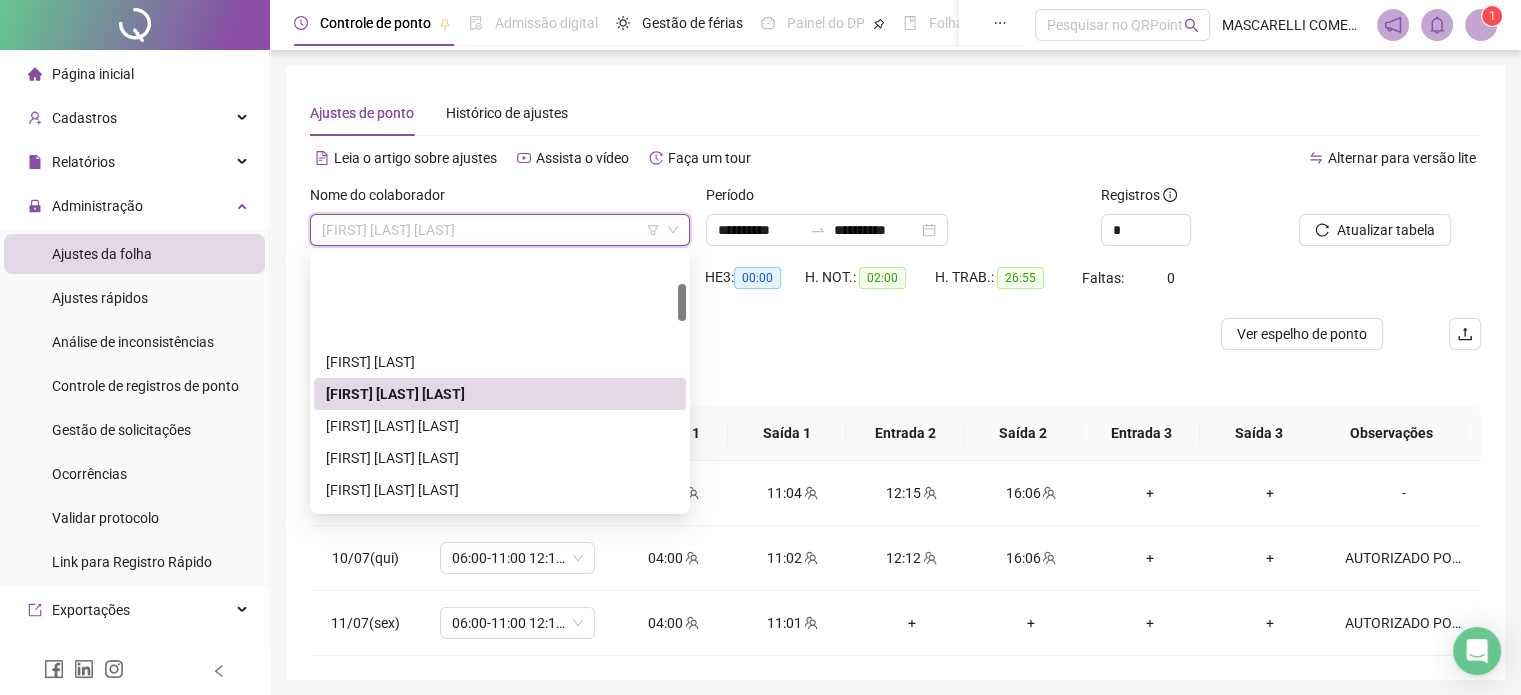 scroll, scrollTop: 200, scrollLeft: 0, axis: vertical 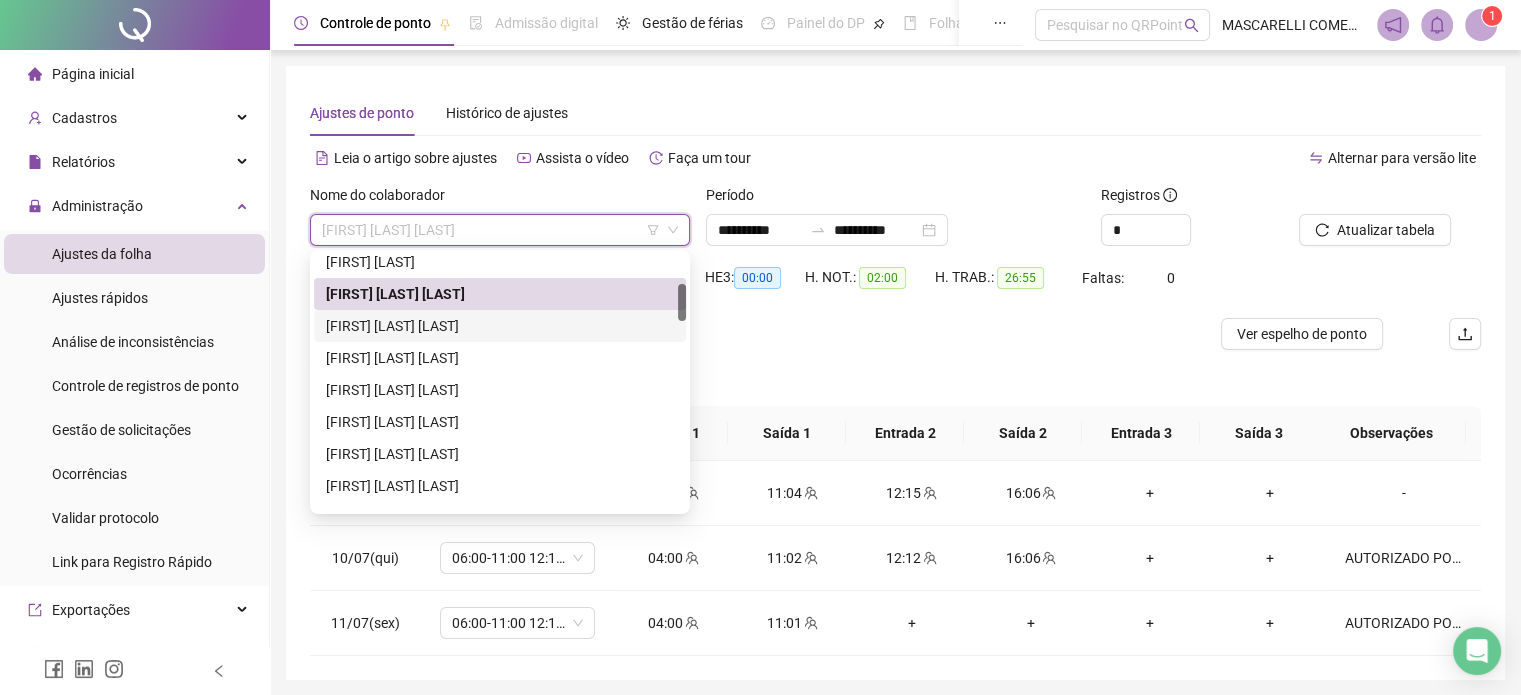 click on "[FIRST] [LAST] [LAST]" at bounding box center [500, 326] 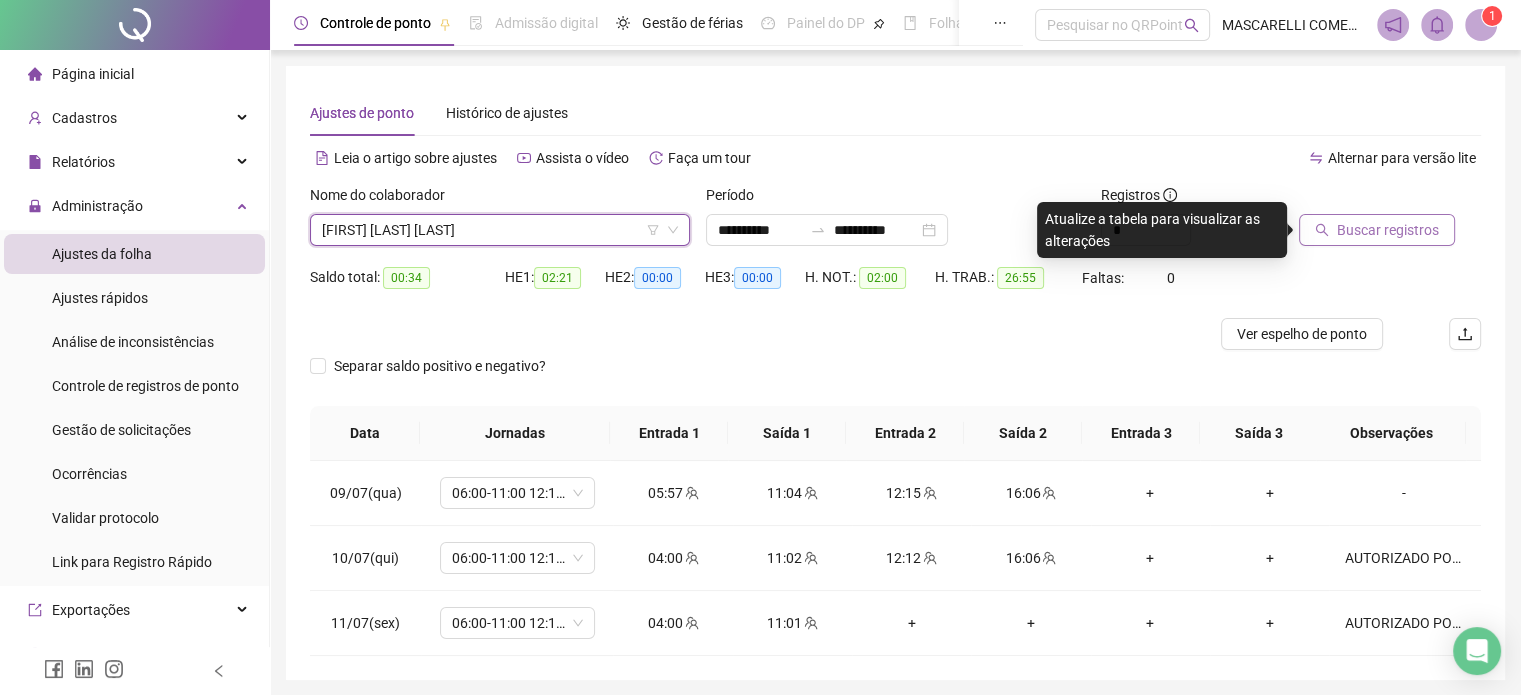click on "Buscar registros" at bounding box center [1388, 230] 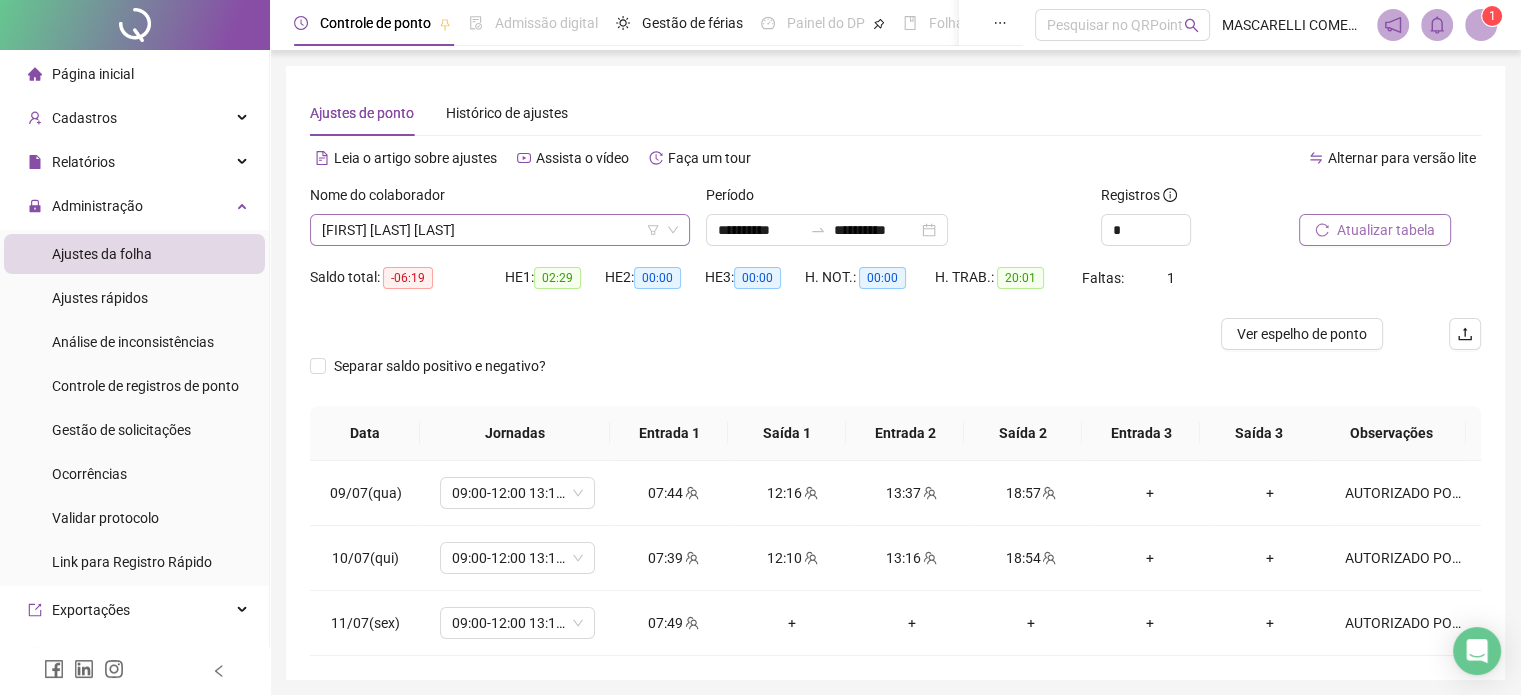 click on "[FIRST] [LAST] [LAST]" at bounding box center [500, 230] 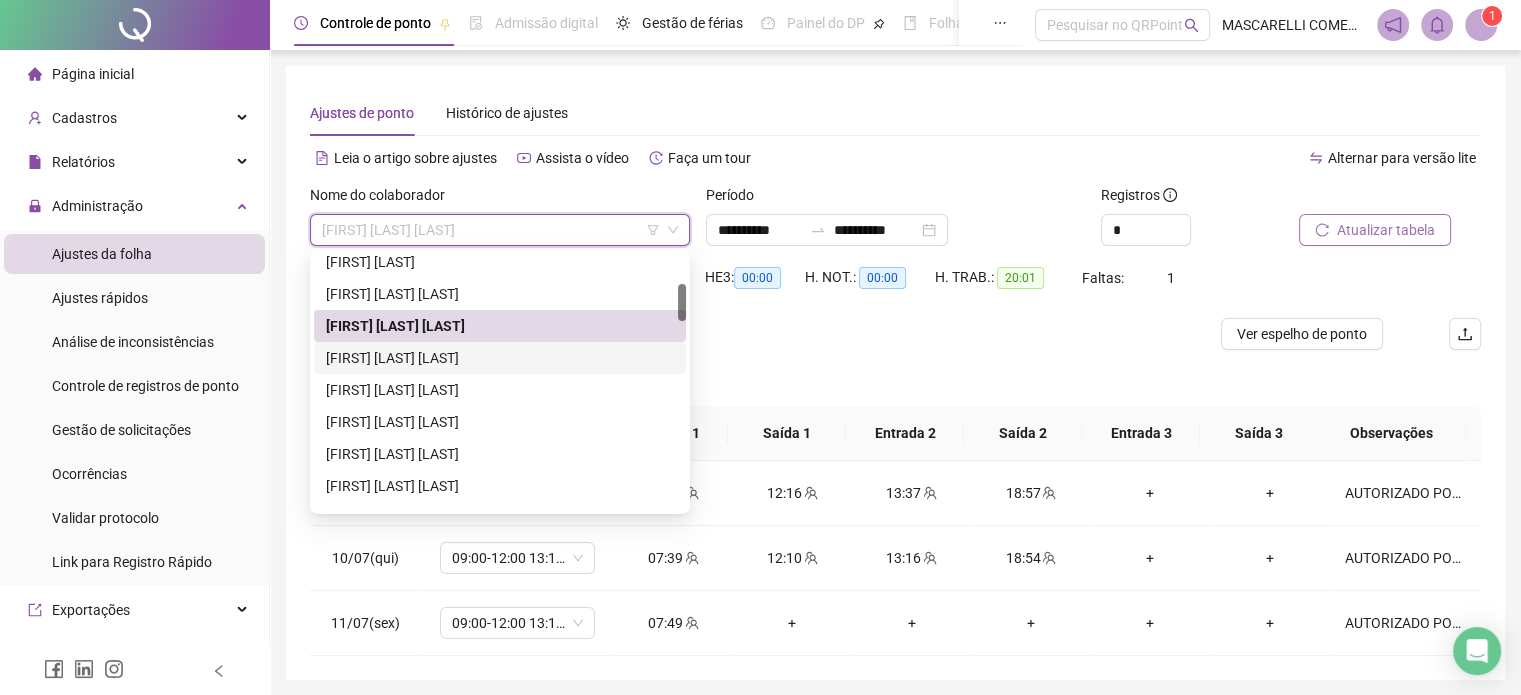 click on "[FIRST] [LAST] [LAST]" at bounding box center (500, 358) 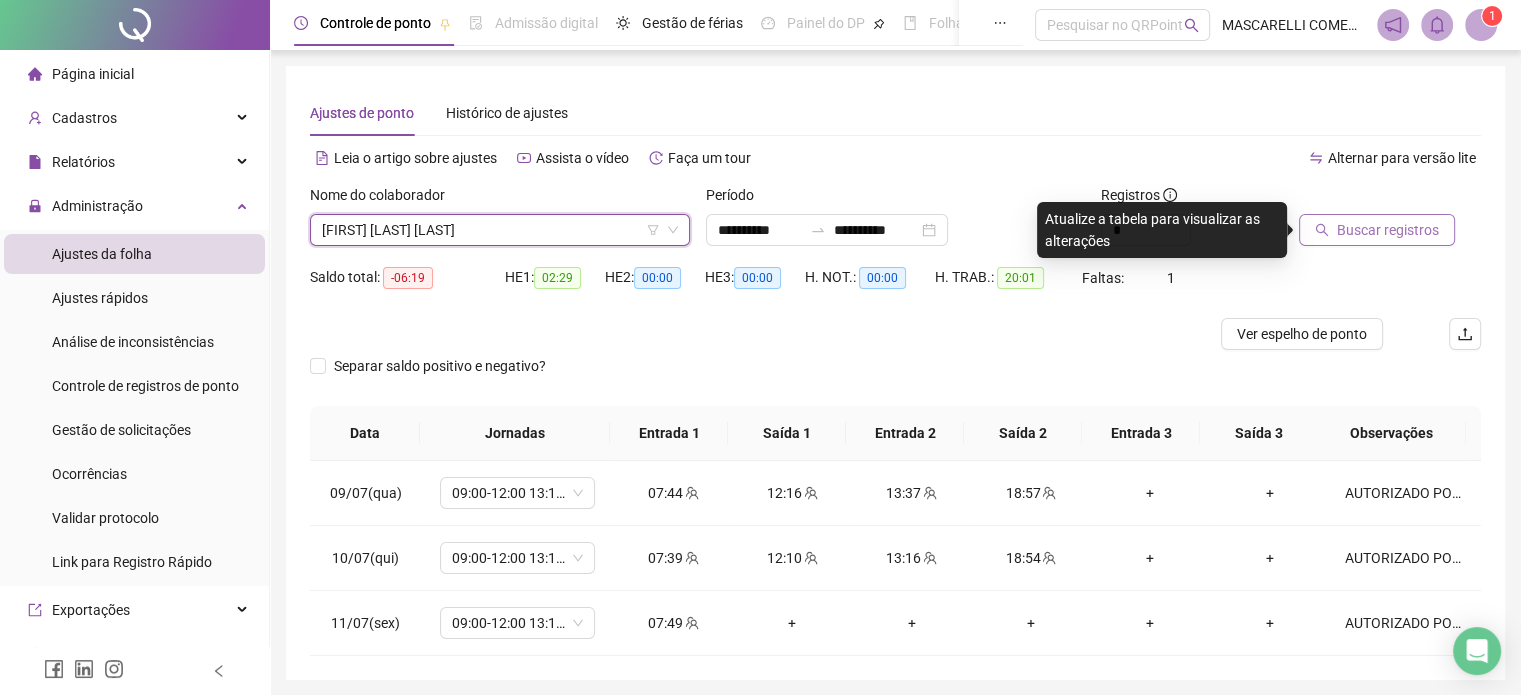 click 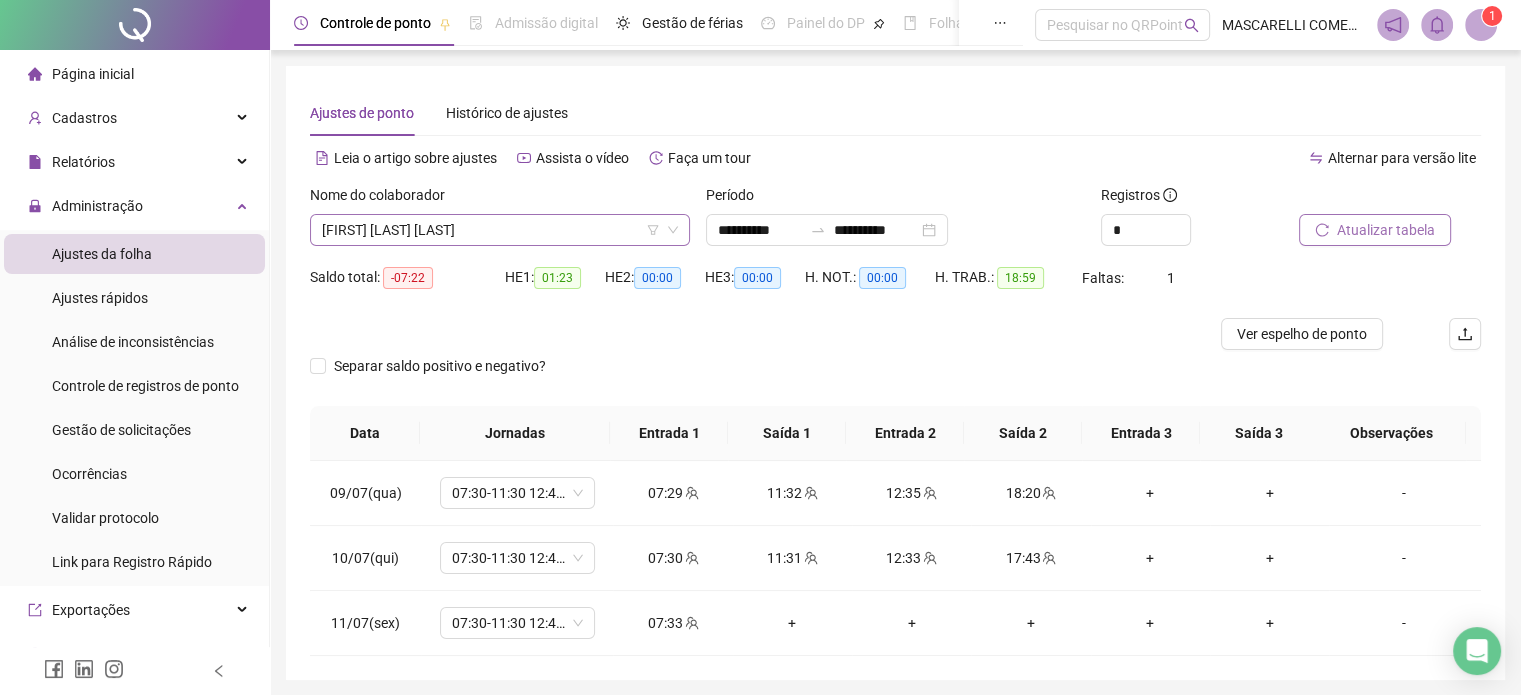 click on "[FIRST] [LAST] [LAST]" at bounding box center (500, 230) 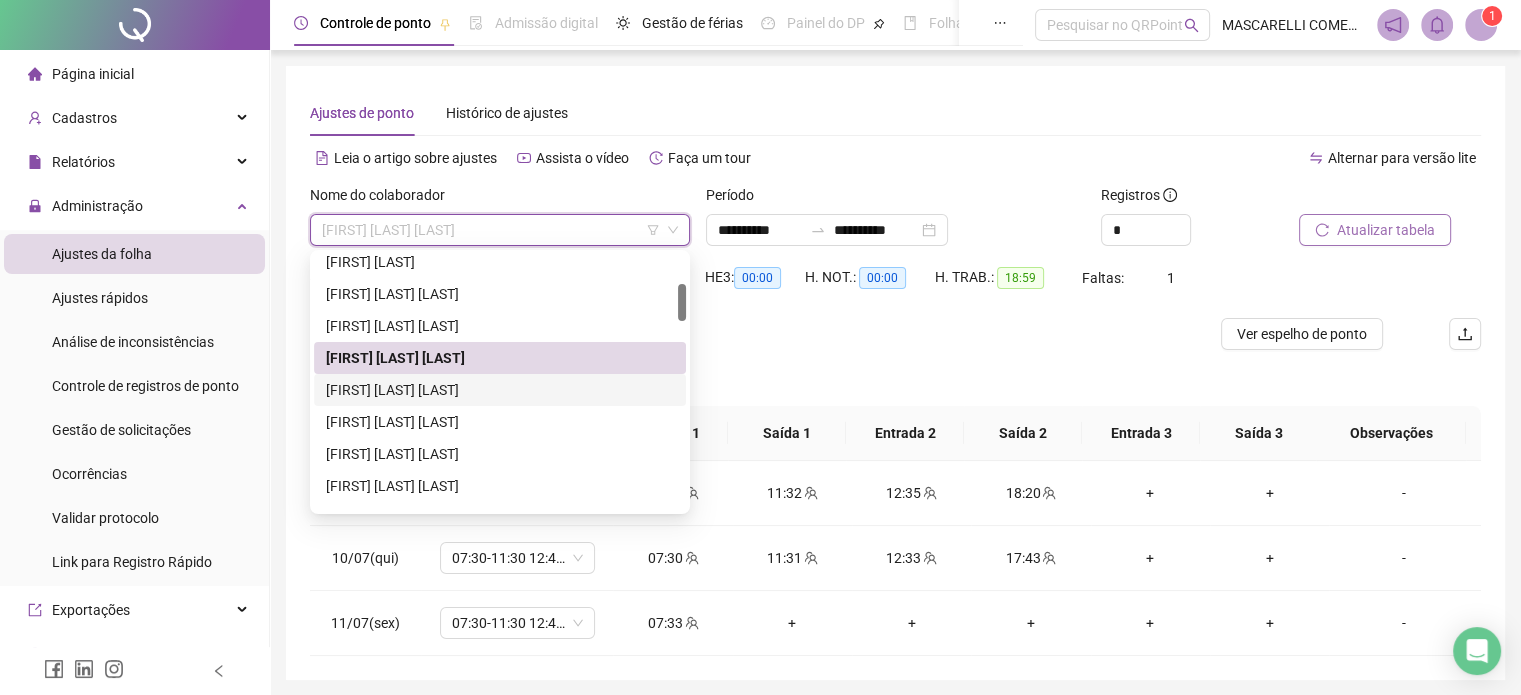 click on "[FIRST] [LAST] [LAST]" at bounding box center [500, 390] 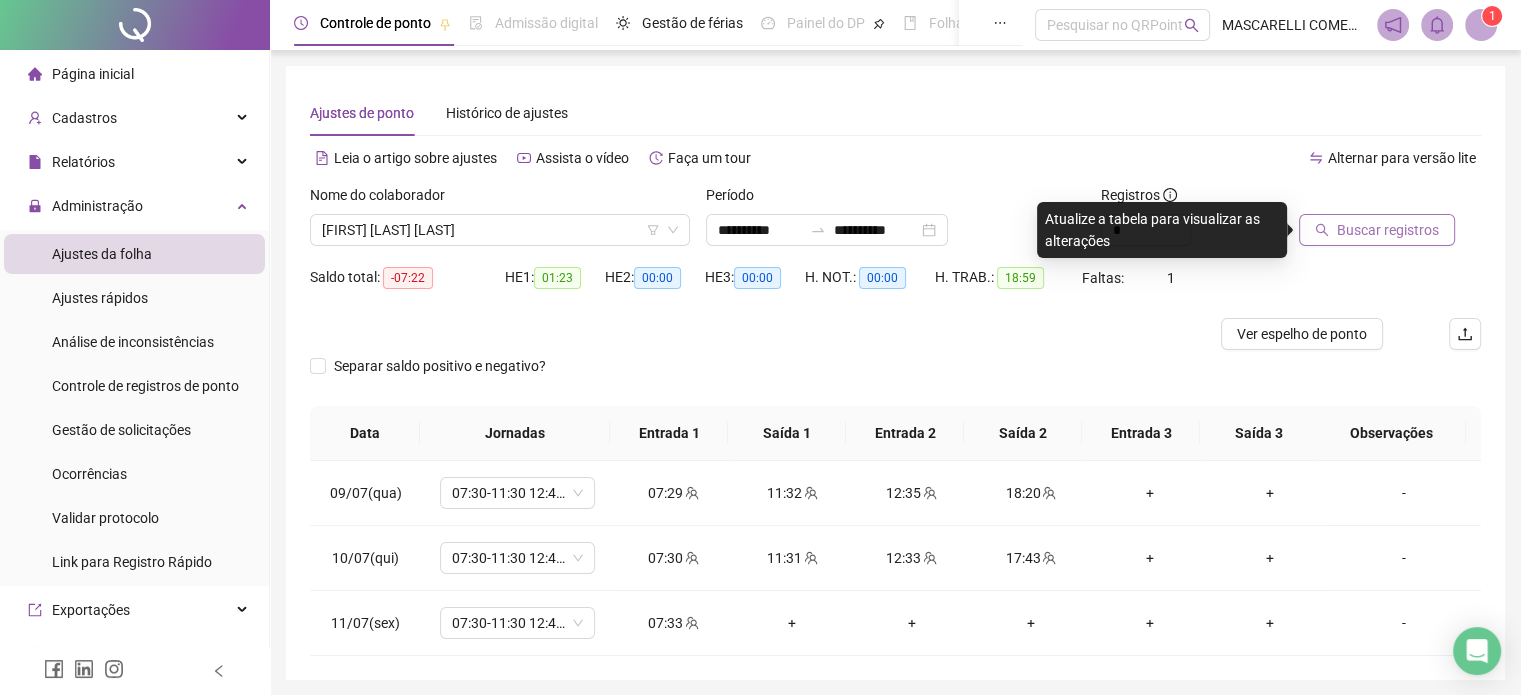 click on "Buscar registros" at bounding box center (1388, 230) 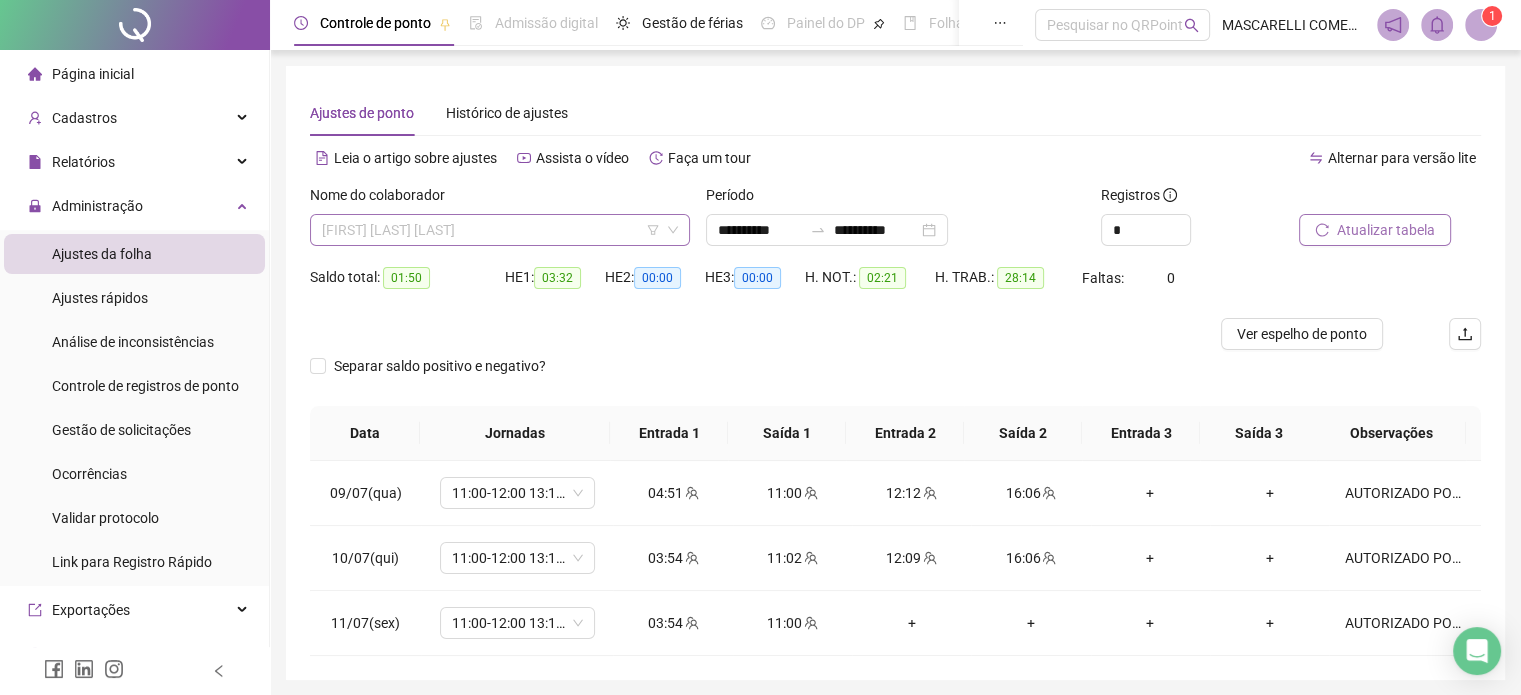 click on "[FIRST] [LAST] [LAST]" at bounding box center (500, 230) 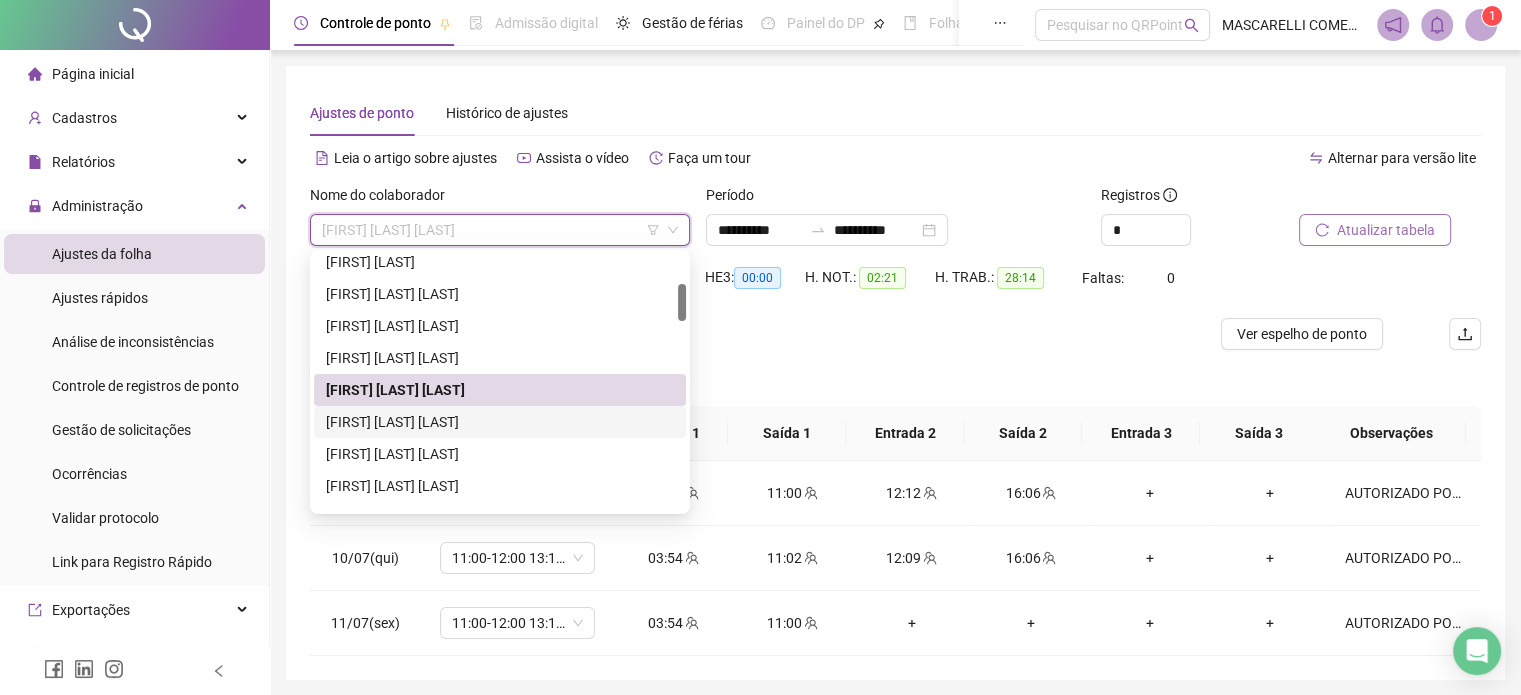 click on "[FIRST] [LAST] [LAST]" at bounding box center (500, 422) 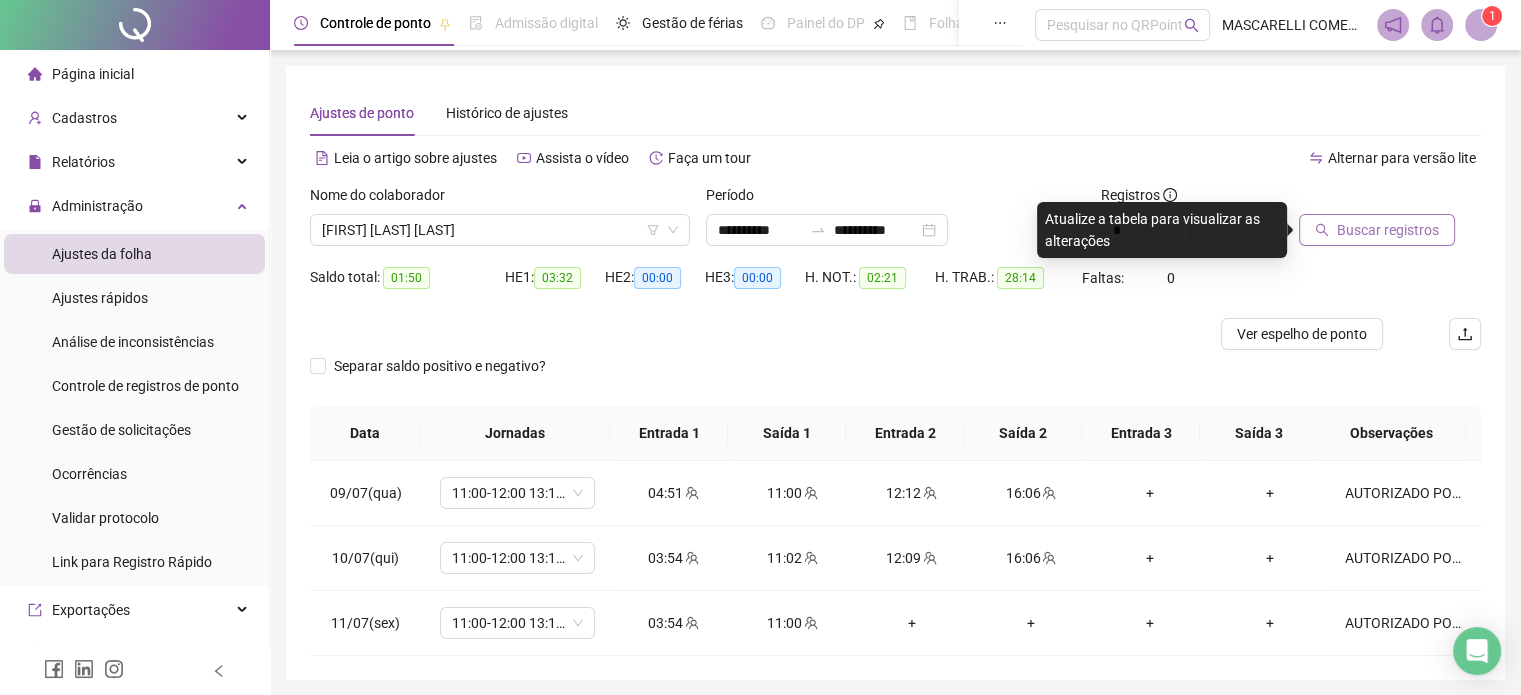 click on "Buscar registros" at bounding box center [1388, 230] 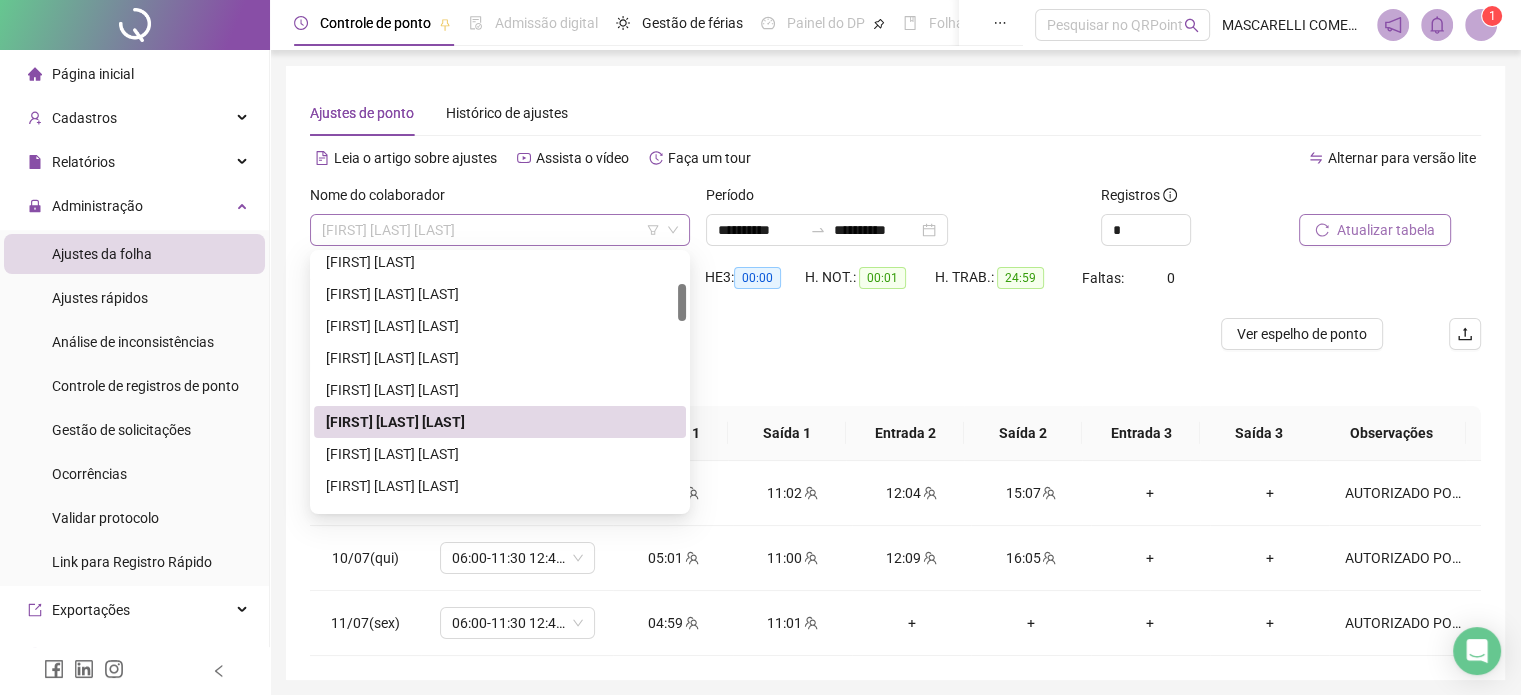 click on "[FIRST] [LAST] [LAST]" at bounding box center (500, 230) 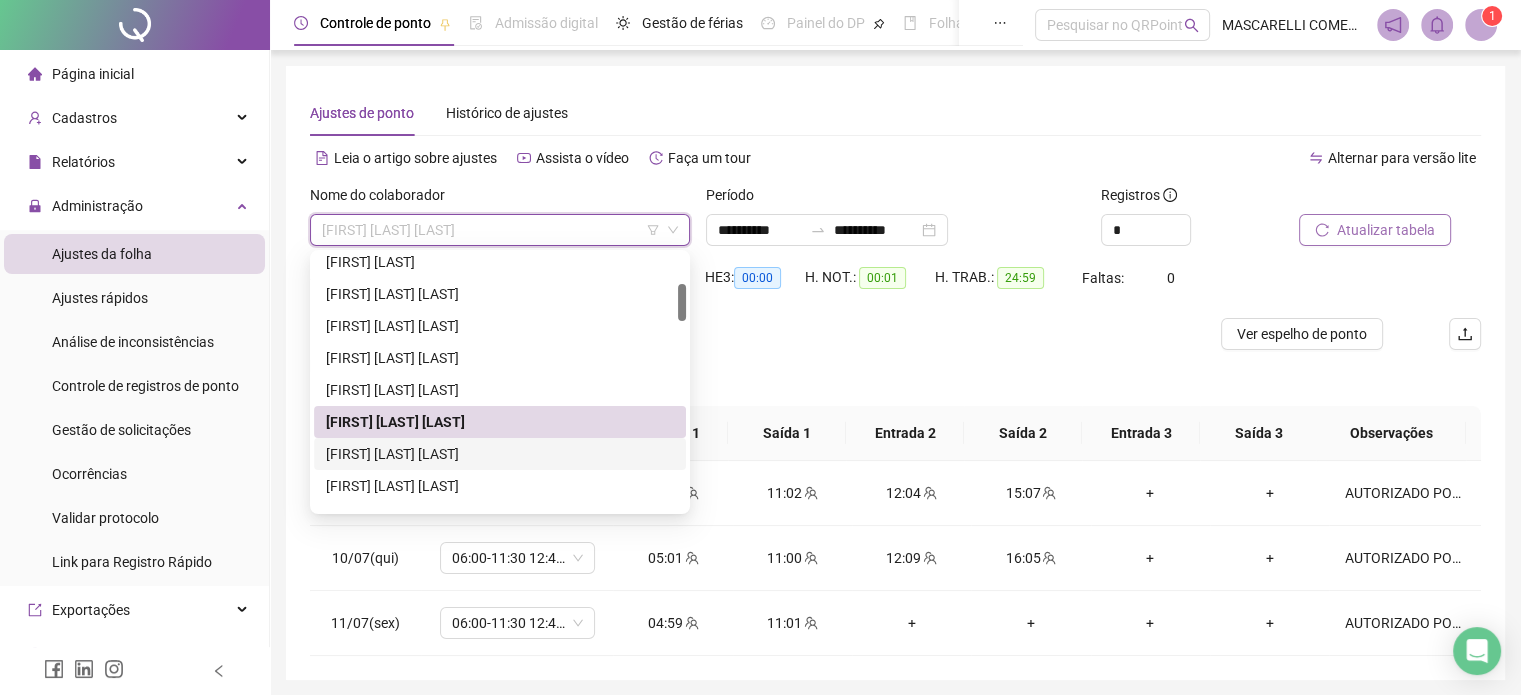 click on "[FIRST] [LAST] [LAST]" at bounding box center [500, 454] 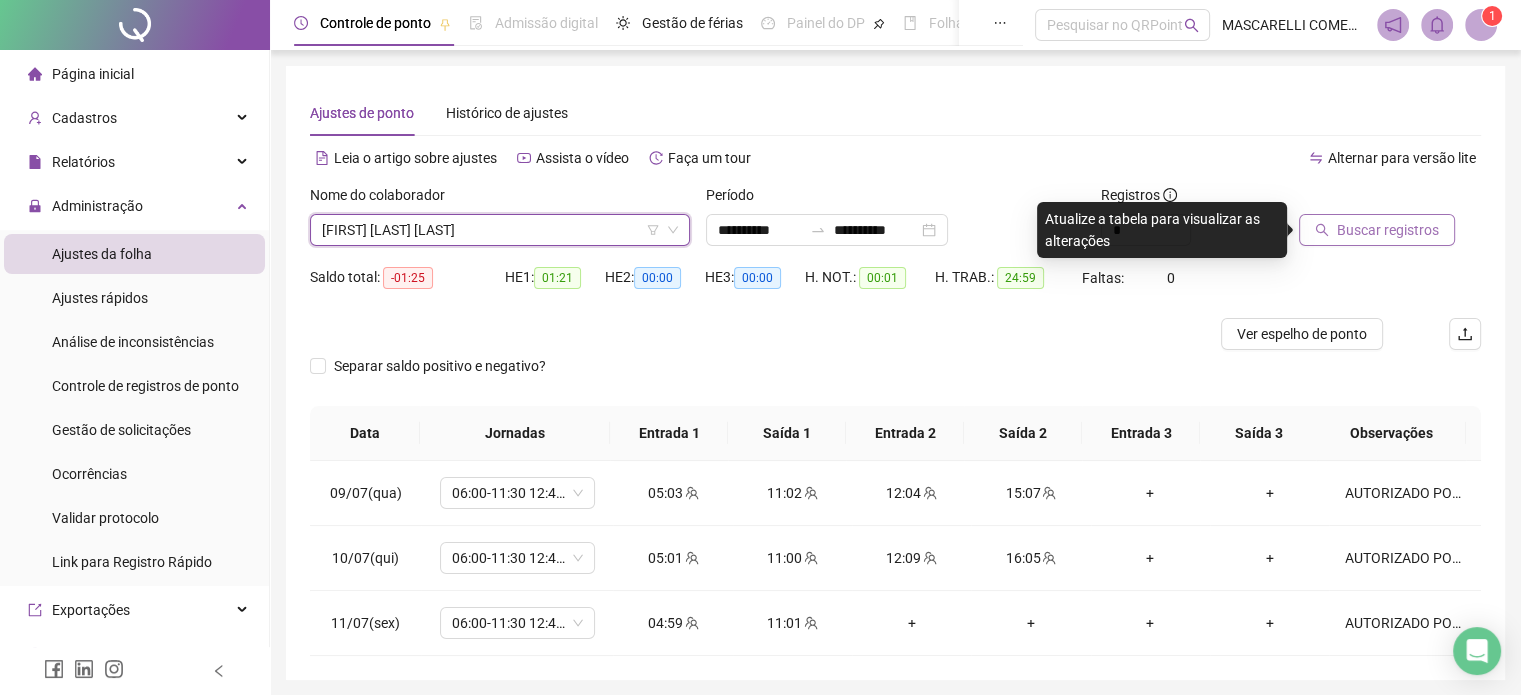 click on "Buscar registros" at bounding box center (1388, 230) 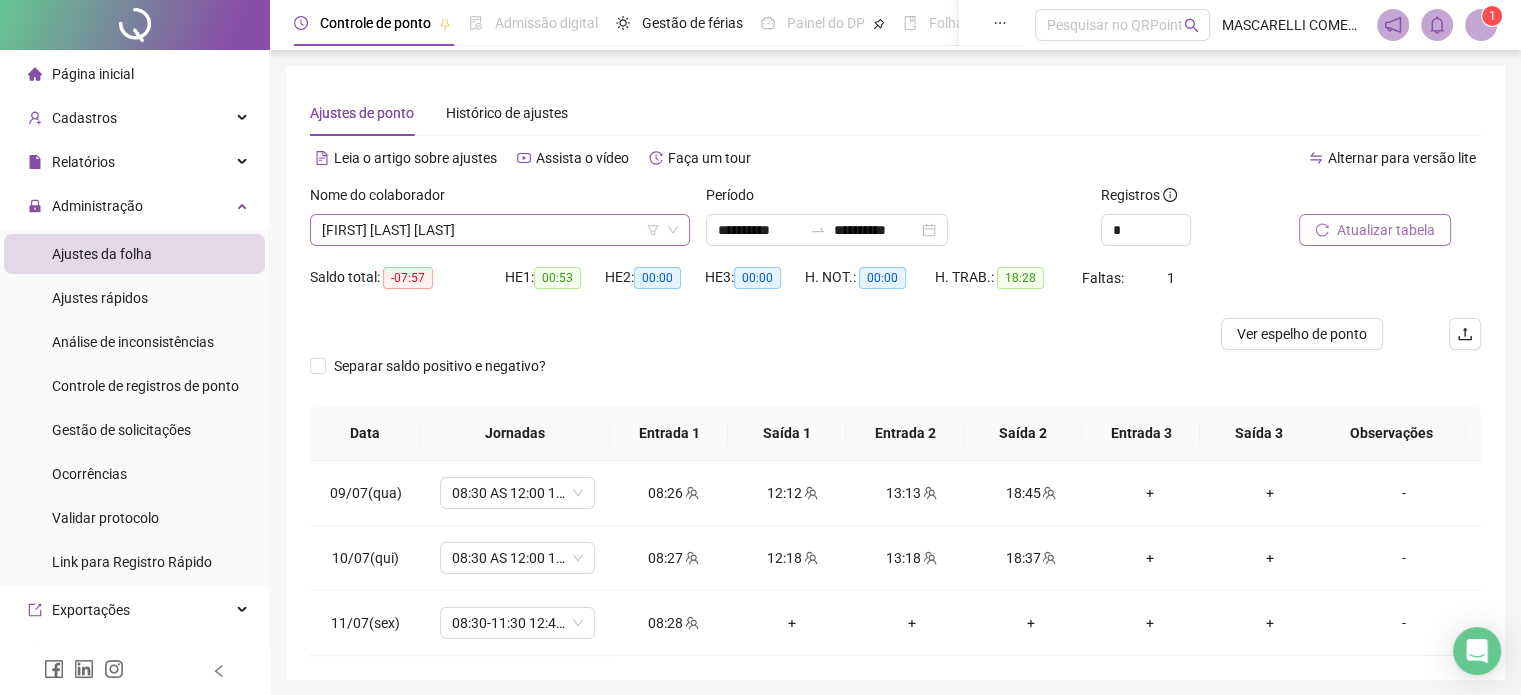click on "[FIRST] [LAST] [LAST]" at bounding box center [500, 230] 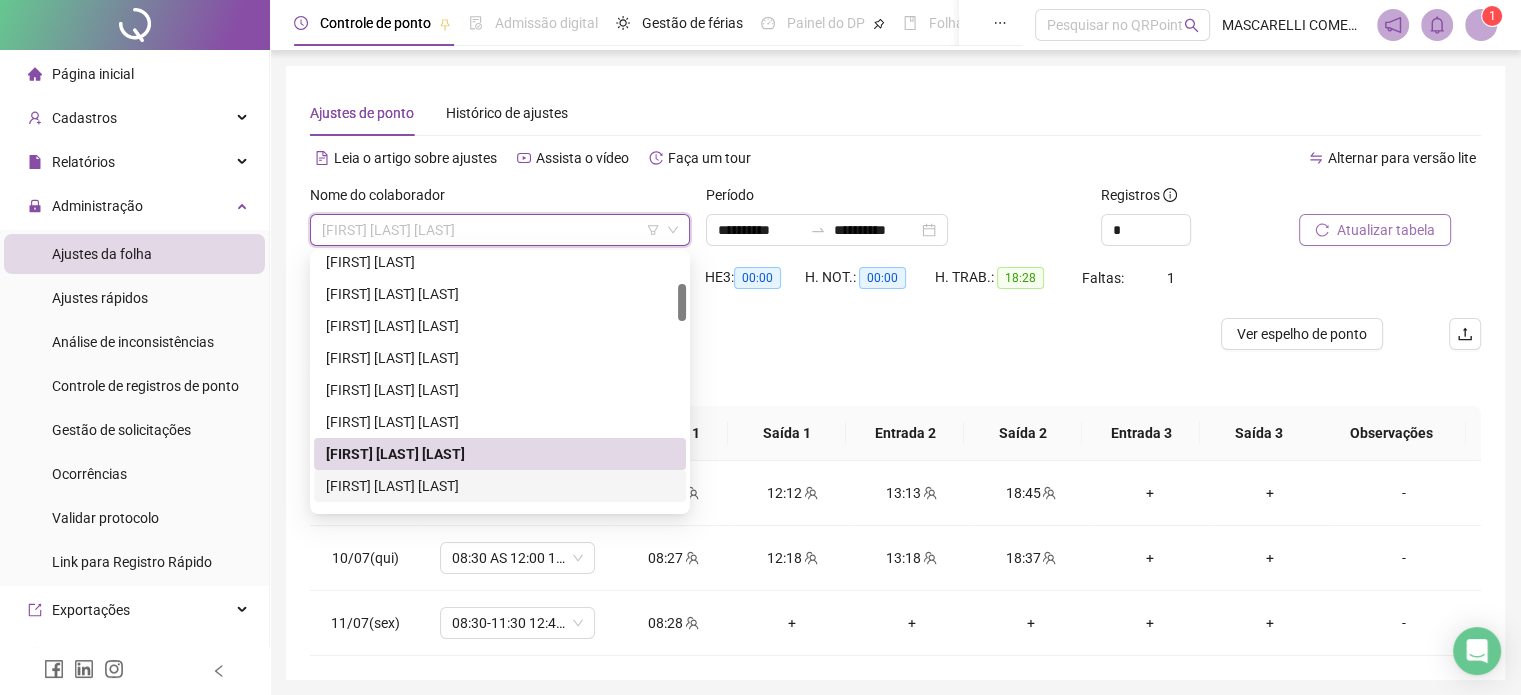click on "[FIRST] [LAST] [LAST]" at bounding box center (500, 486) 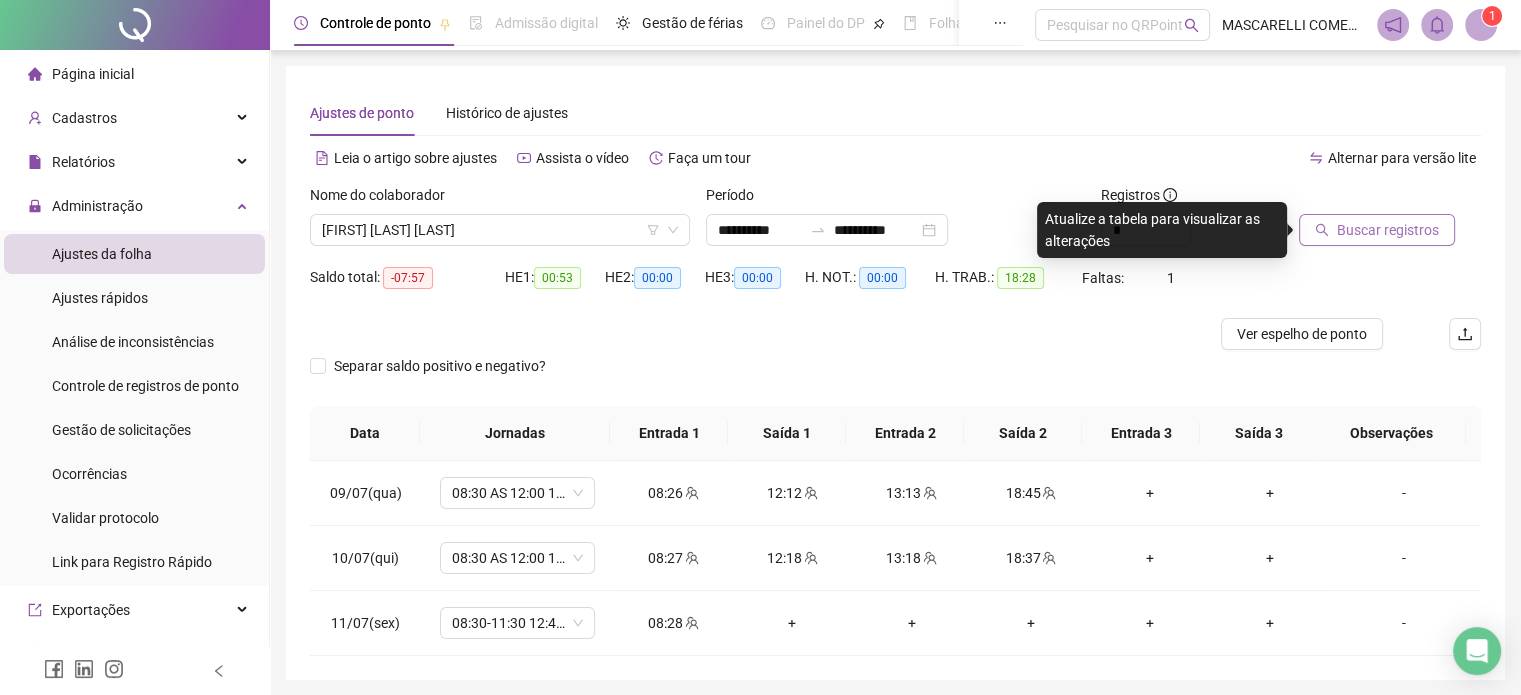 click on "Buscar registros" at bounding box center (1388, 230) 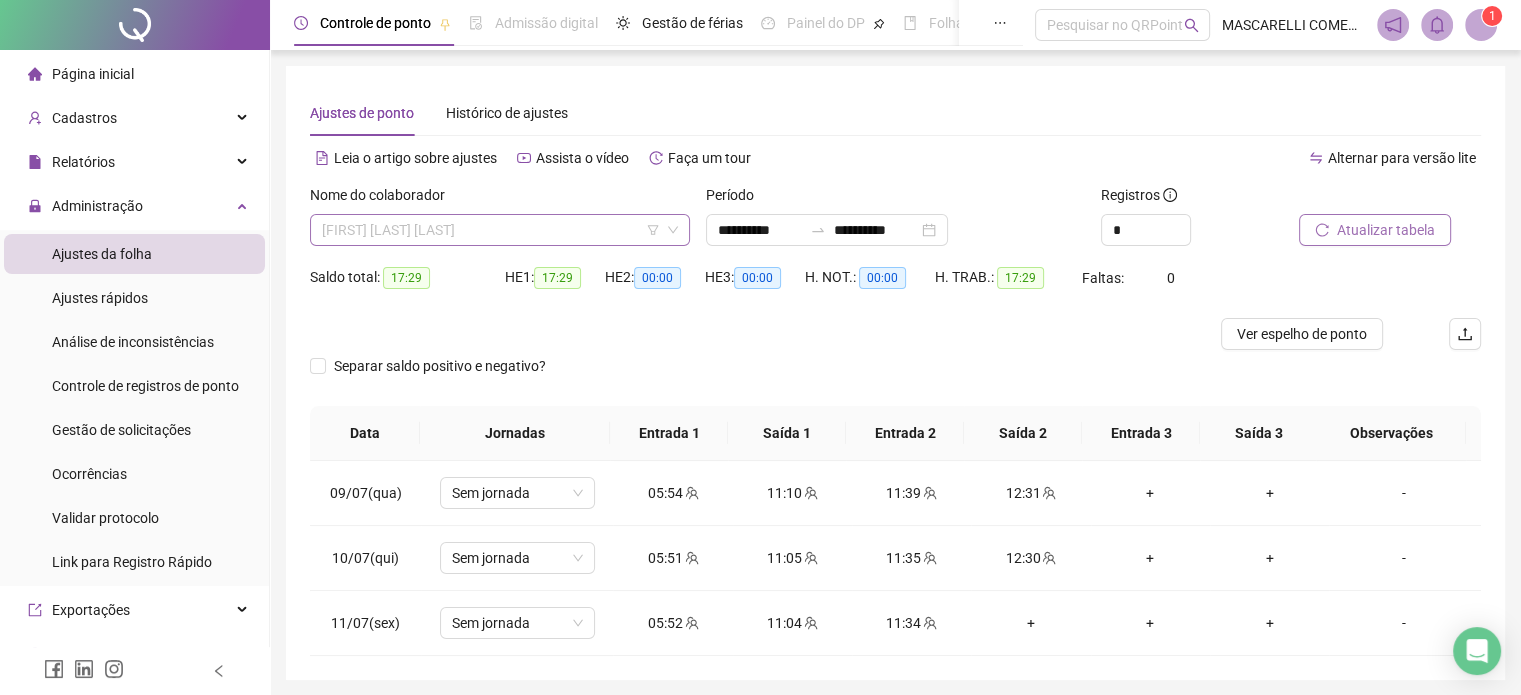 click on "[FIRST] [LAST] [LAST]" at bounding box center (500, 230) 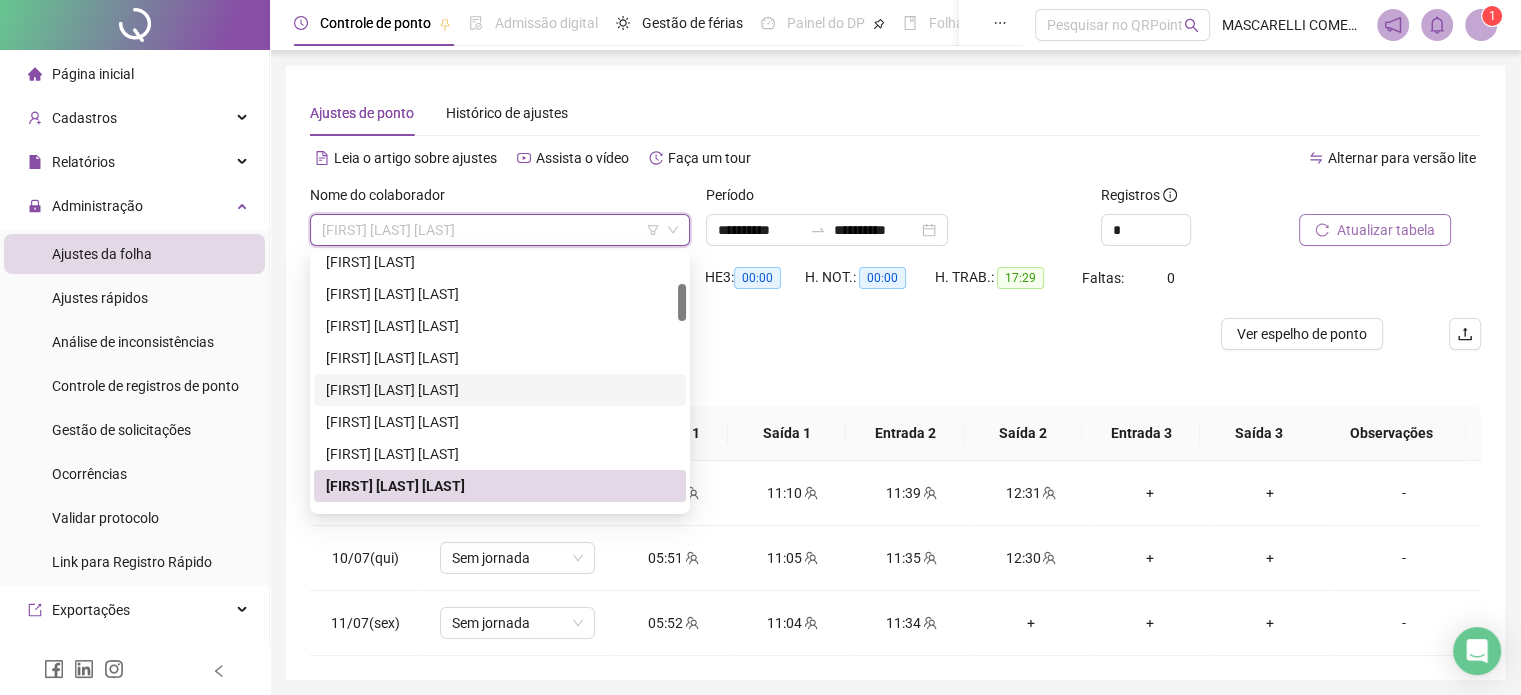 scroll, scrollTop: 300, scrollLeft: 0, axis: vertical 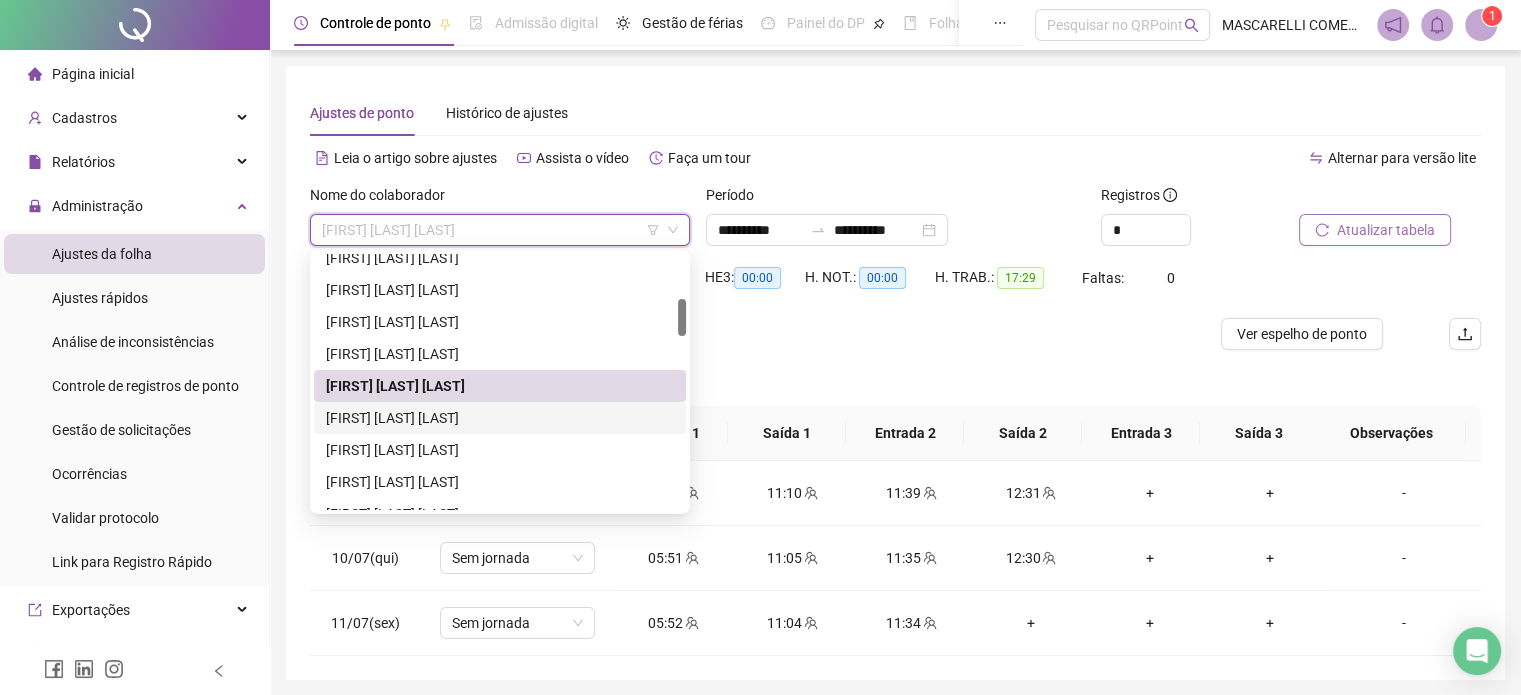 click on "[FIRST] [LAST] [LAST]" at bounding box center (500, 418) 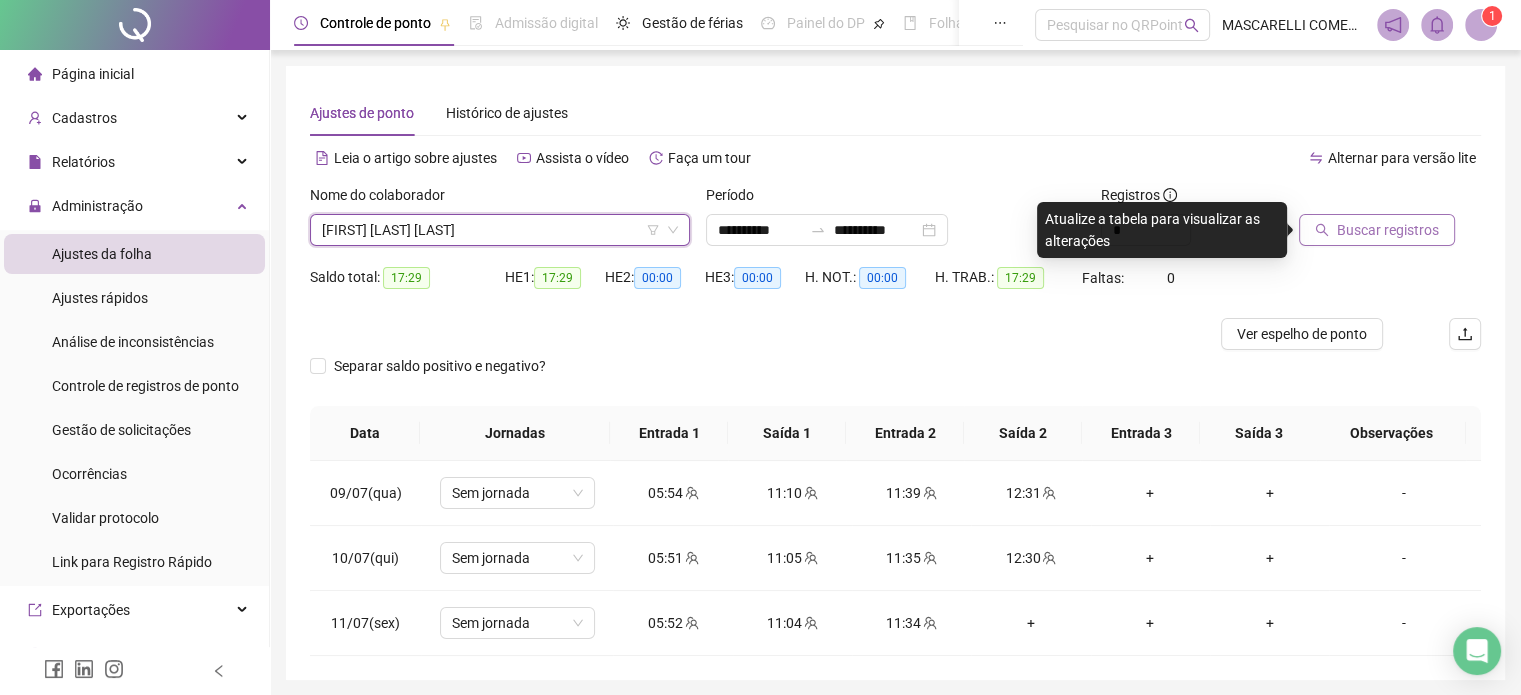 click on "Buscar registros" at bounding box center [1388, 230] 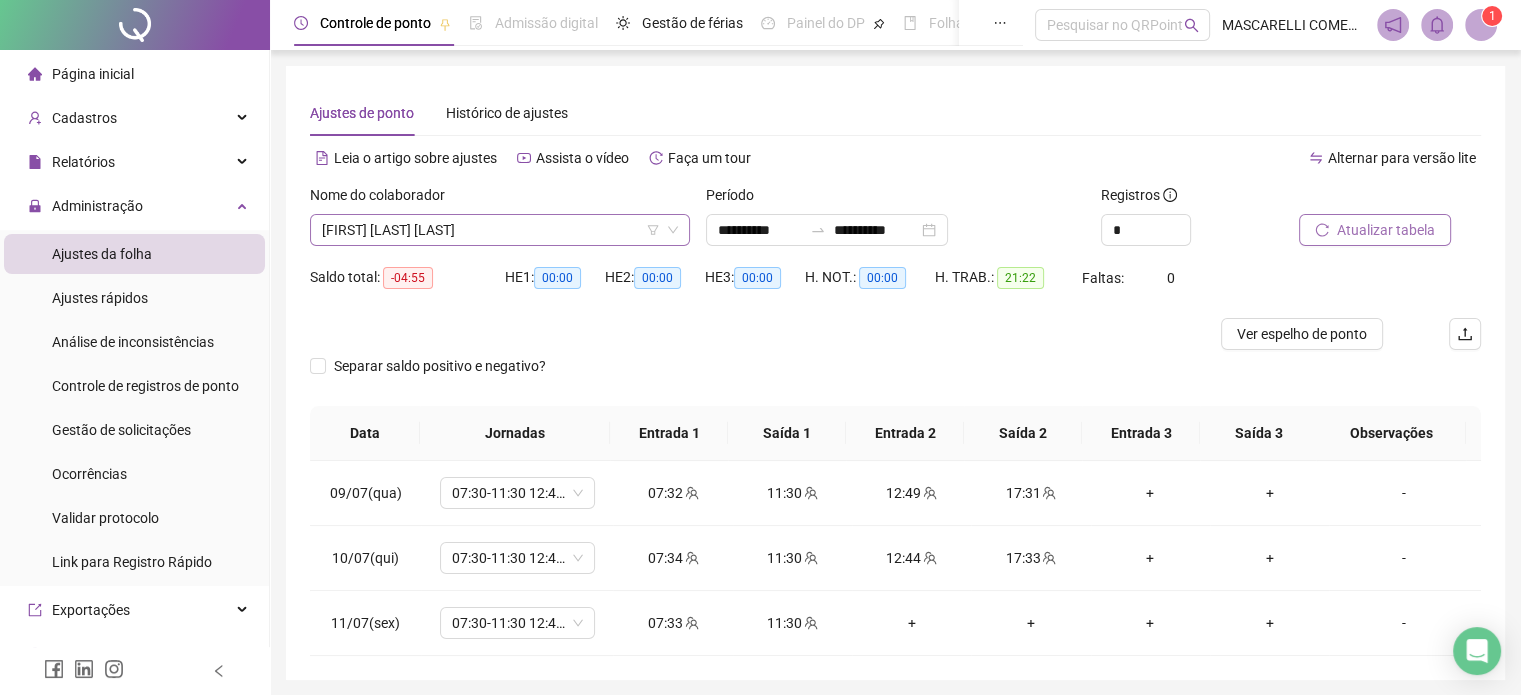 click on "[FIRST] [LAST] [LAST]" at bounding box center (500, 230) 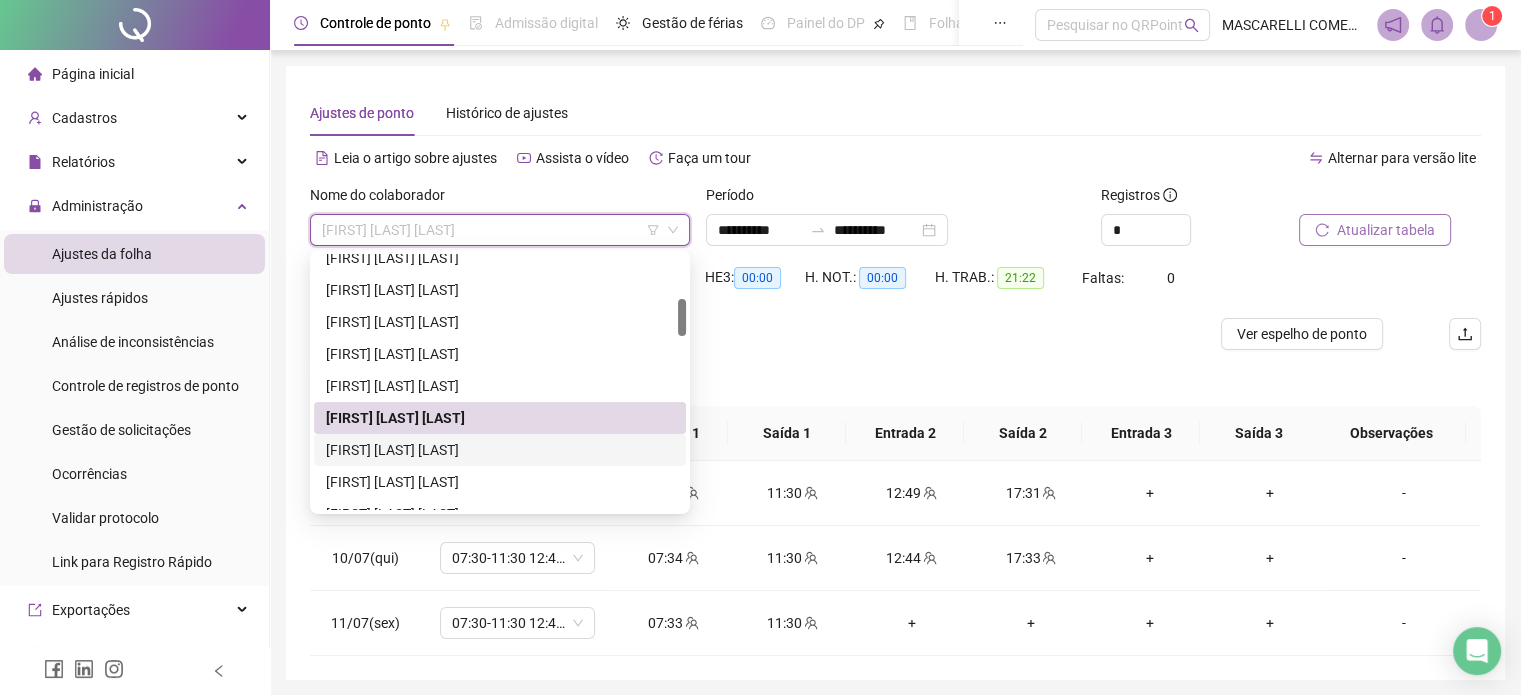 click on "[FIRST] [LAST] [LAST]" at bounding box center [500, 450] 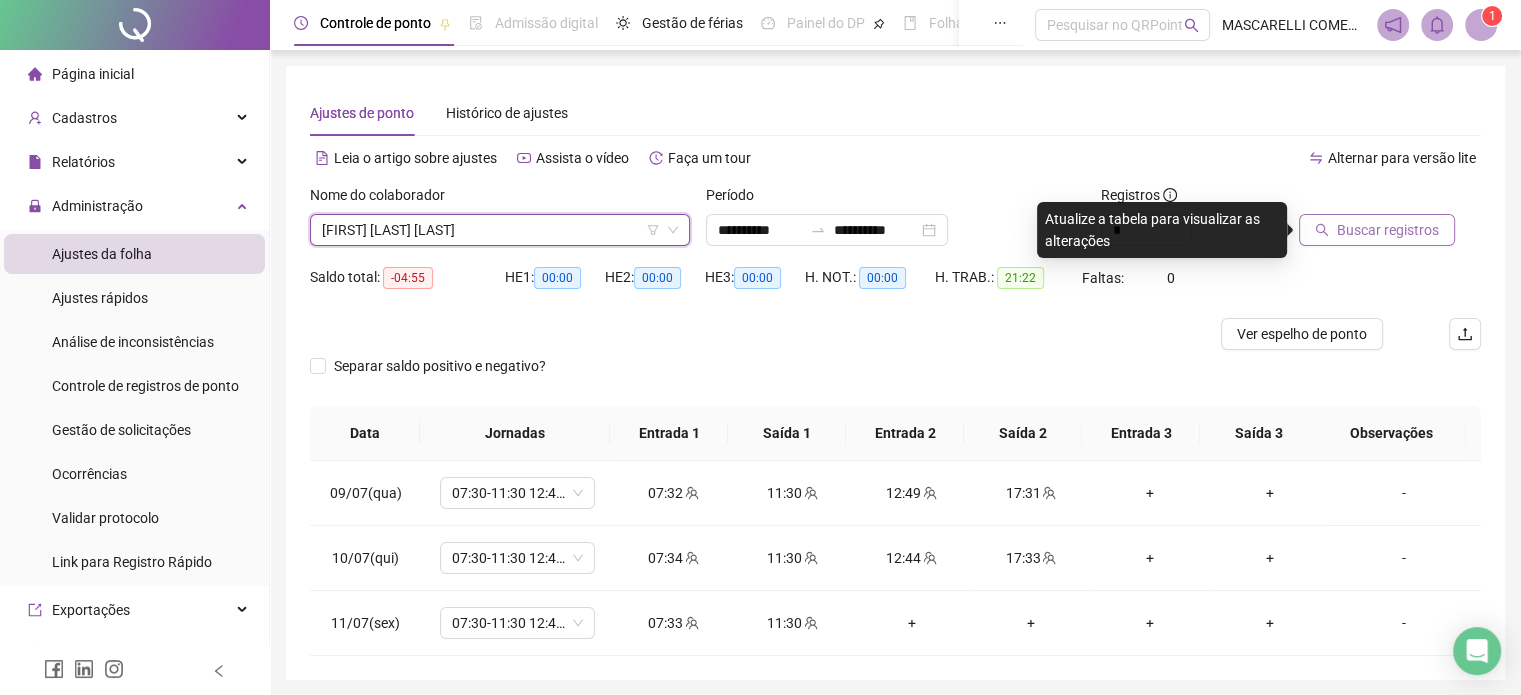 click on "Buscar registros" at bounding box center (1388, 230) 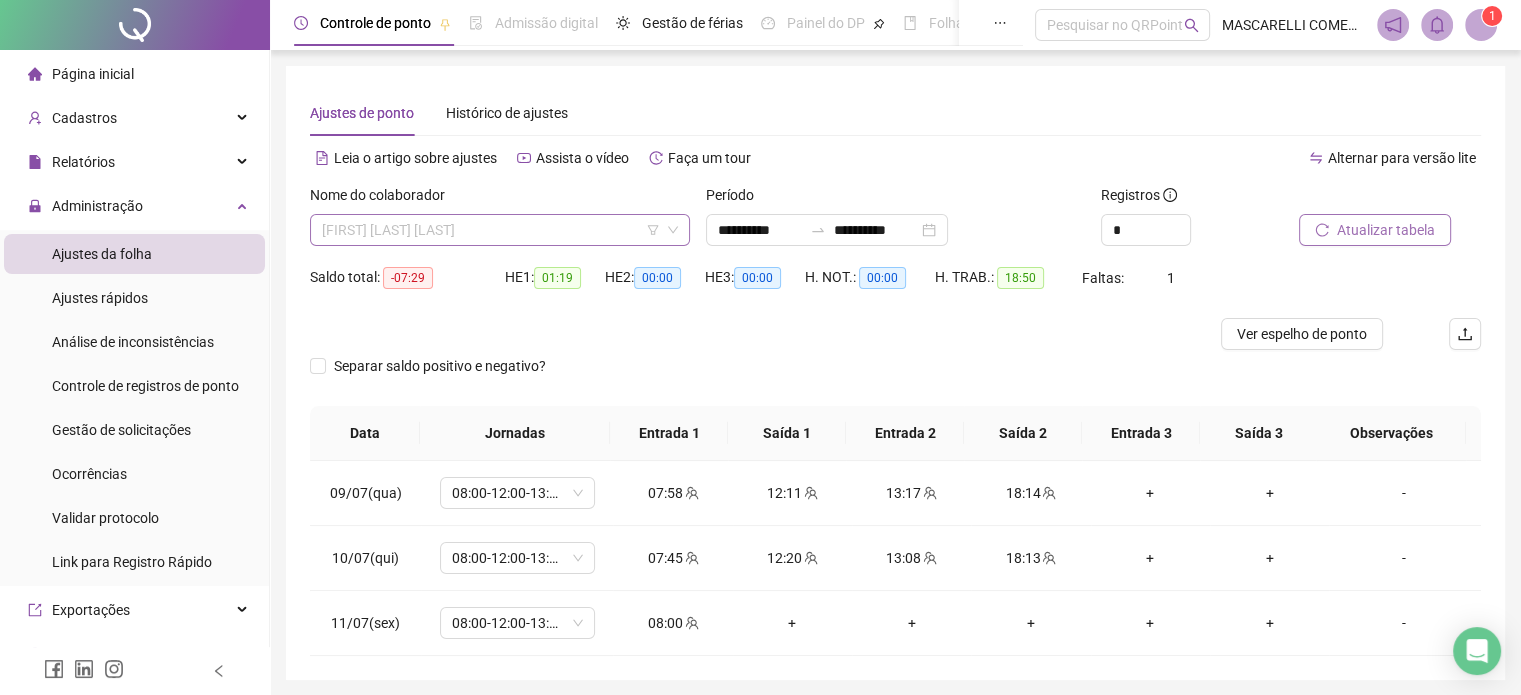 click on "[FIRST] [LAST] [LAST]" at bounding box center [500, 230] 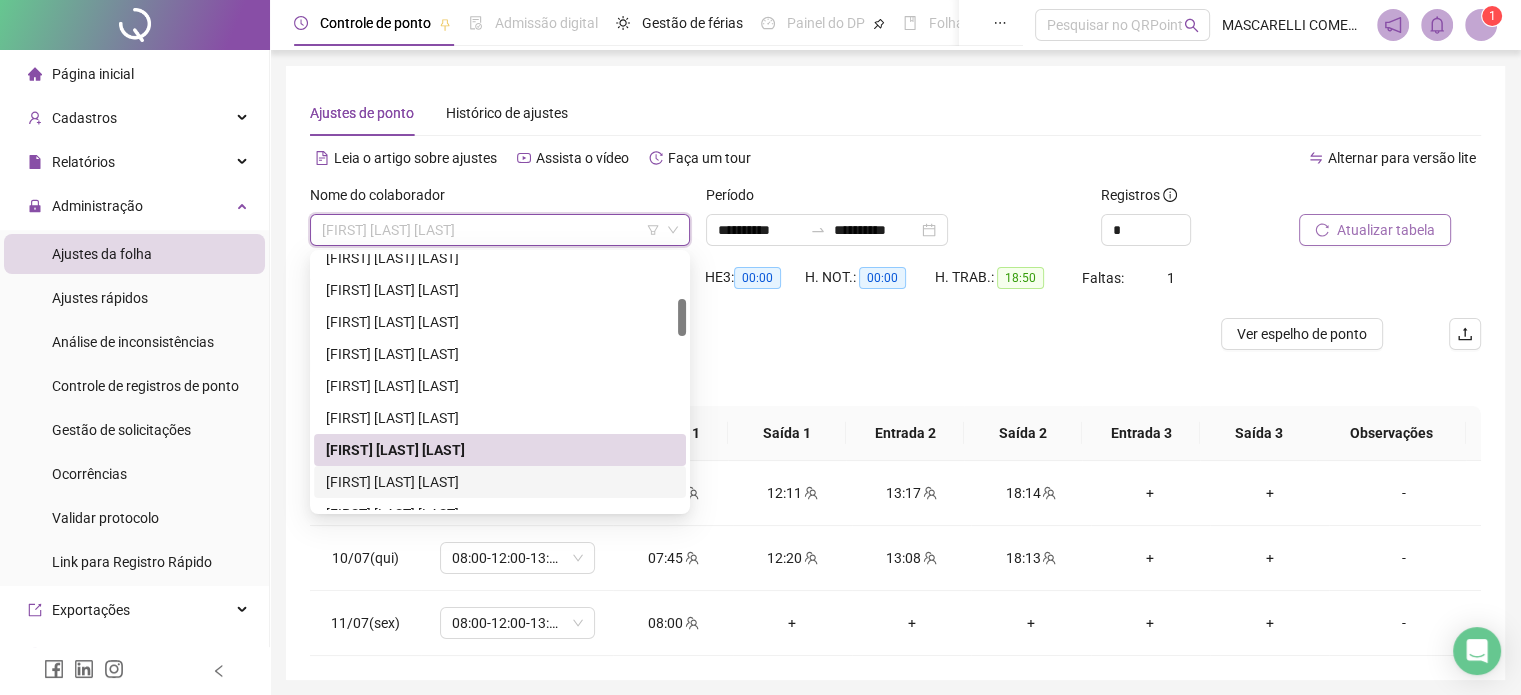 click on "[FIRST] [LAST] [LAST]" at bounding box center [500, 482] 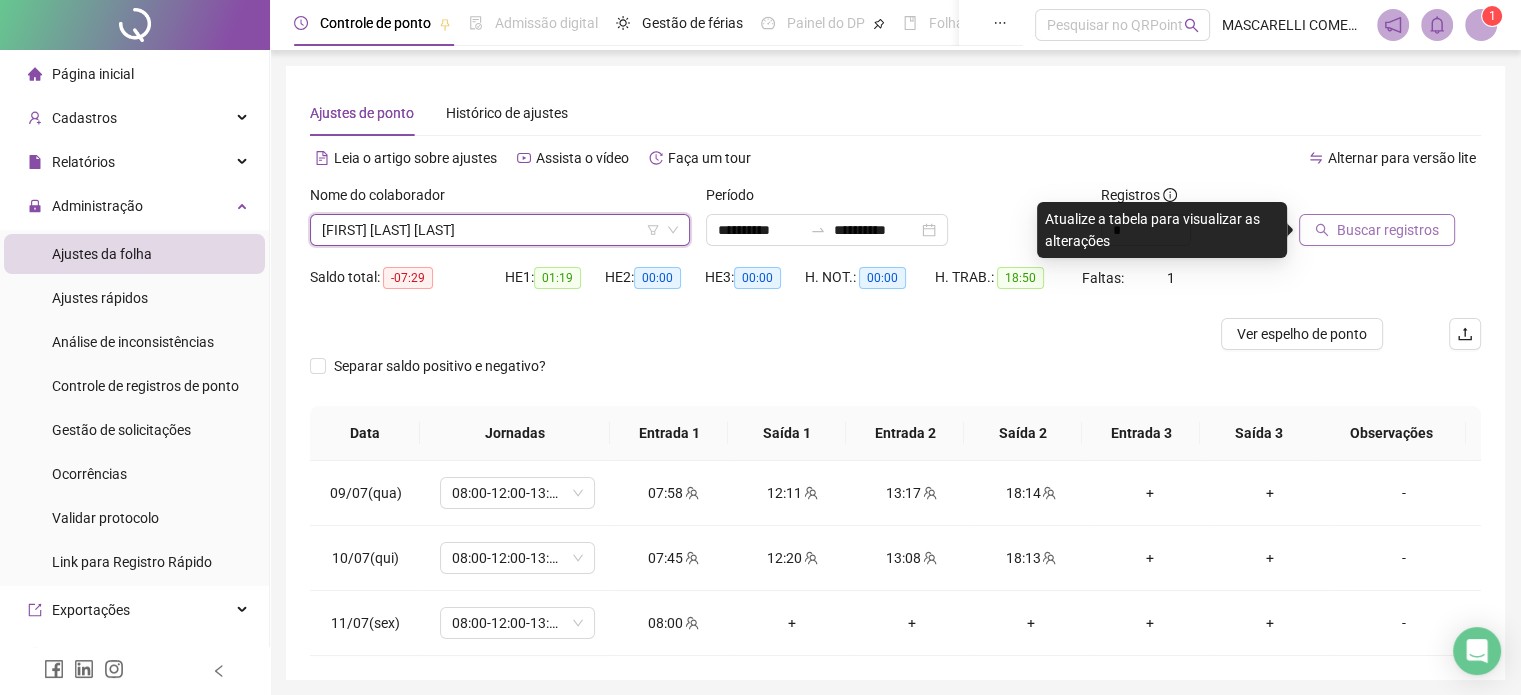 click on "Buscar registros" at bounding box center [1388, 230] 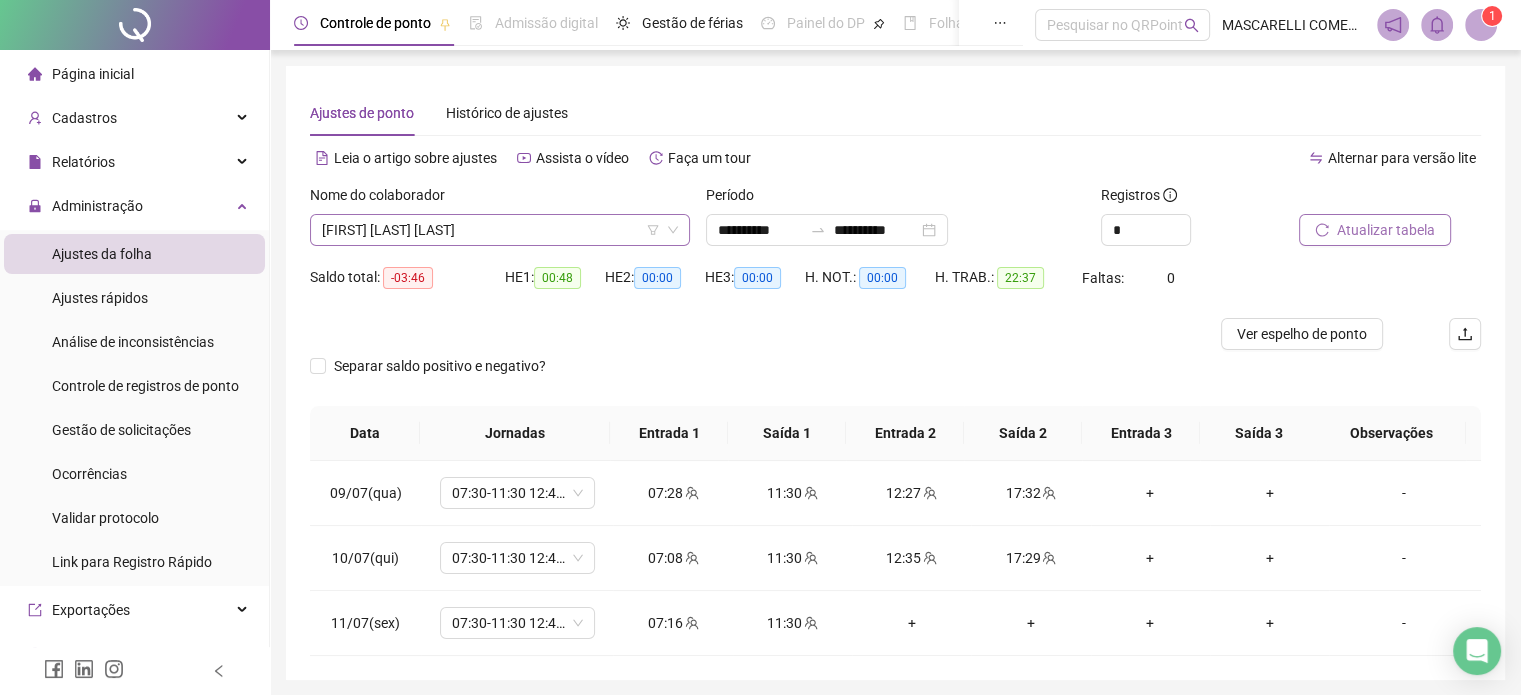 click on "[FIRST] [LAST] [LAST]" at bounding box center (500, 230) 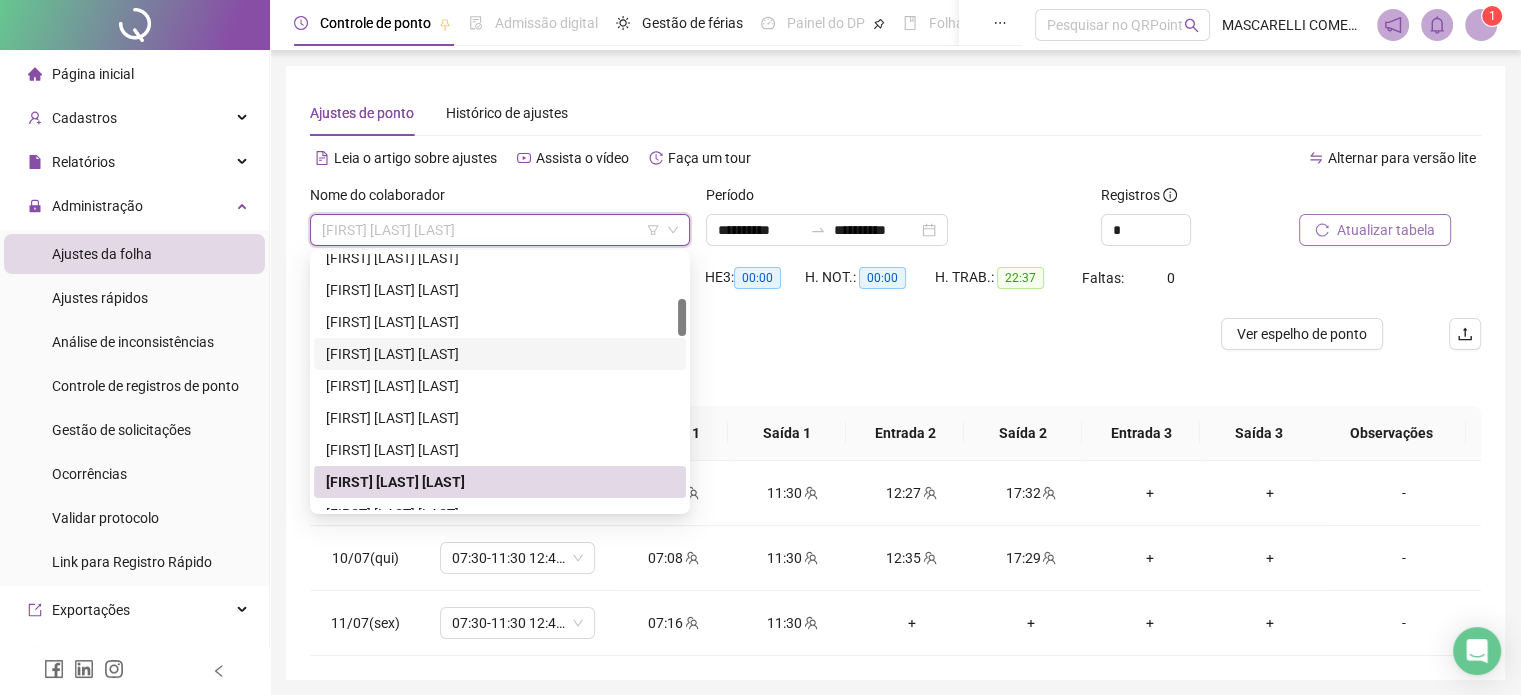 scroll, scrollTop: 400, scrollLeft: 0, axis: vertical 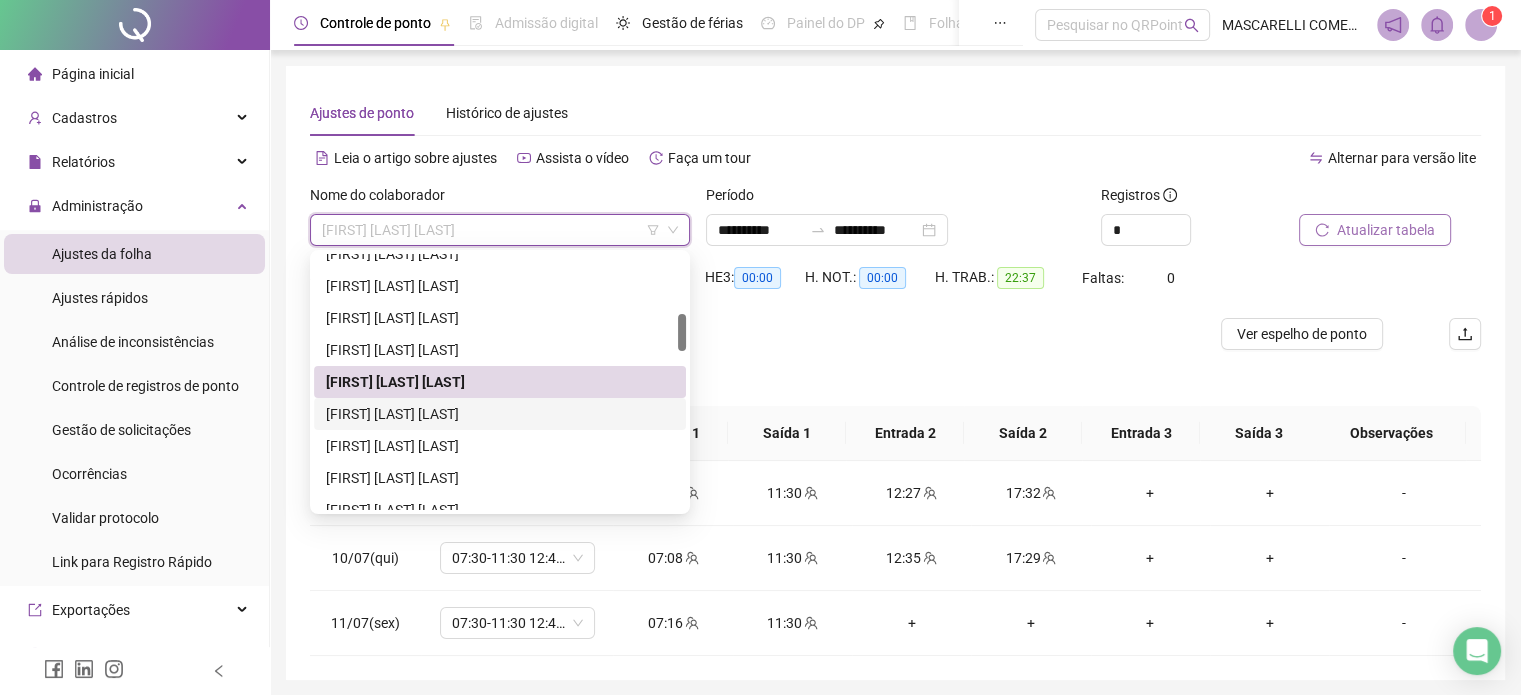 click on "[FIRST] [LAST] [LAST]" at bounding box center [500, 414] 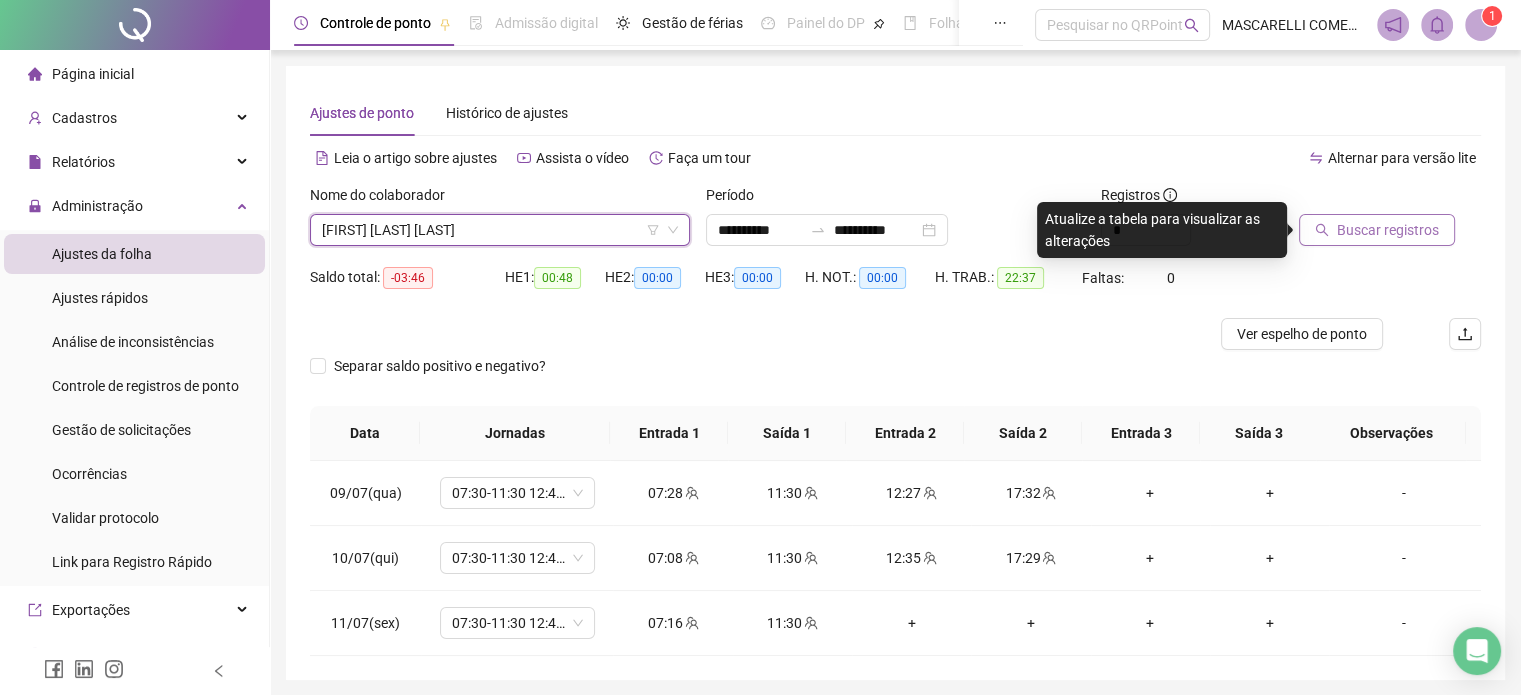 click on "Buscar registros" at bounding box center [1388, 230] 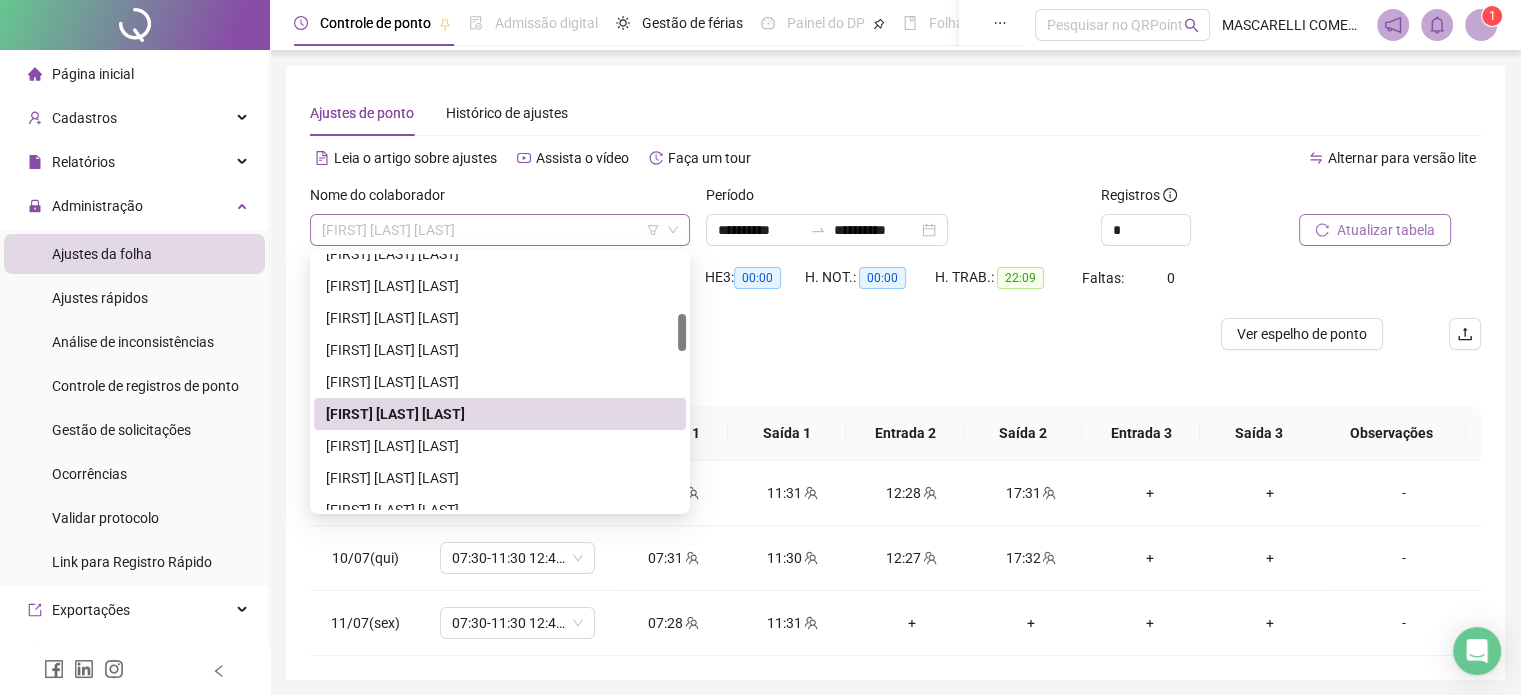 click on "[FIRST] [LAST] [LAST]" at bounding box center (500, 230) 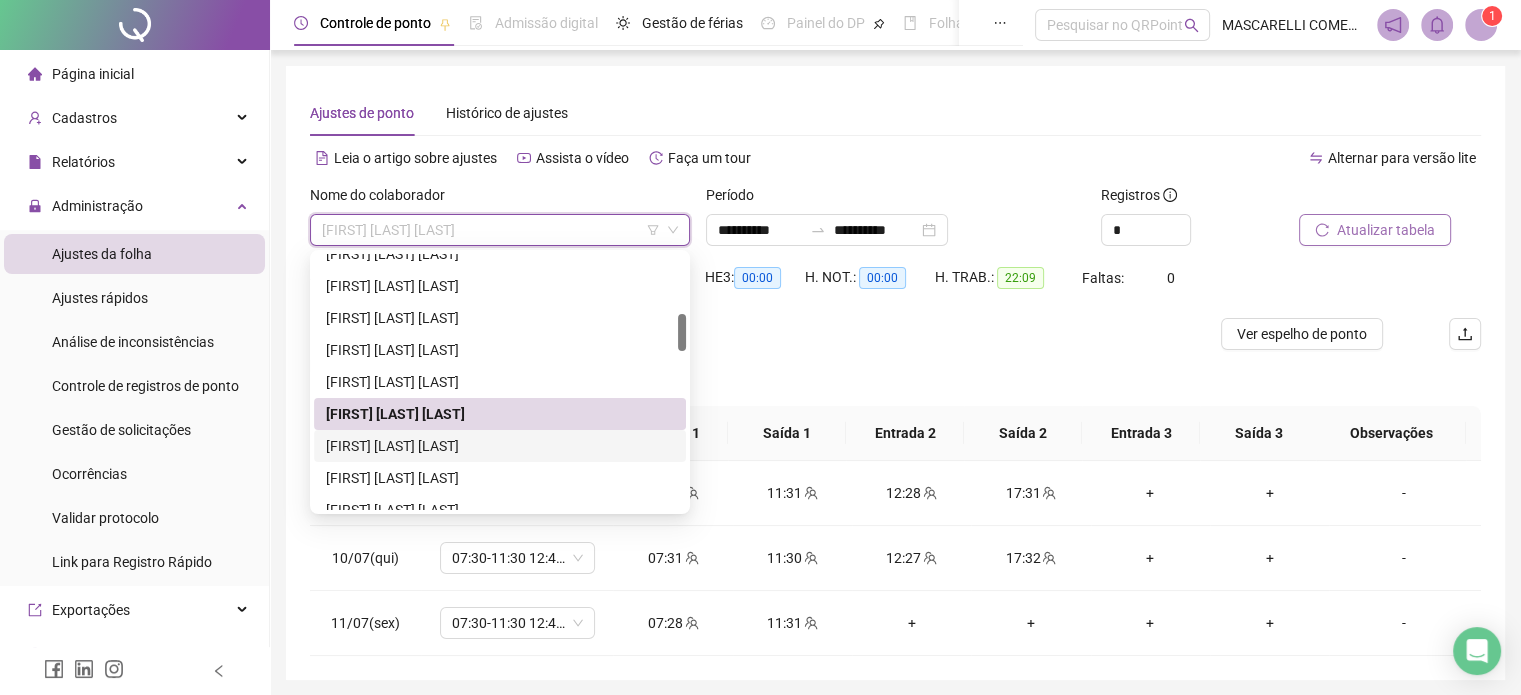 click on "[FIRST] [LAST] [LAST]" at bounding box center [500, 446] 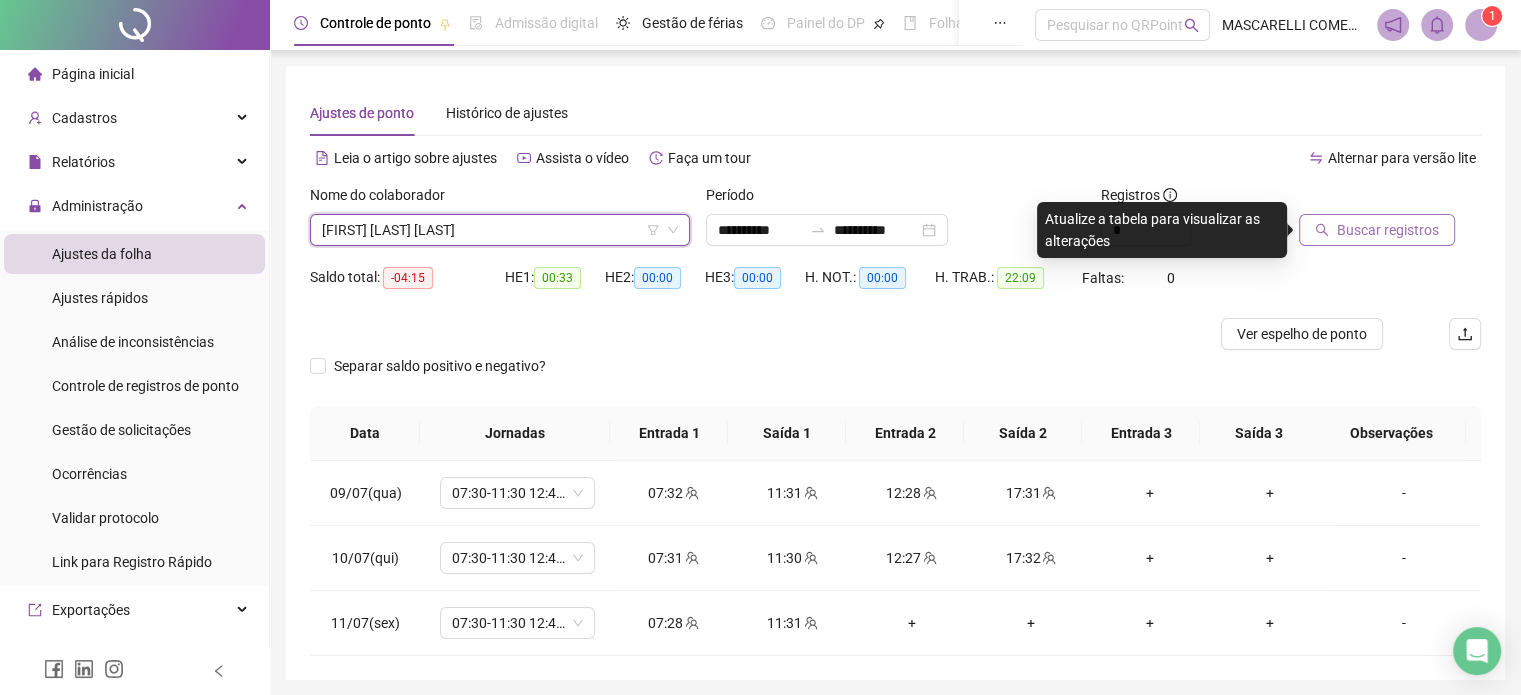 click 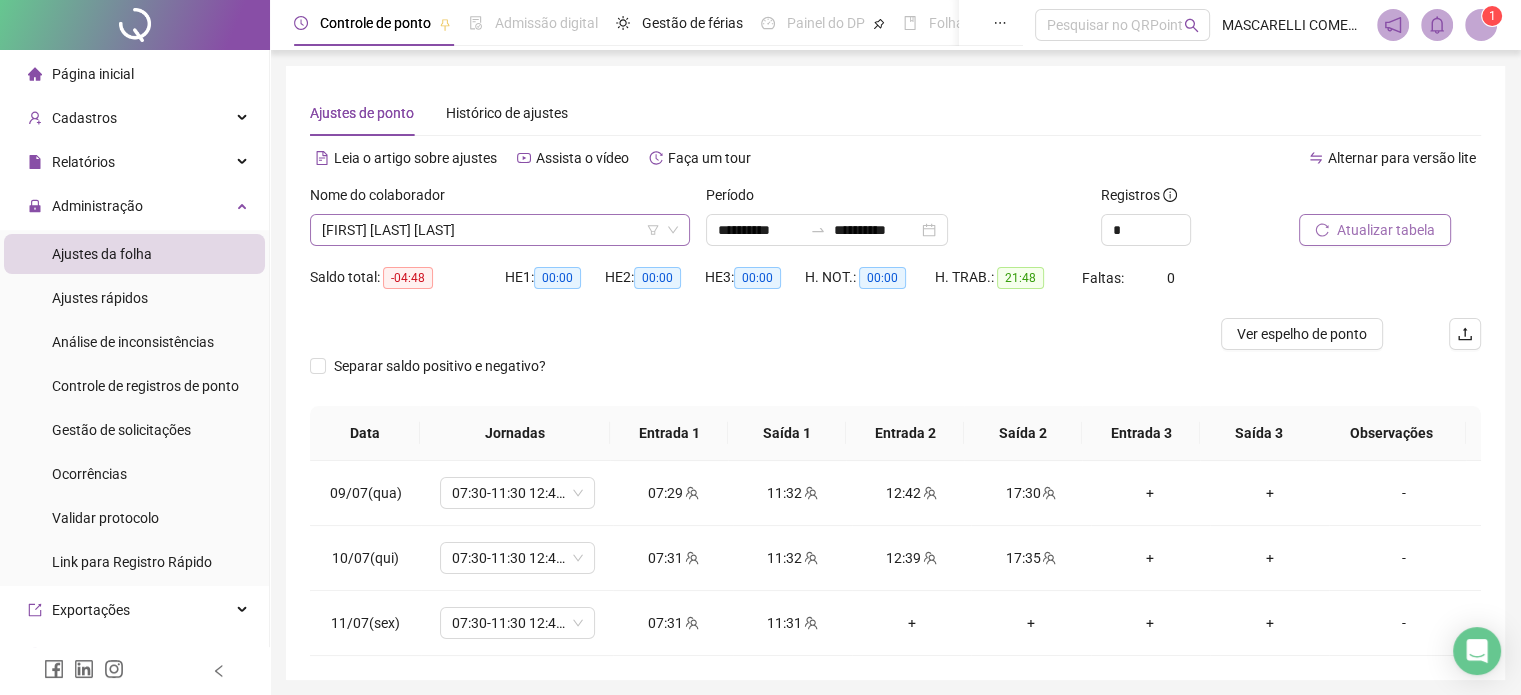 click on "[FIRST] [LAST] [LAST]" at bounding box center (500, 230) 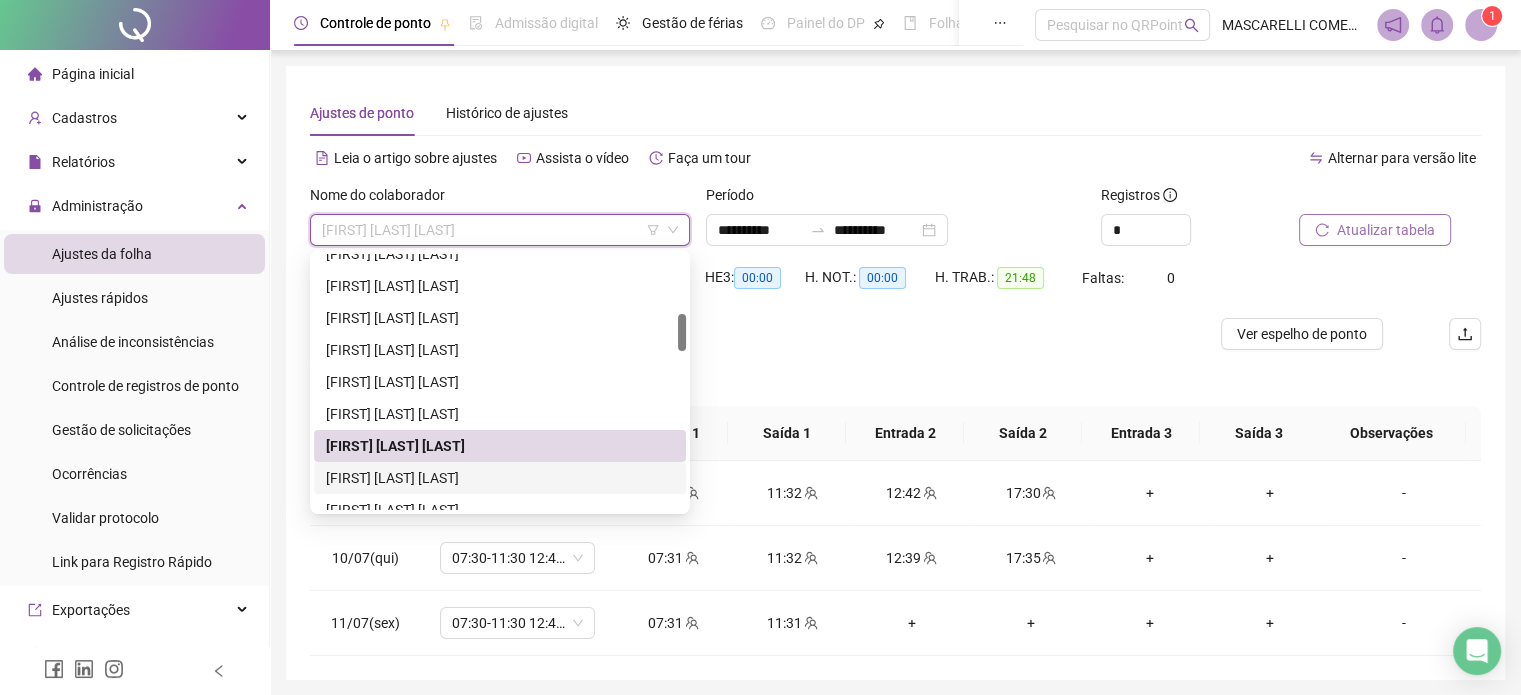 click on "[FIRST] [LAST] [LAST]" at bounding box center [500, 478] 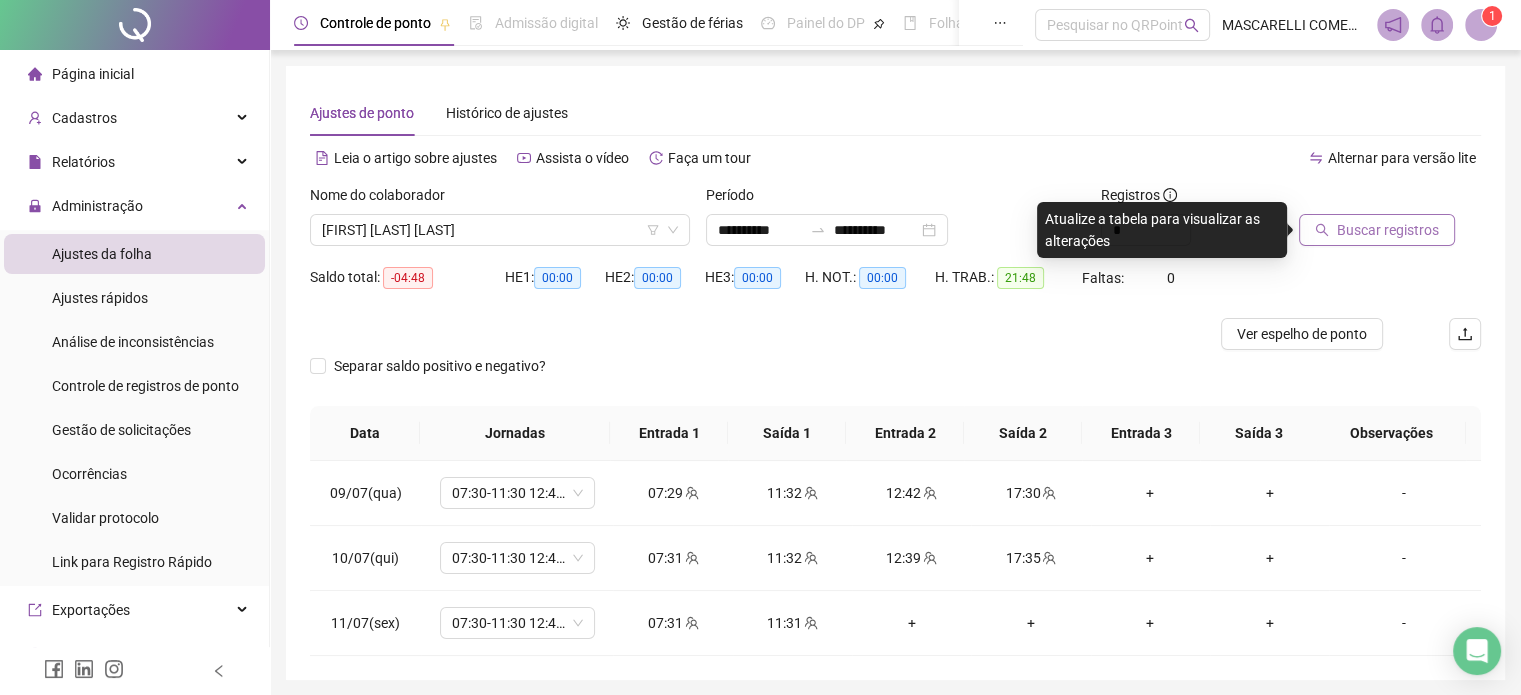 click on "Buscar registros" at bounding box center (1388, 230) 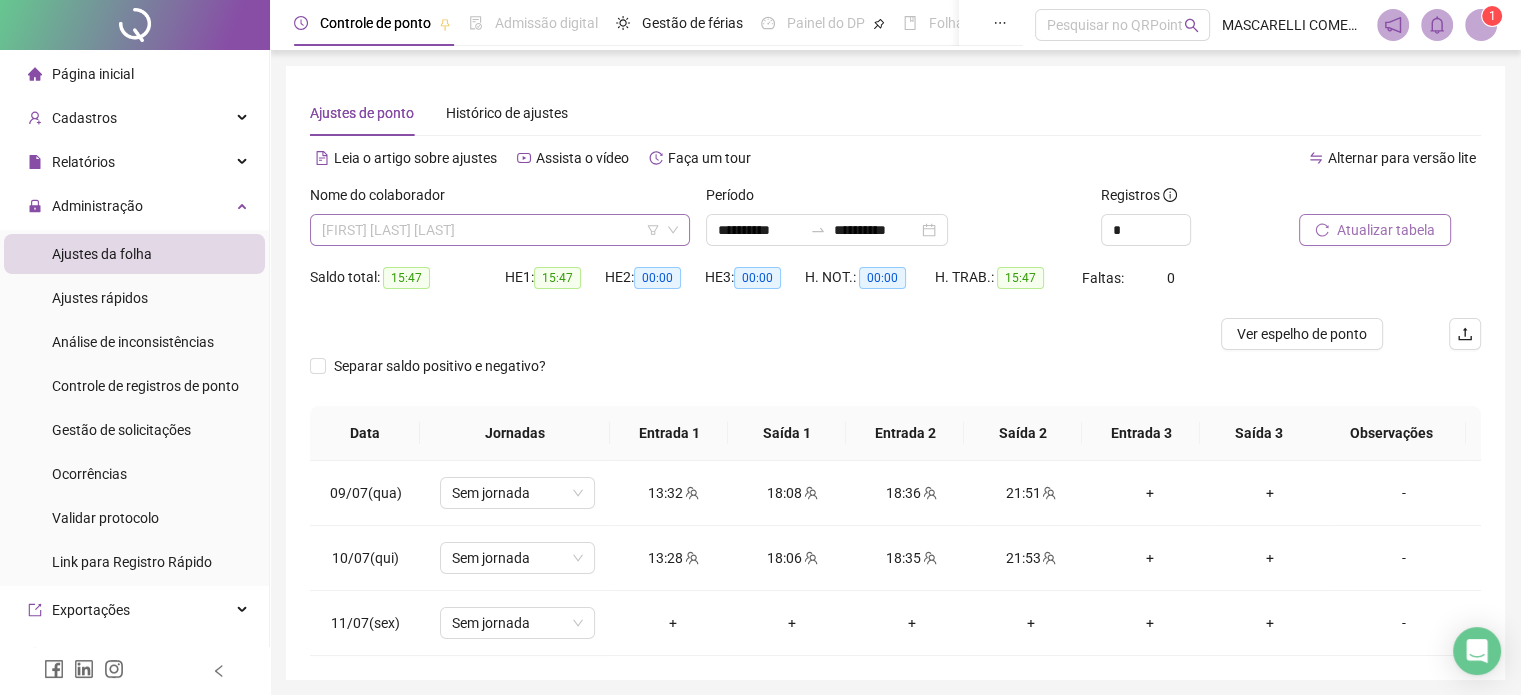 click on "[FIRST] [LAST] [LAST]" at bounding box center [500, 230] 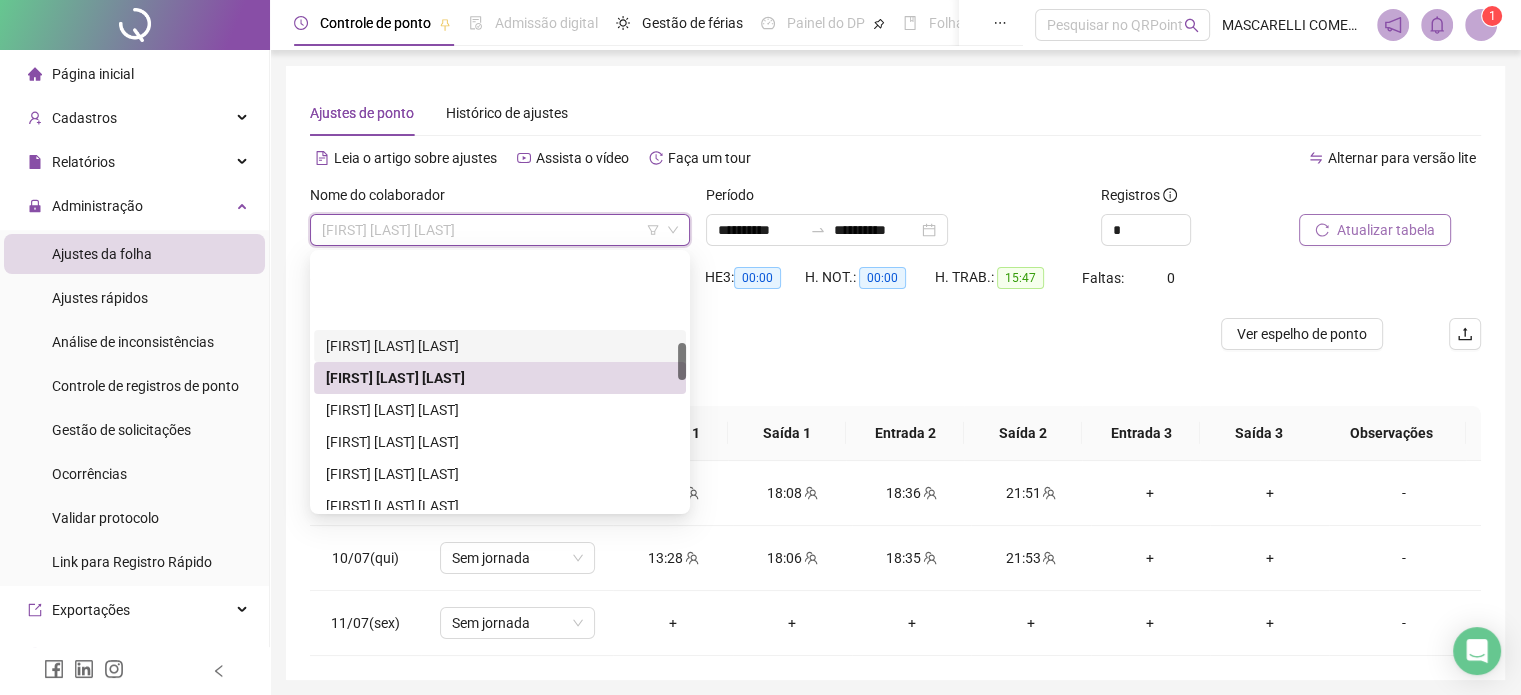 scroll, scrollTop: 600, scrollLeft: 0, axis: vertical 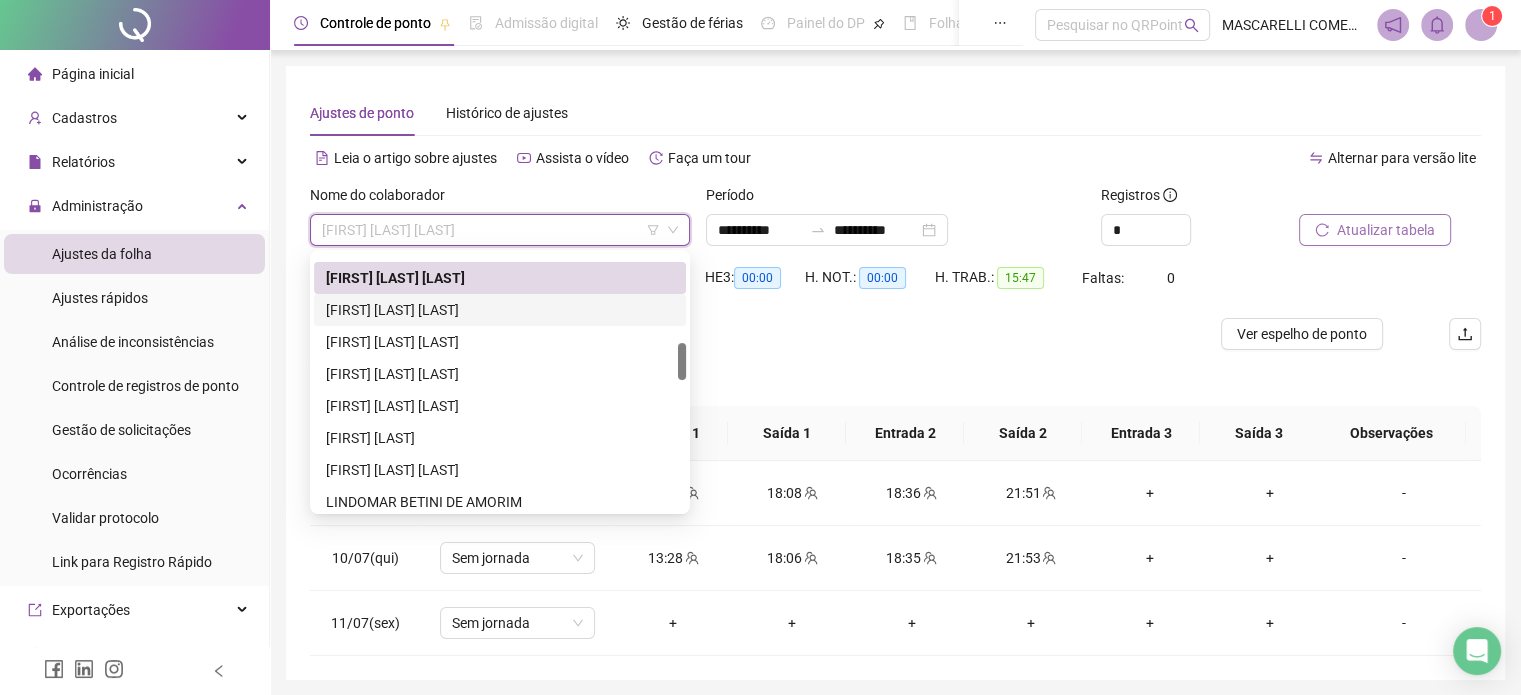 click on "[FIRST] [LAST] [LAST]" at bounding box center (500, 310) 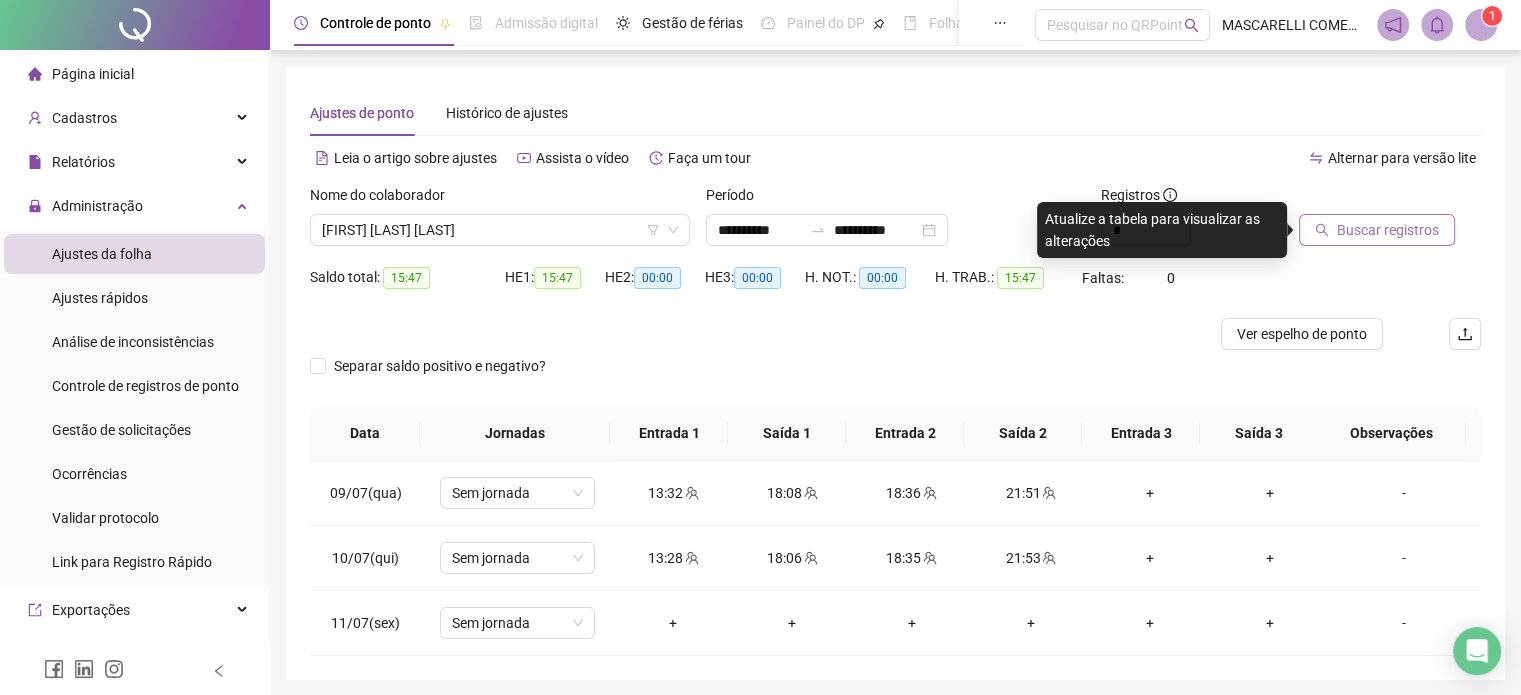 click on "Buscar registros" at bounding box center (1388, 230) 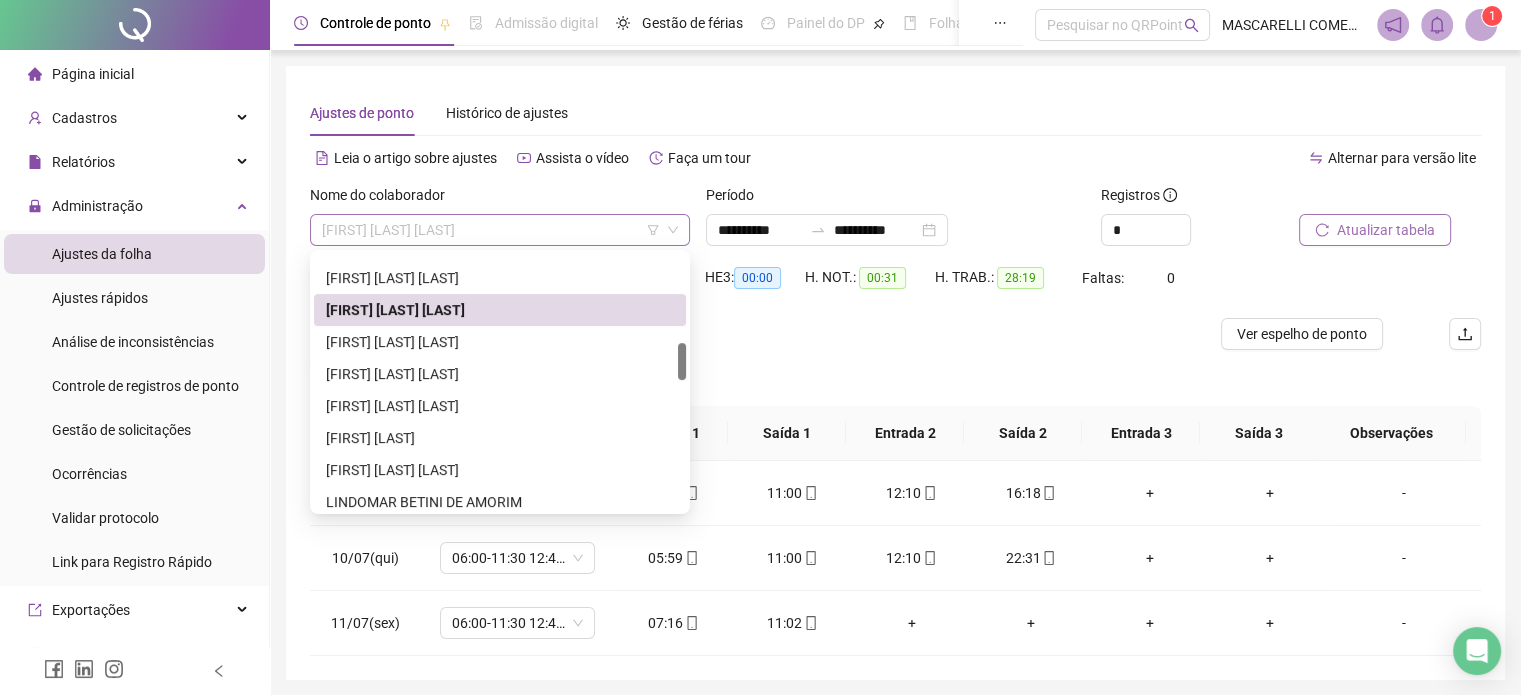 click on "[FIRST] [LAST] [LAST]" at bounding box center [500, 230] 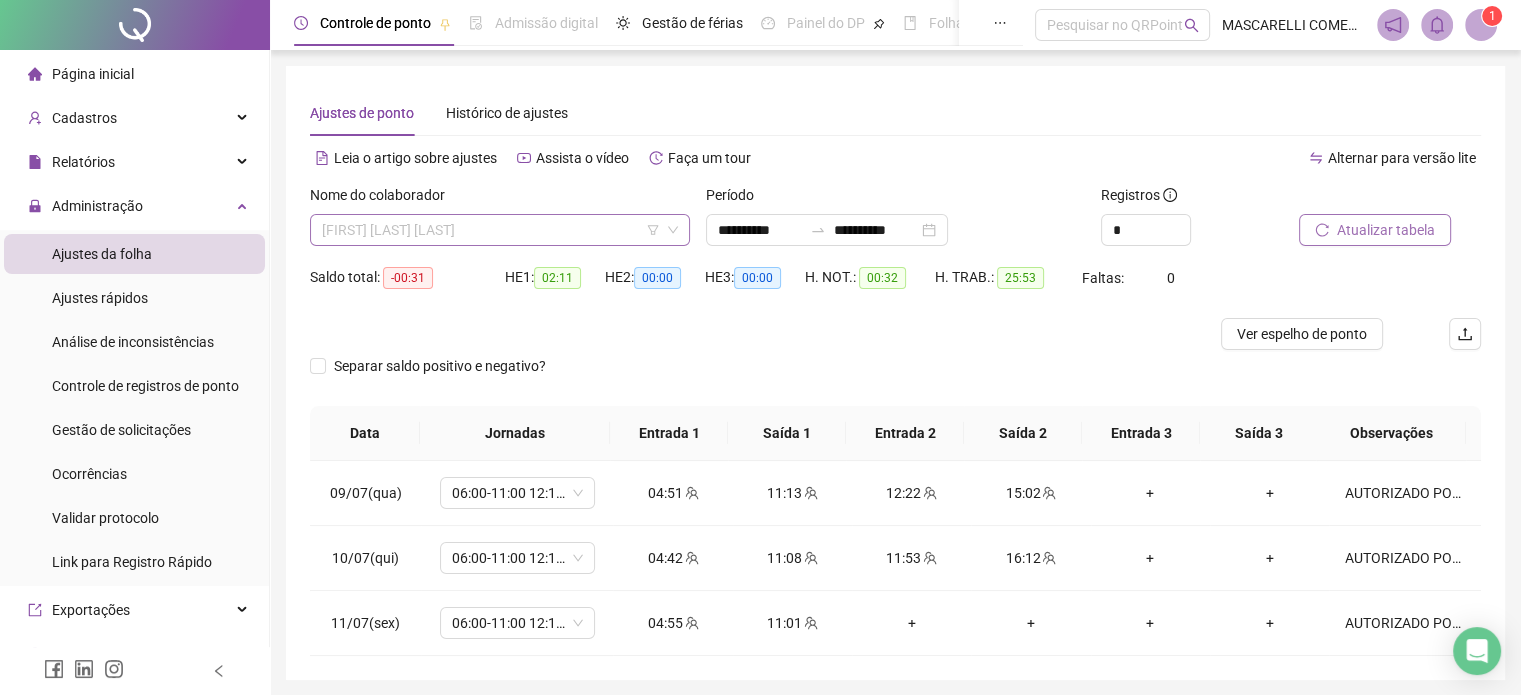 click on "[FIRST] [LAST] [LAST]" at bounding box center (500, 230) 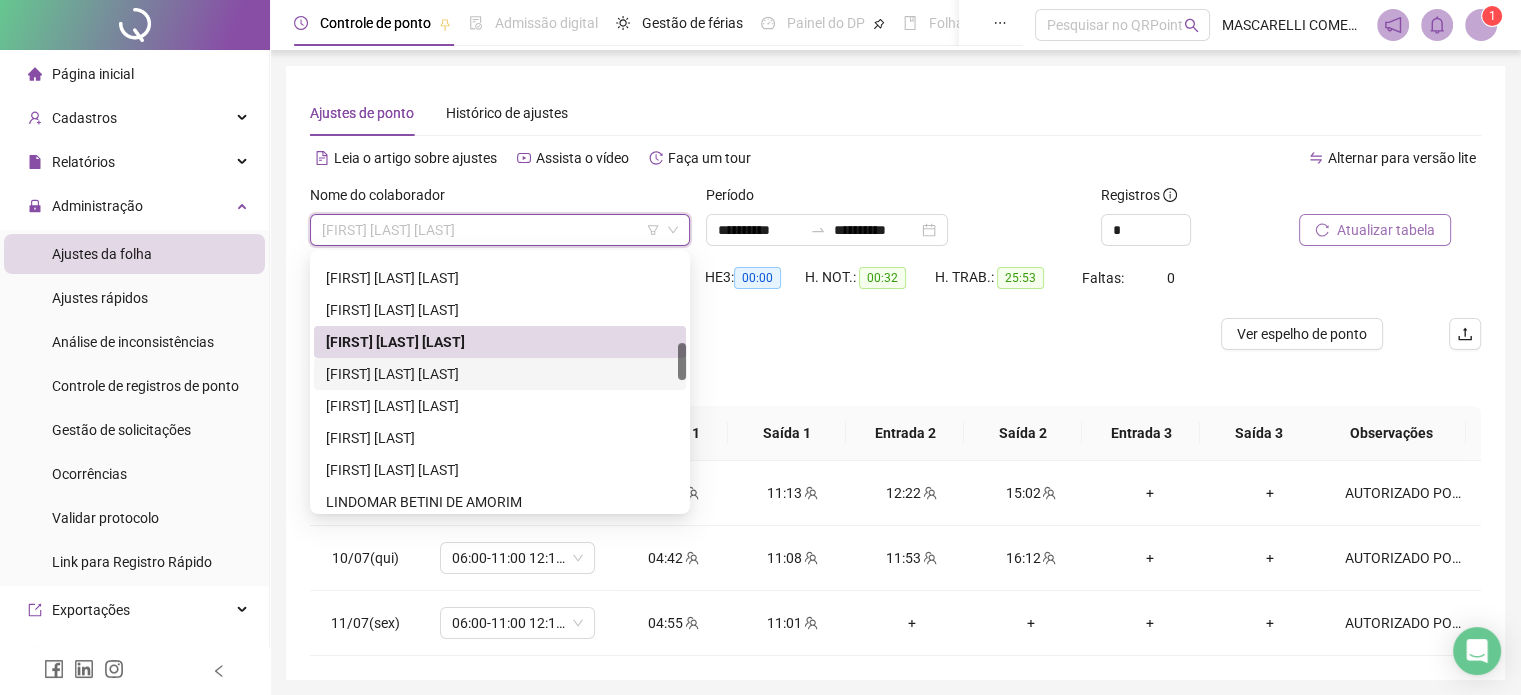 click on "[FIRST] [LAST] [LAST]" at bounding box center [500, 374] 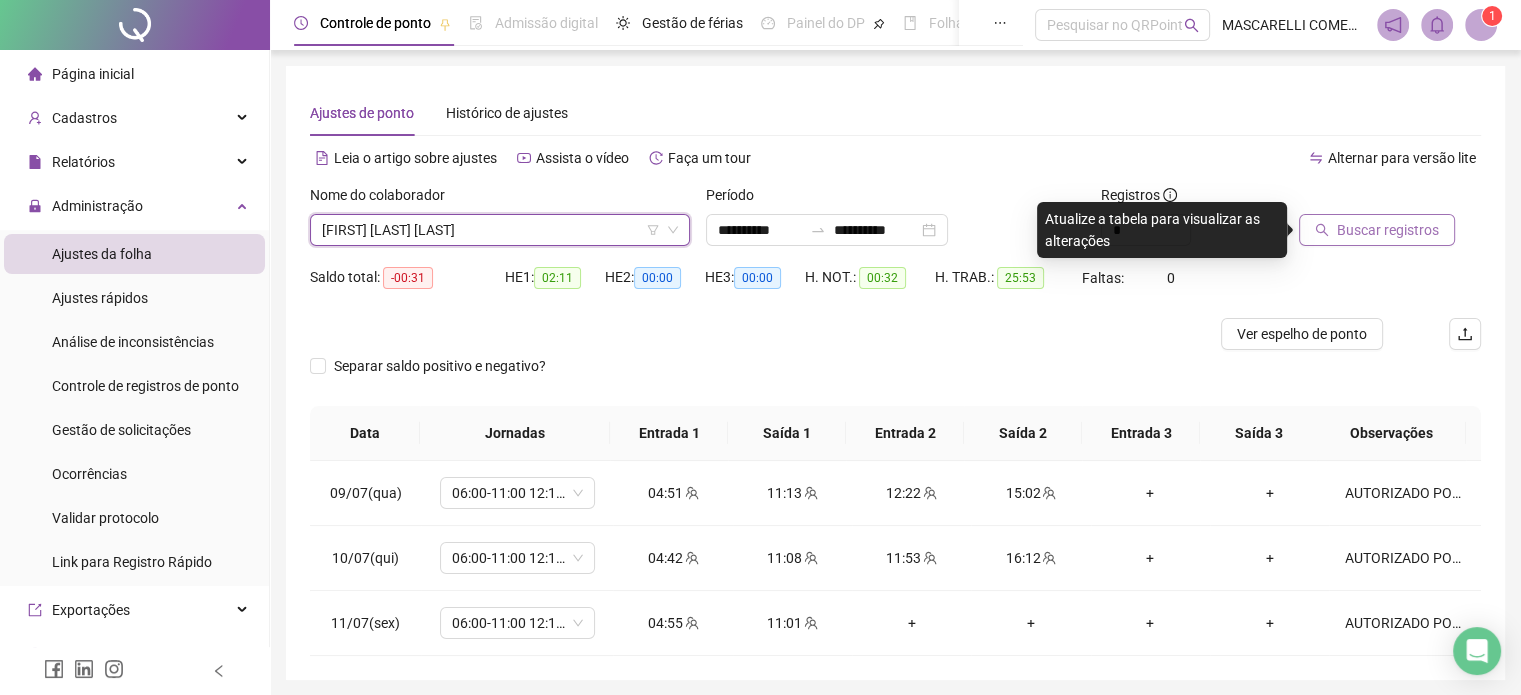 click on "Buscar registros" at bounding box center (1388, 230) 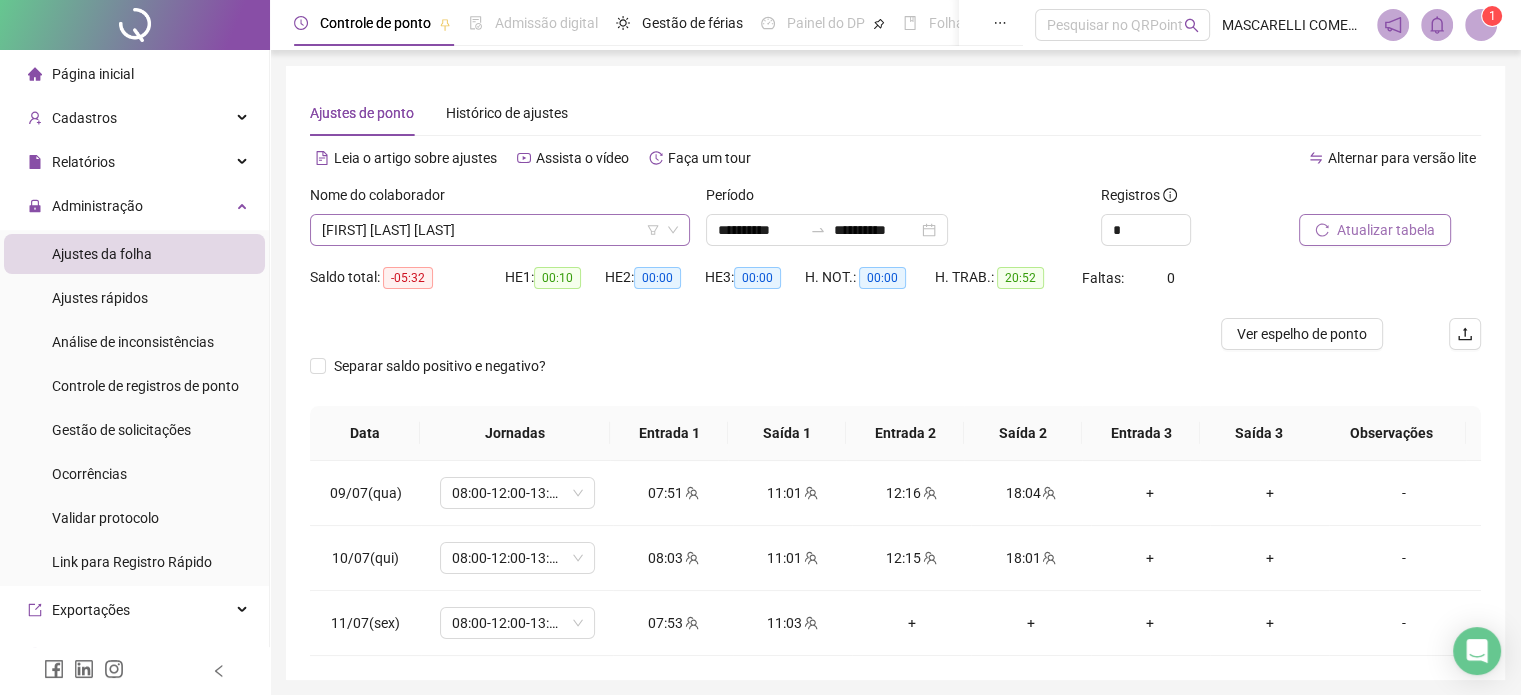 click on "[FIRST] [LAST] [LAST]" at bounding box center [500, 230] 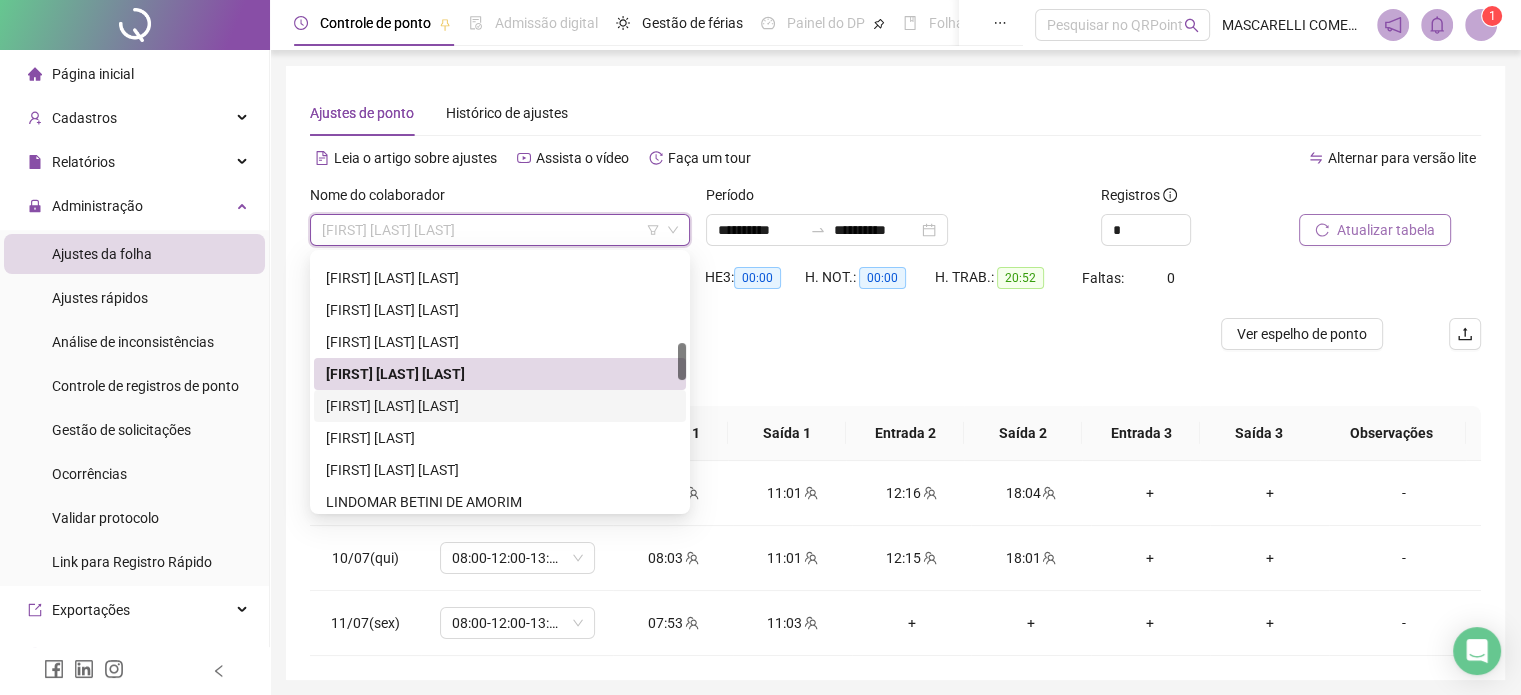 click on "[FIRST] [LAST] [LAST]" at bounding box center [500, 406] 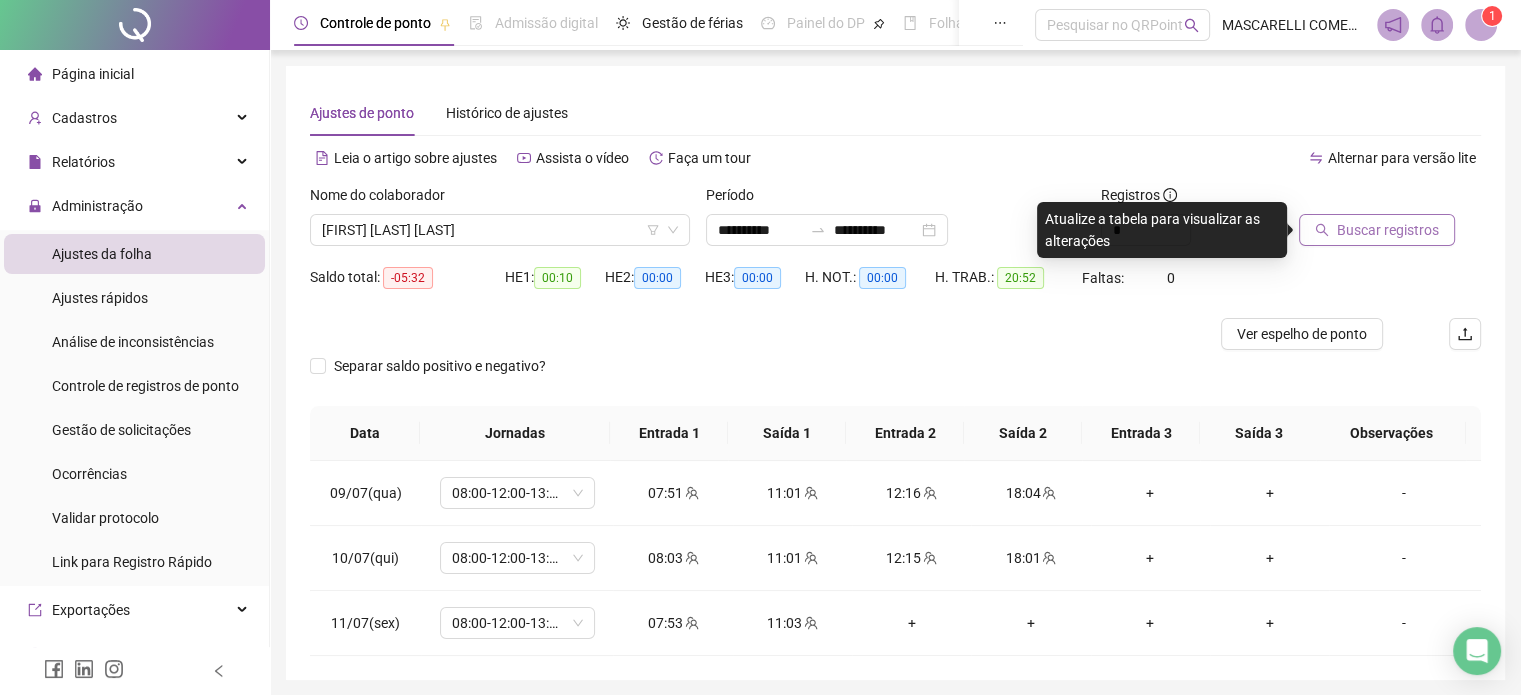 click on "Buscar registros" at bounding box center (1388, 230) 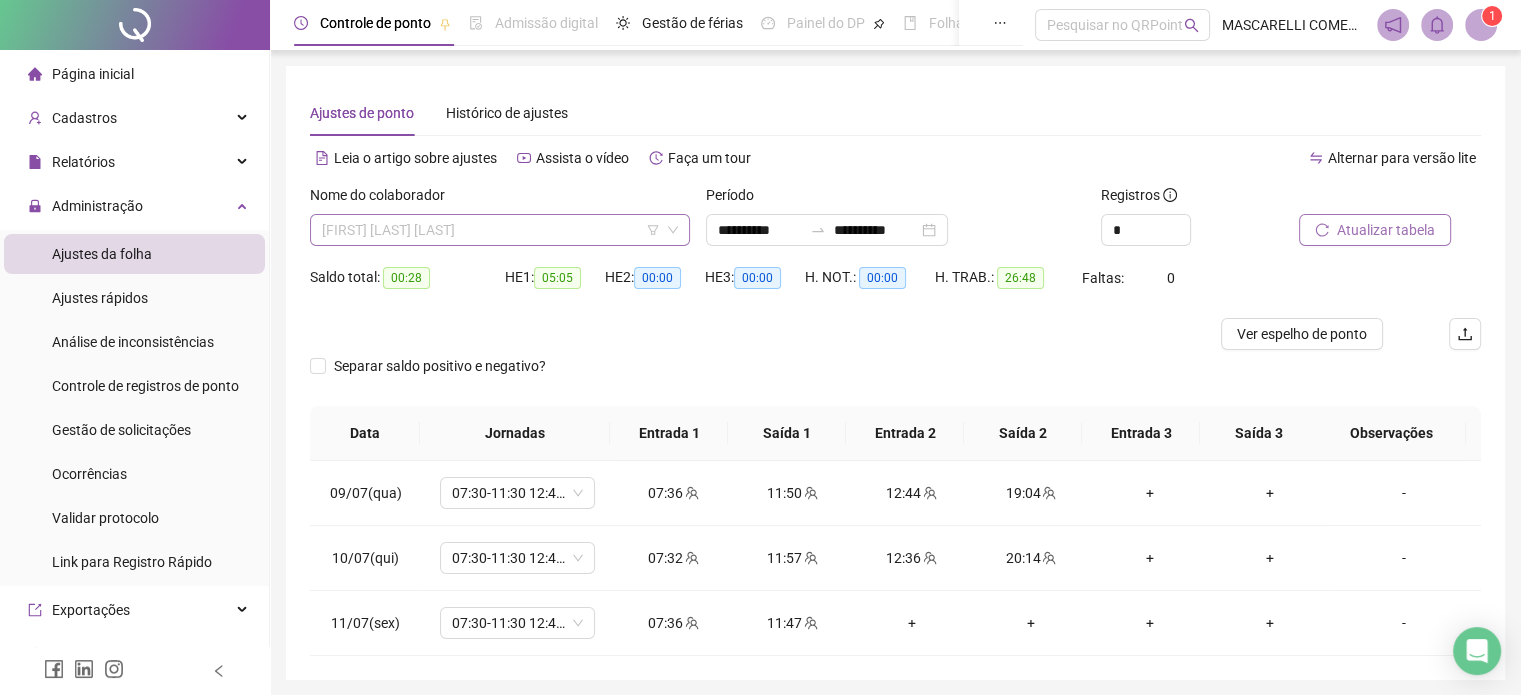 click on "[FIRST] [LAST] [LAST]" at bounding box center (500, 230) 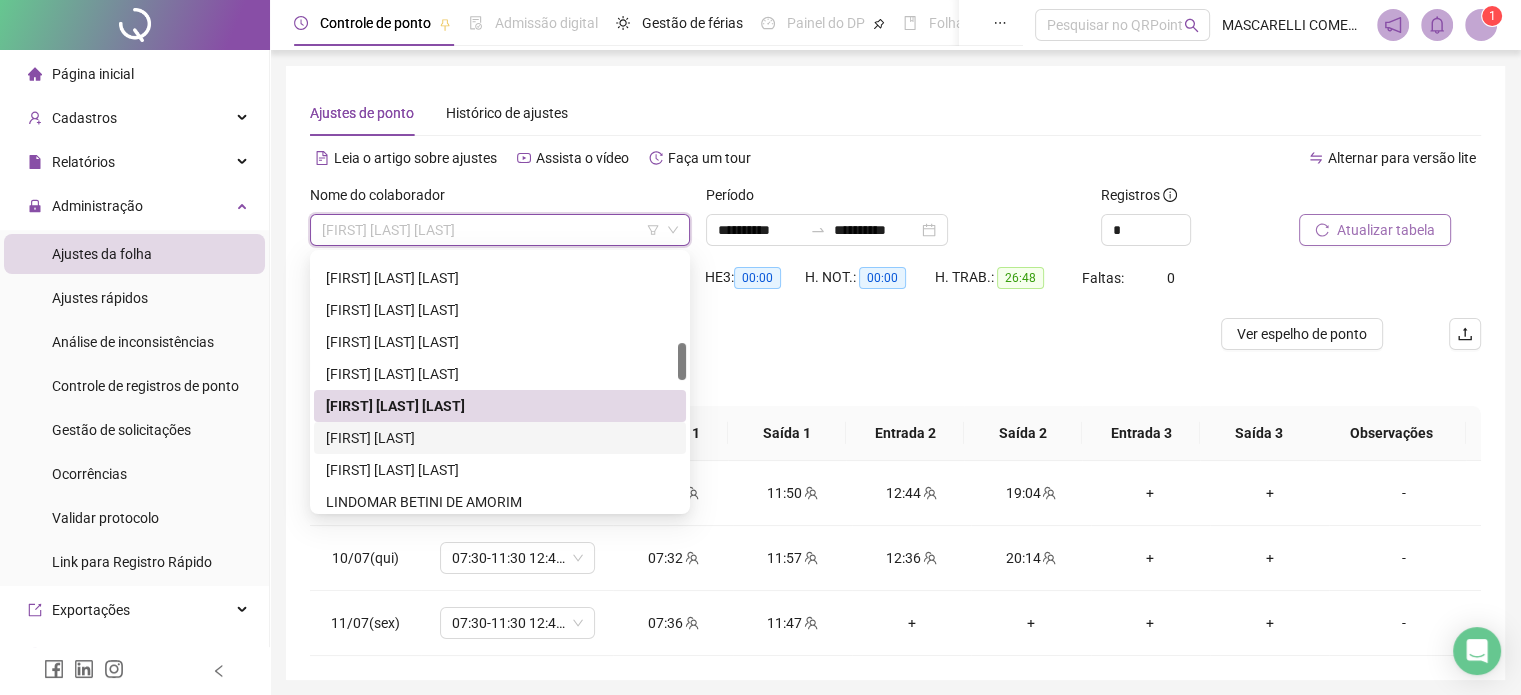 click on "[FIRST] [LAST]" at bounding box center [500, 438] 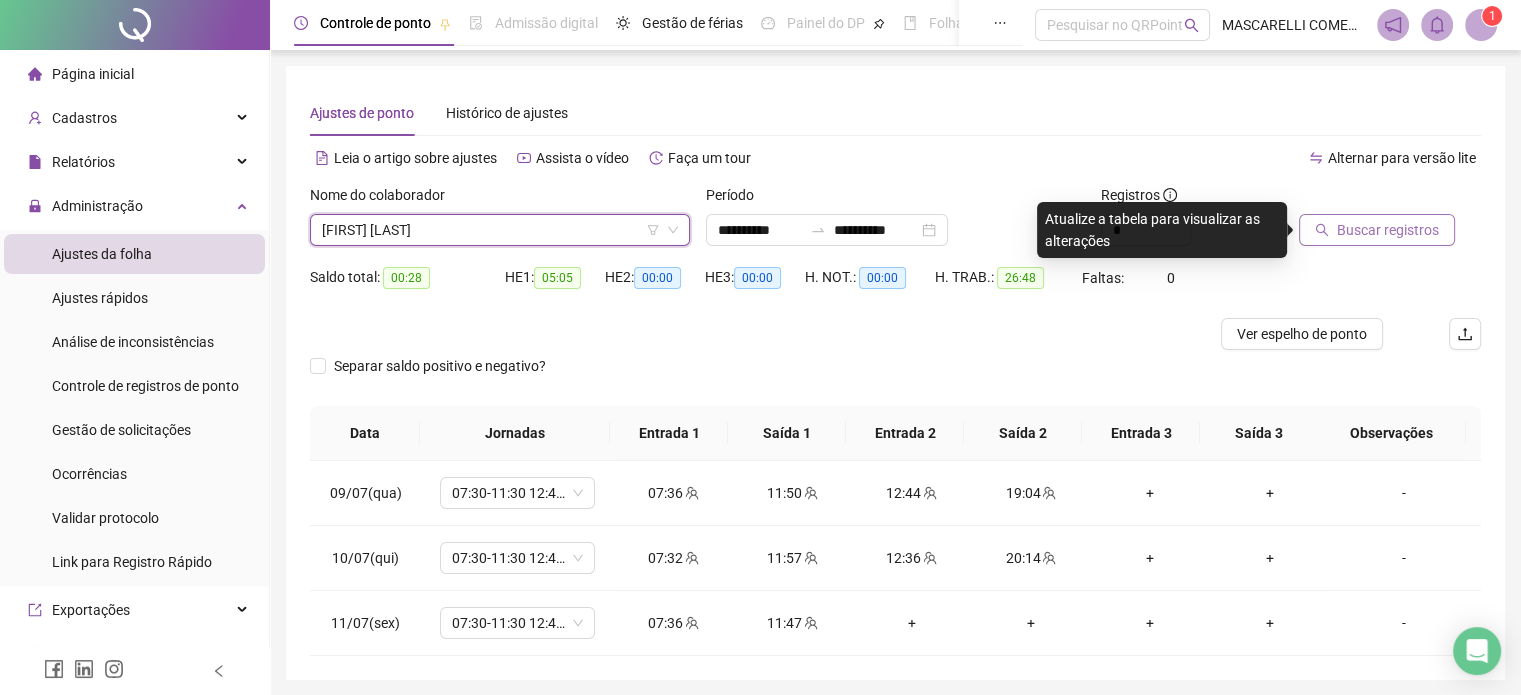 click 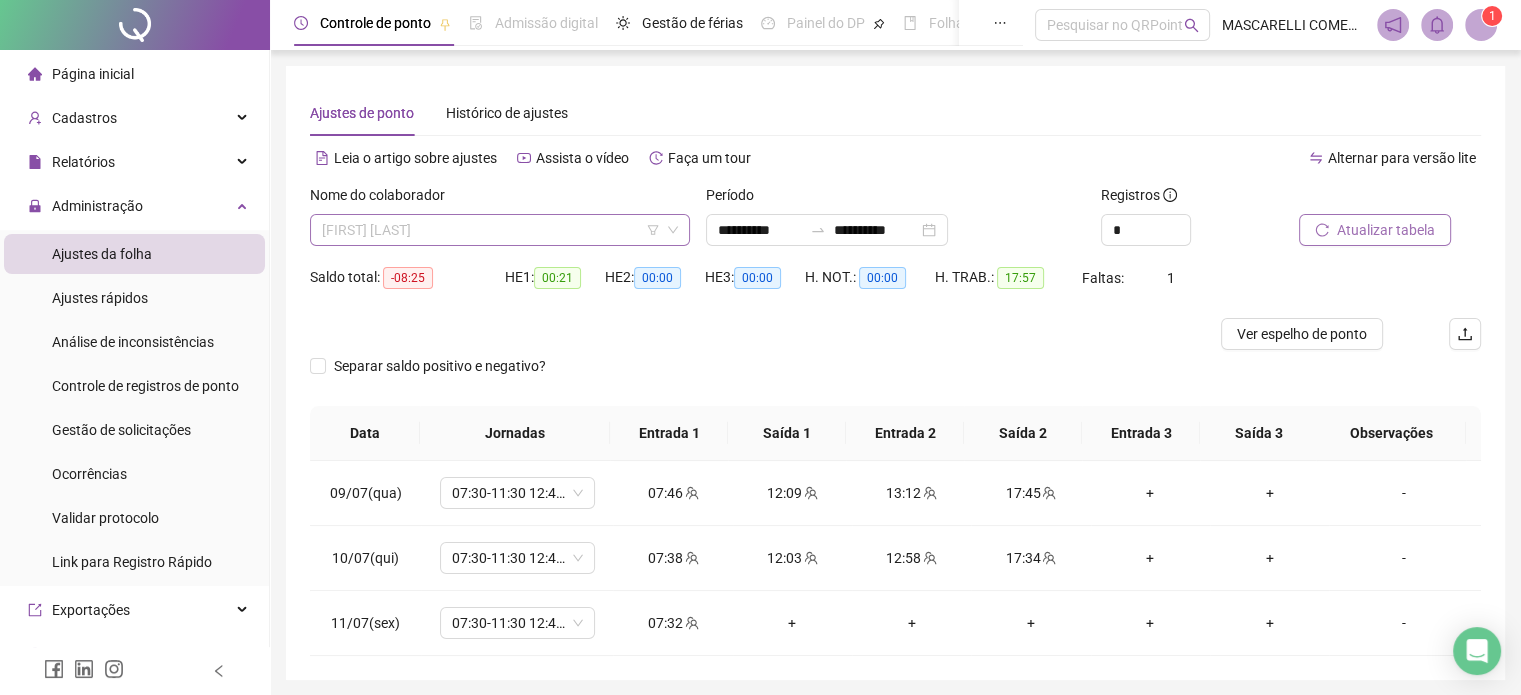 click on "[FIRST] [LAST]" at bounding box center [500, 230] 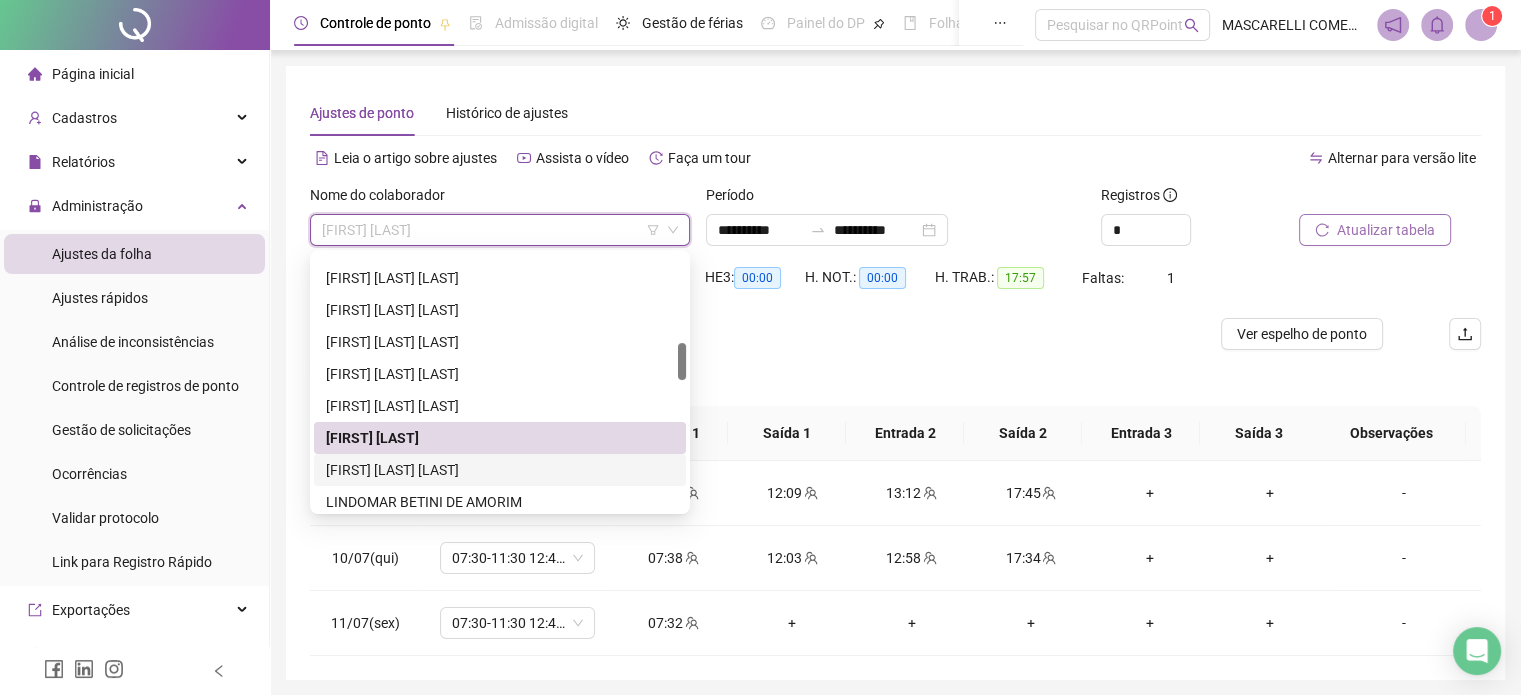 click on "[FIRST] [LAST] [LAST]" at bounding box center [500, 470] 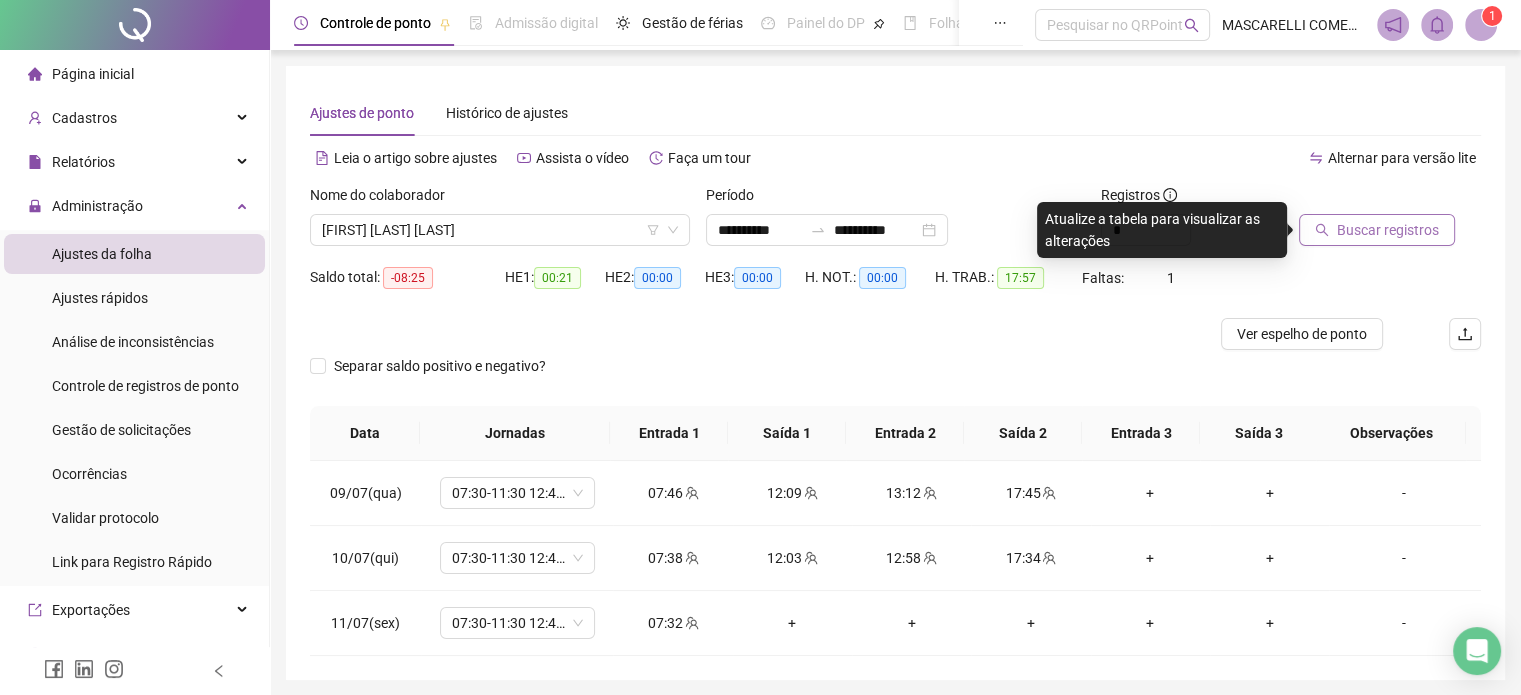 click on "Buscar registros" at bounding box center [1377, 230] 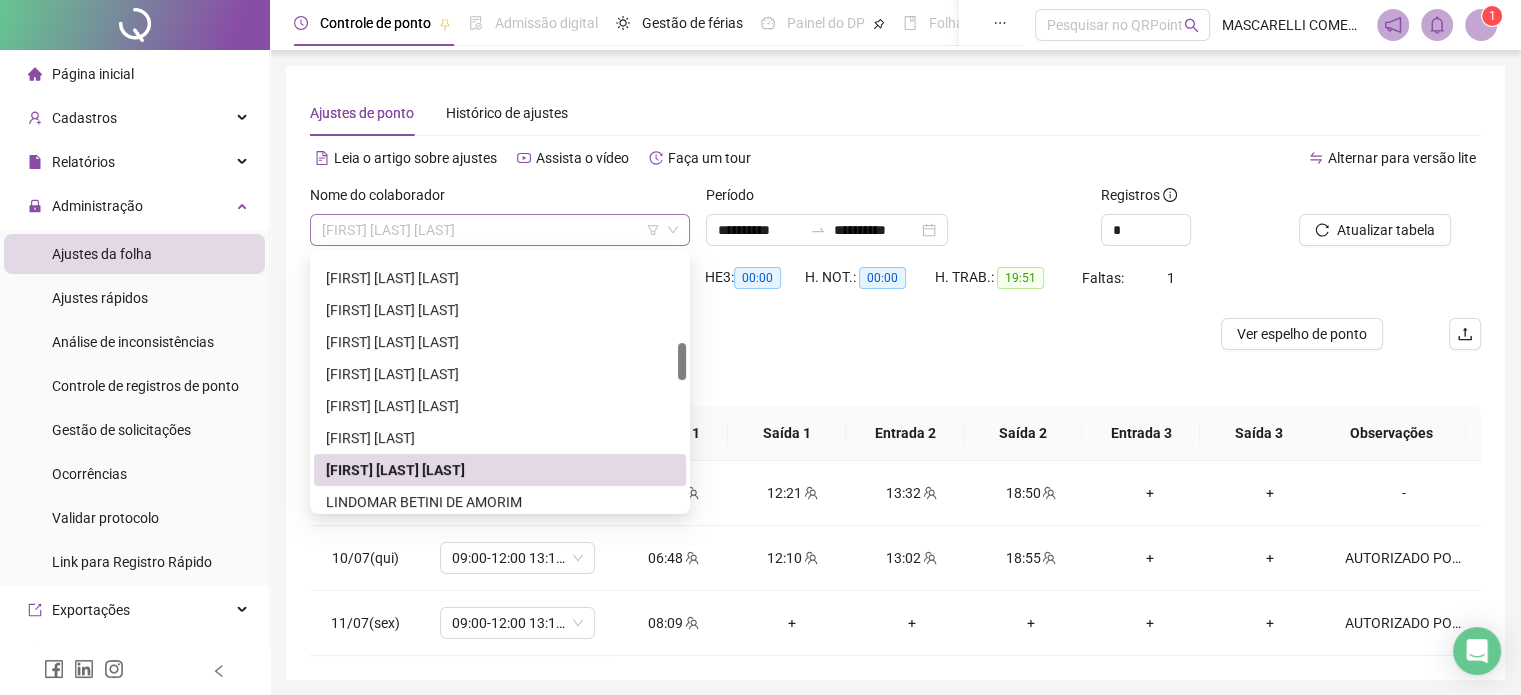 click on "[FIRST] [LAST] [LAST]" at bounding box center [500, 230] 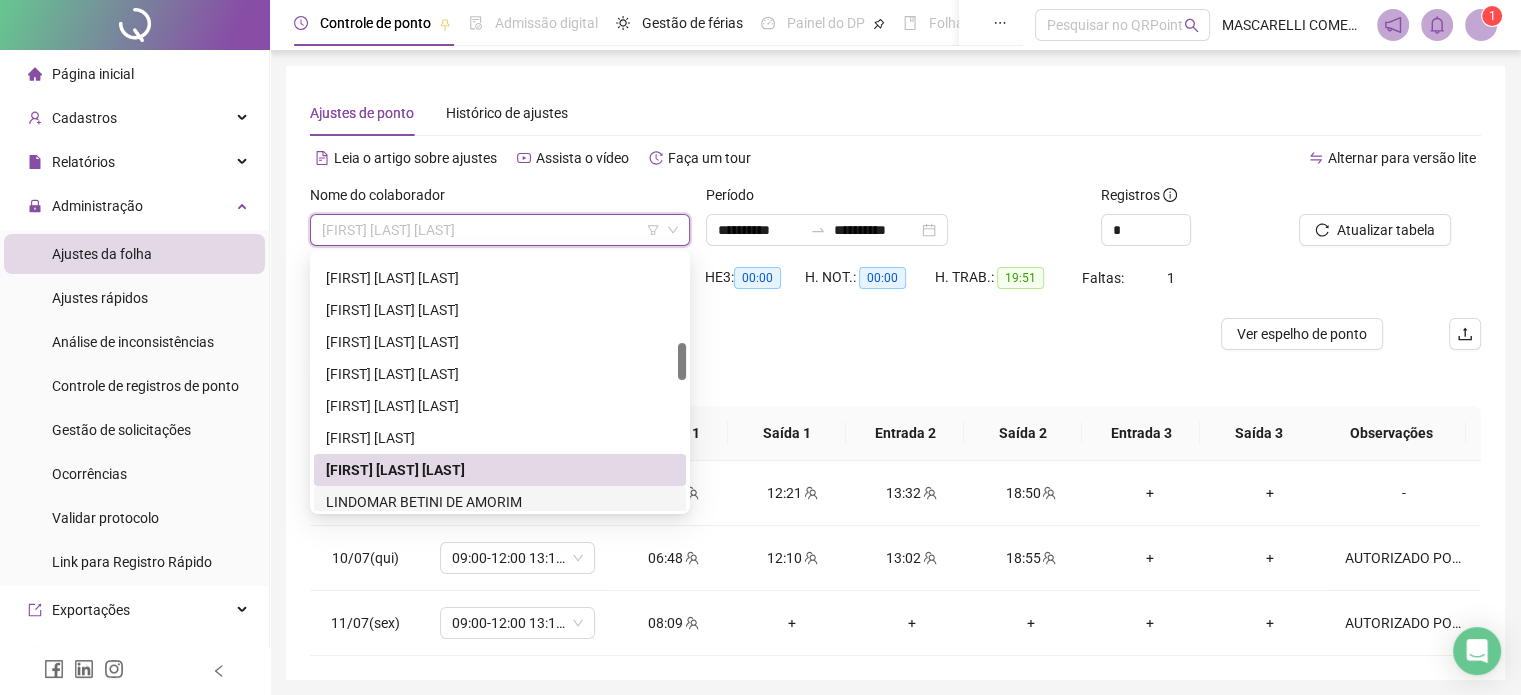 click on "LINDOMAR BETINI DE AMORIM" at bounding box center (500, 502) 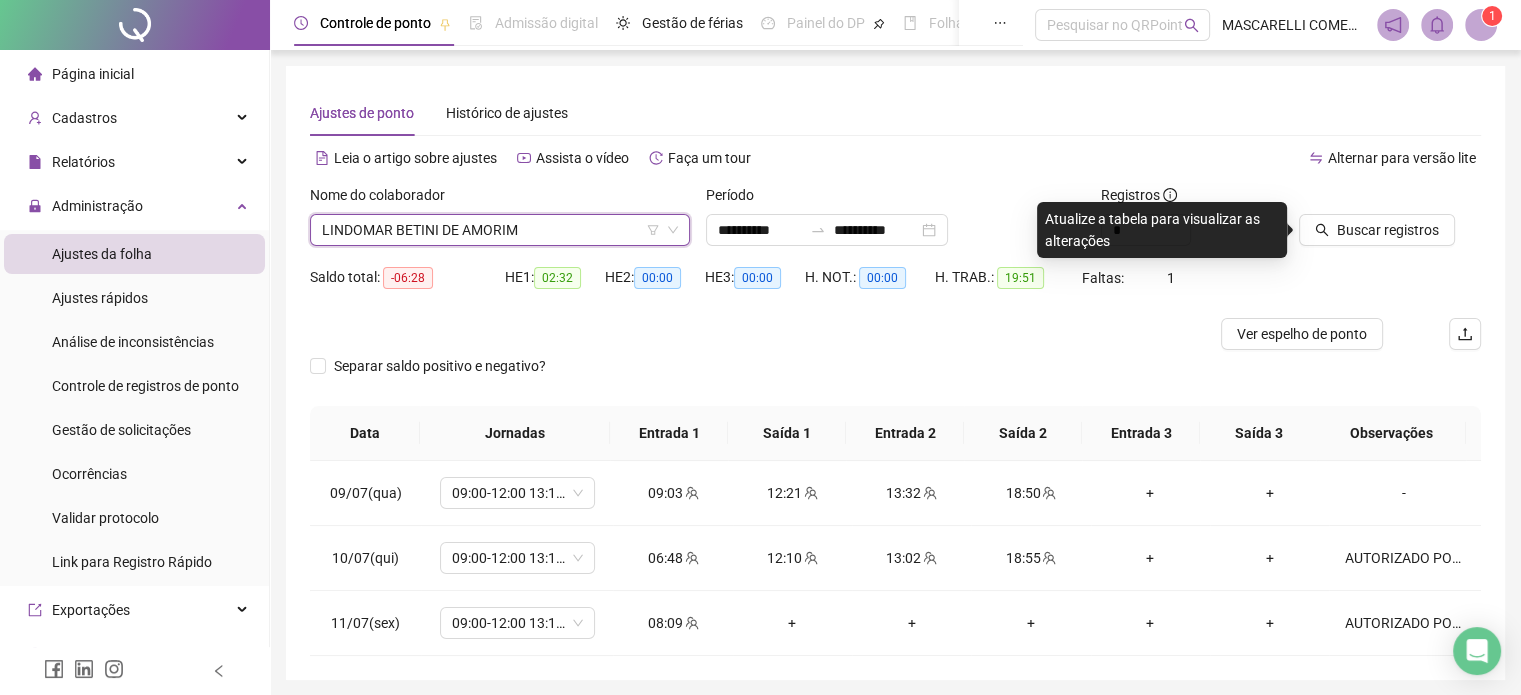 click at bounding box center [1365, 199] 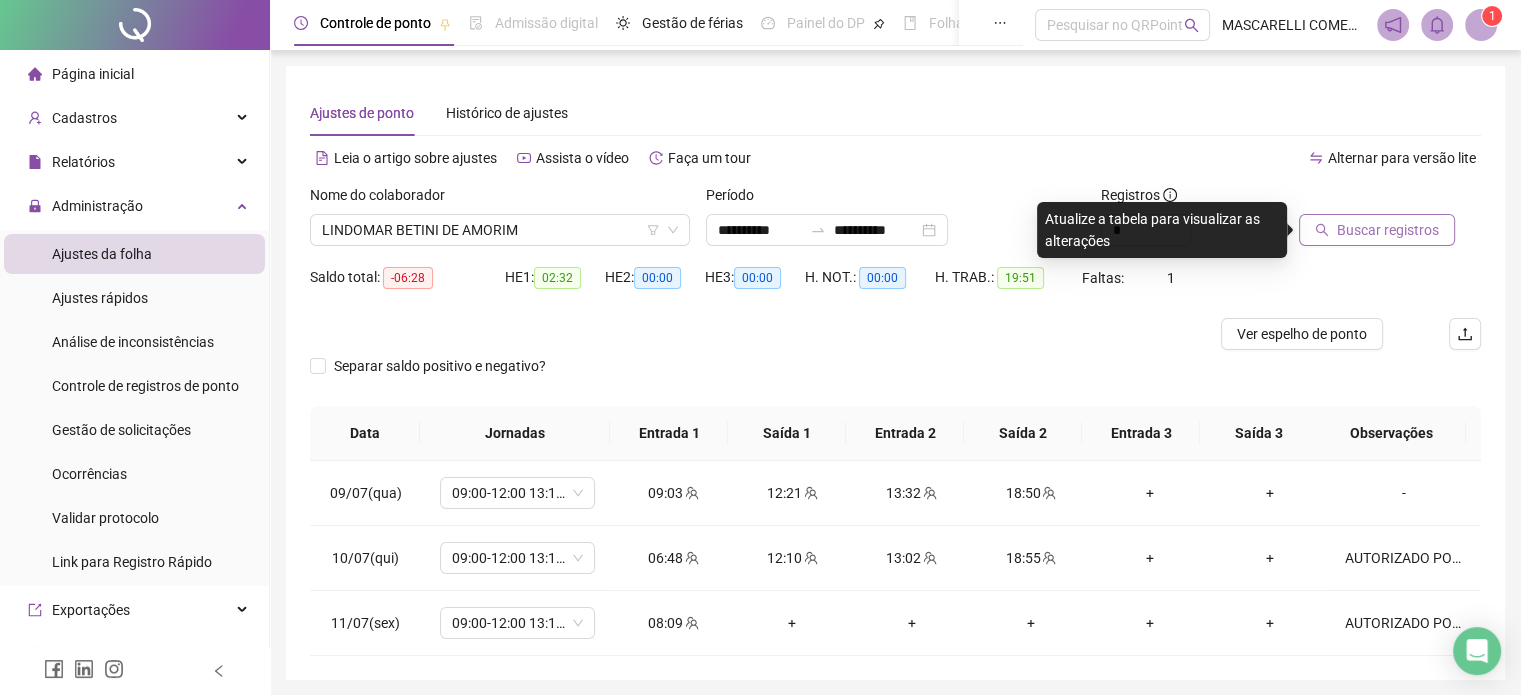 click on "Buscar registros" at bounding box center [1388, 230] 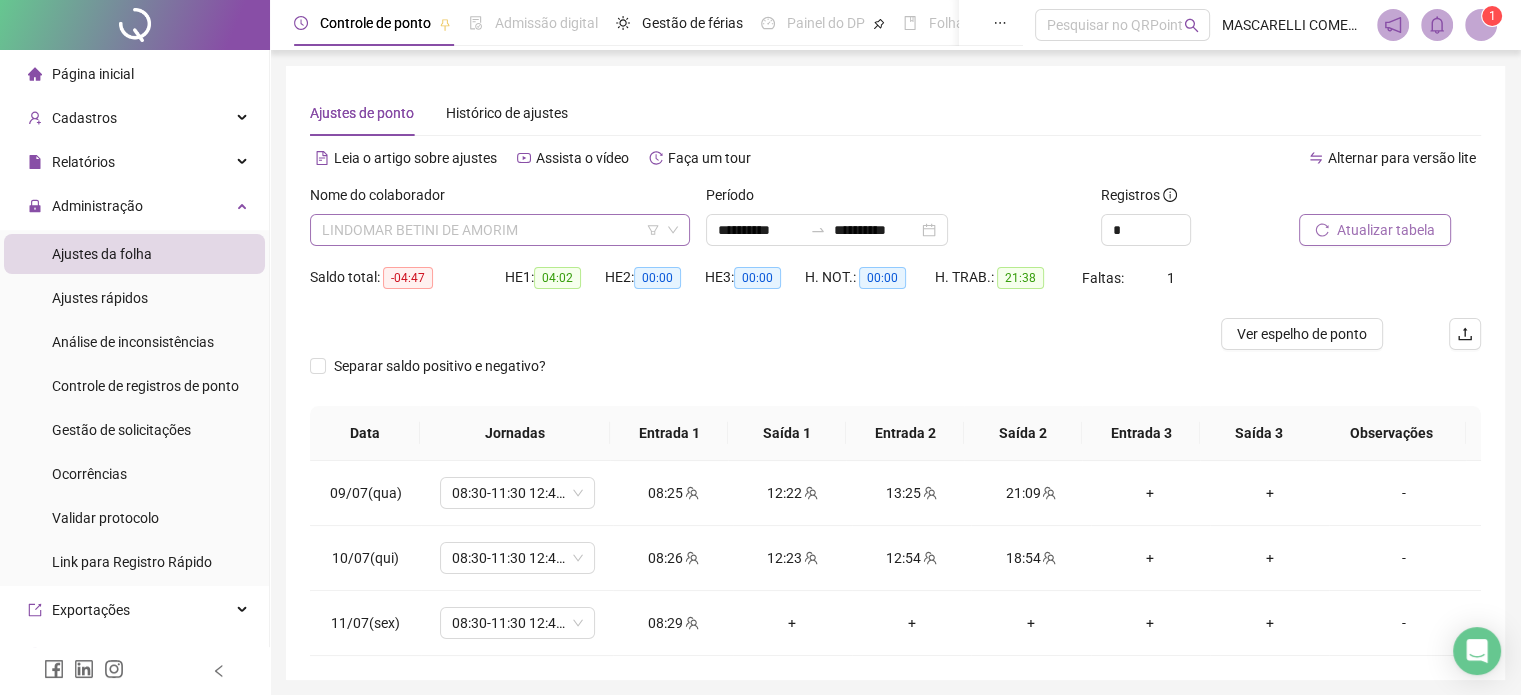 click on "LINDOMAR BETINI DE AMORIM" at bounding box center [500, 230] 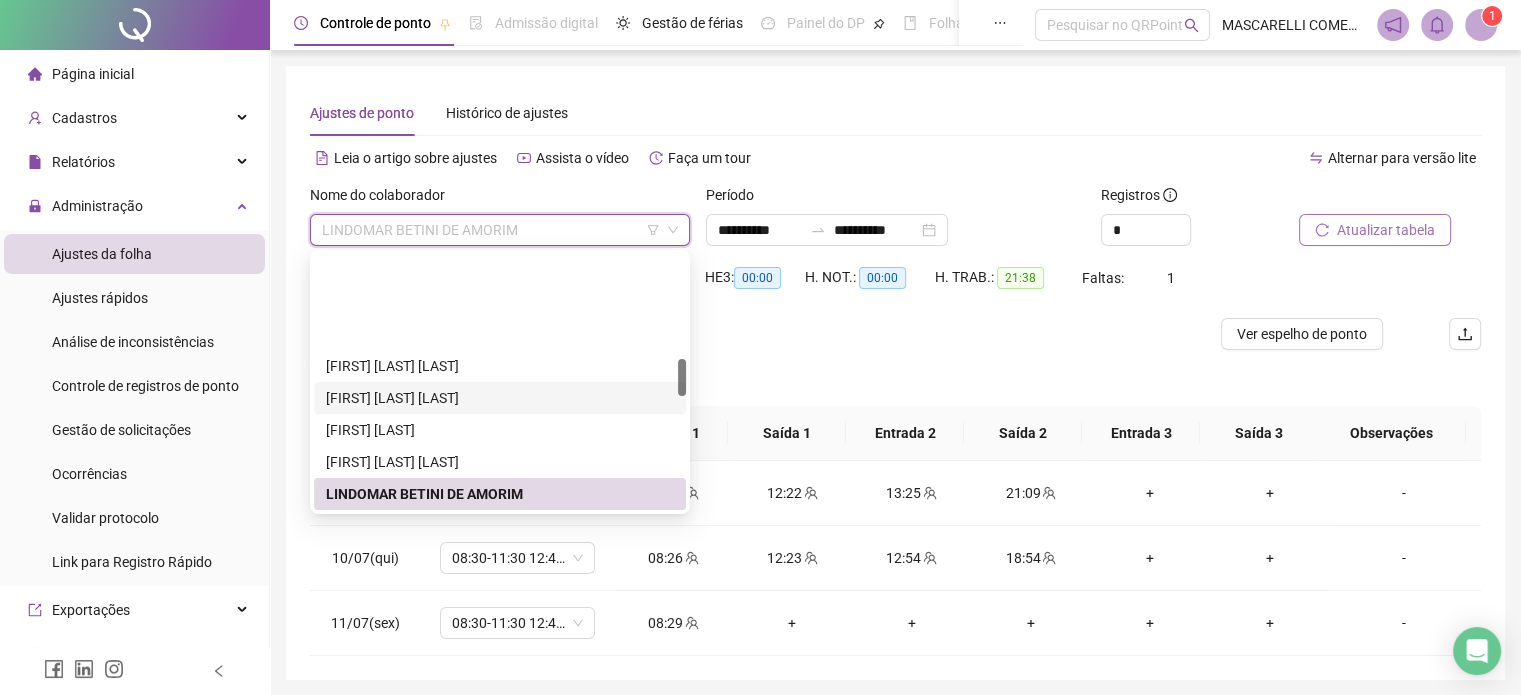 scroll, scrollTop: 708, scrollLeft: 0, axis: vertical 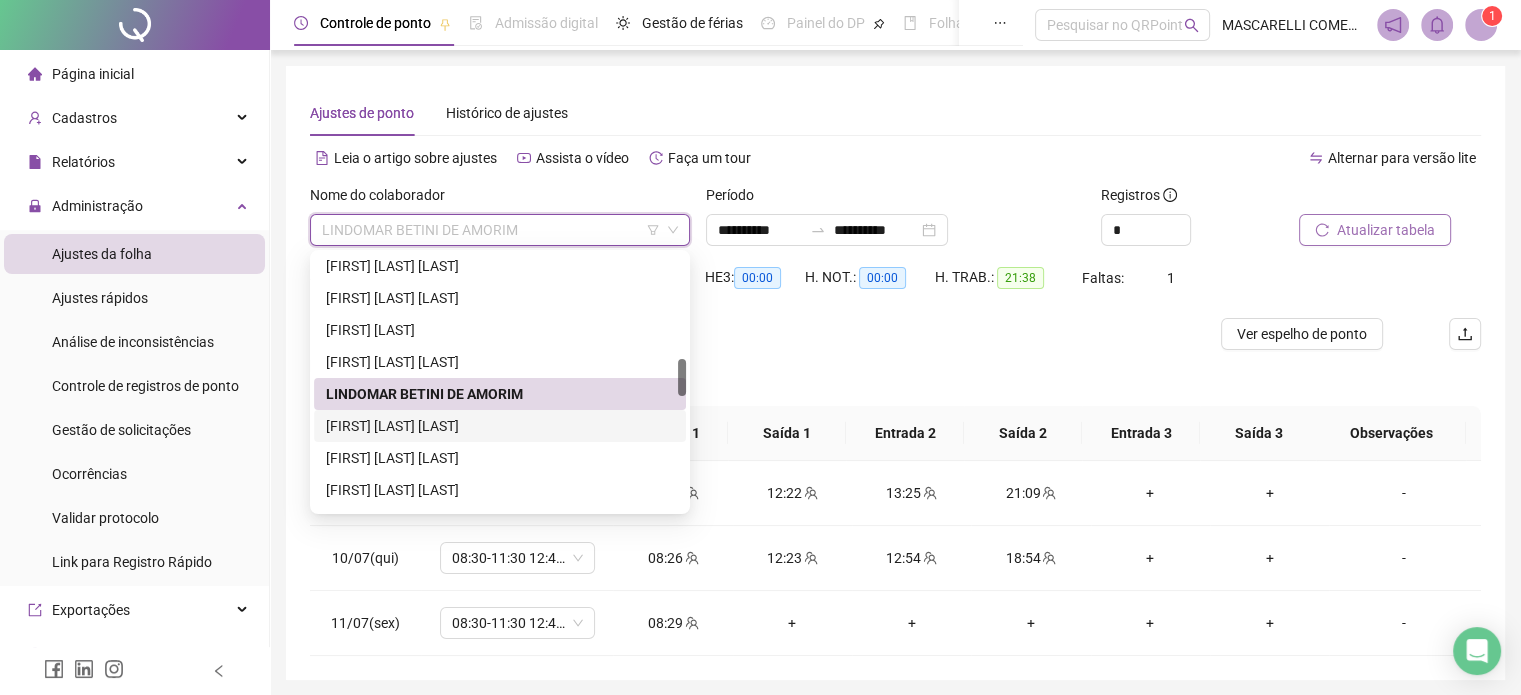 click on "[FIRST] [LAST] [LAST]" at bounding box center (500, 426) 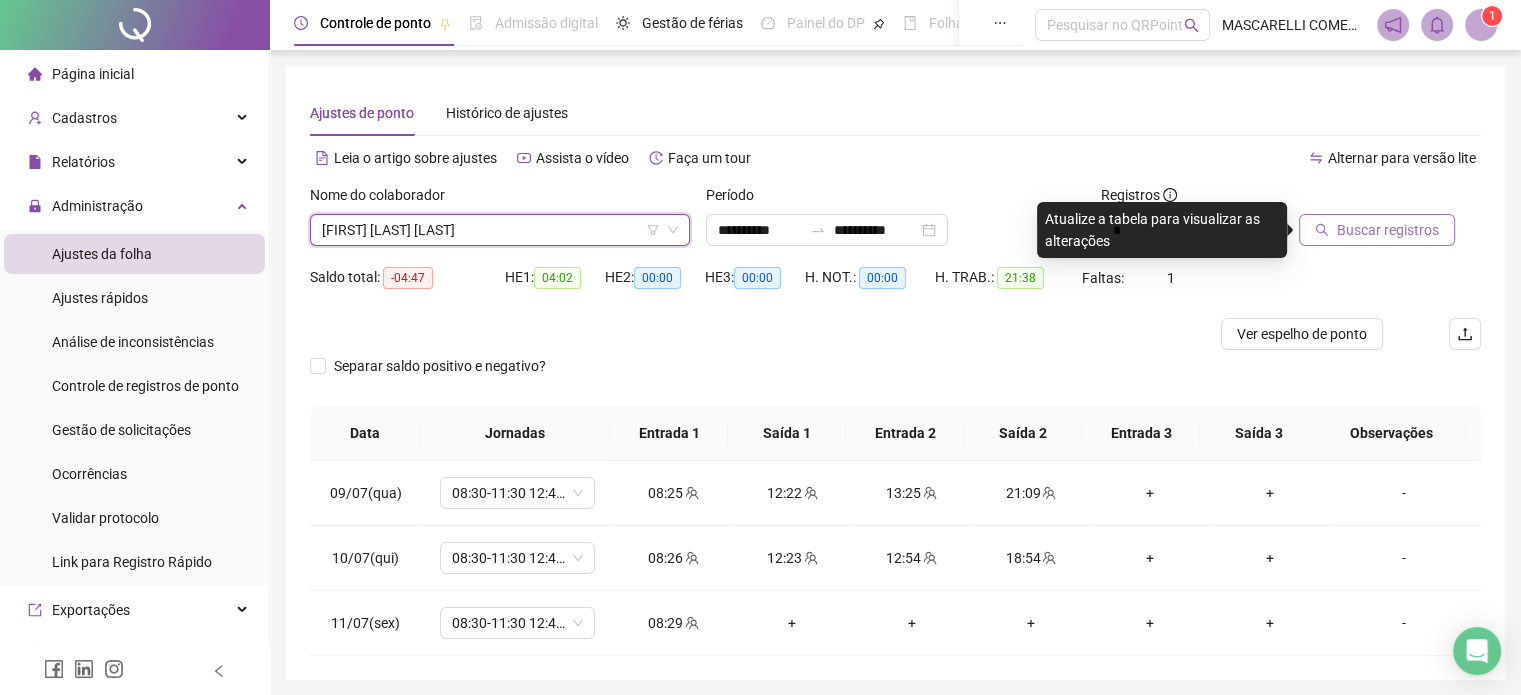 click on "Buscar registros" at bounding box center (1388, 230) 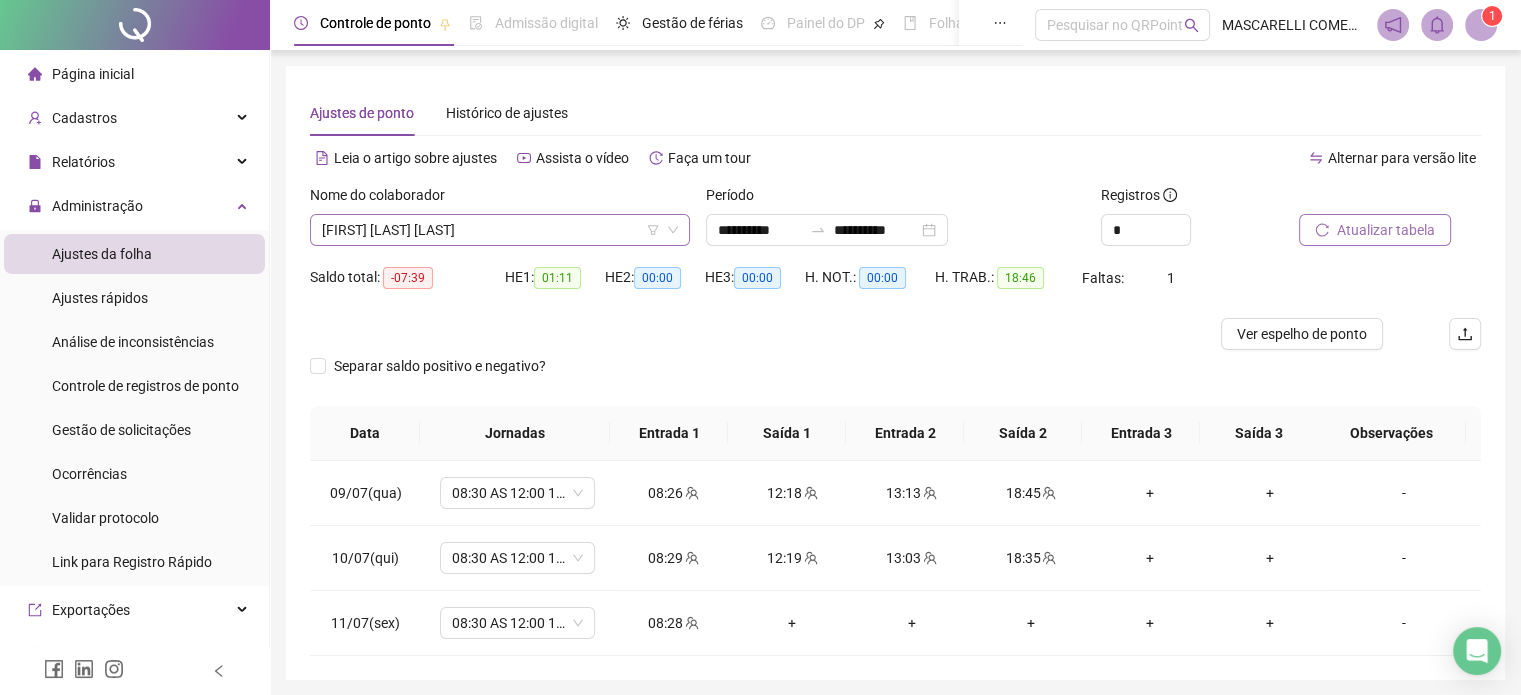 click on "[FIRST] [LAST] [LAST]" at bounding box center [500, 230] 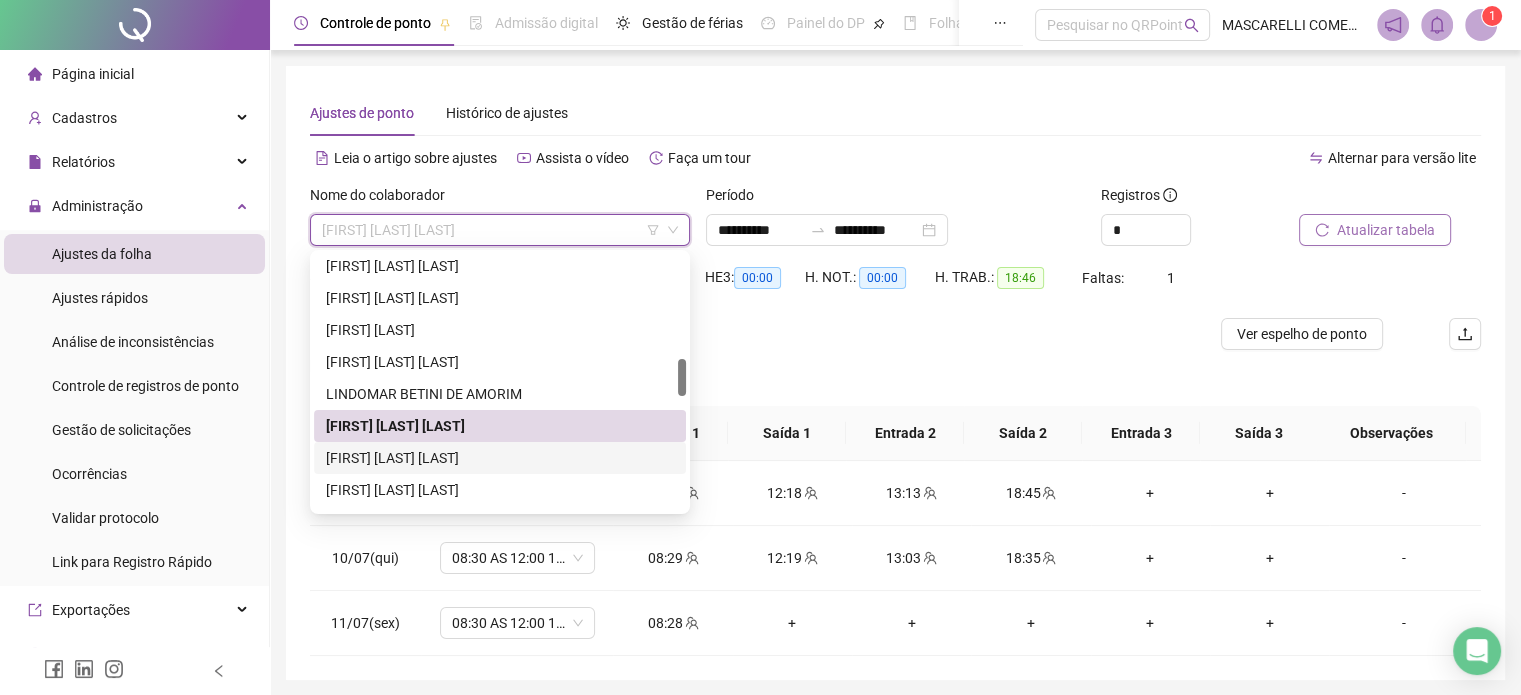 click on "[FIRST] [LAST] [LAST]" at bounding box center [500, 458] 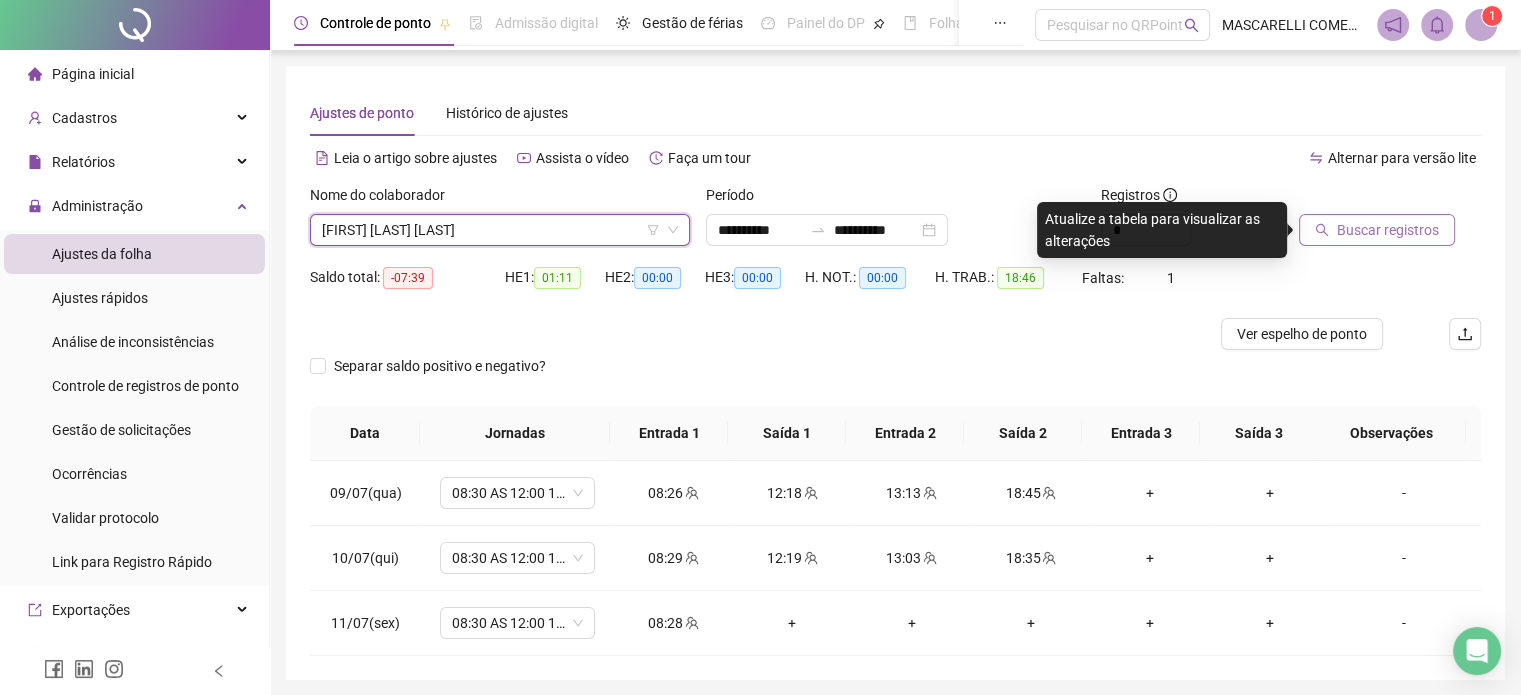 click on "Buscar registros" at bounding box center (1388, 230) 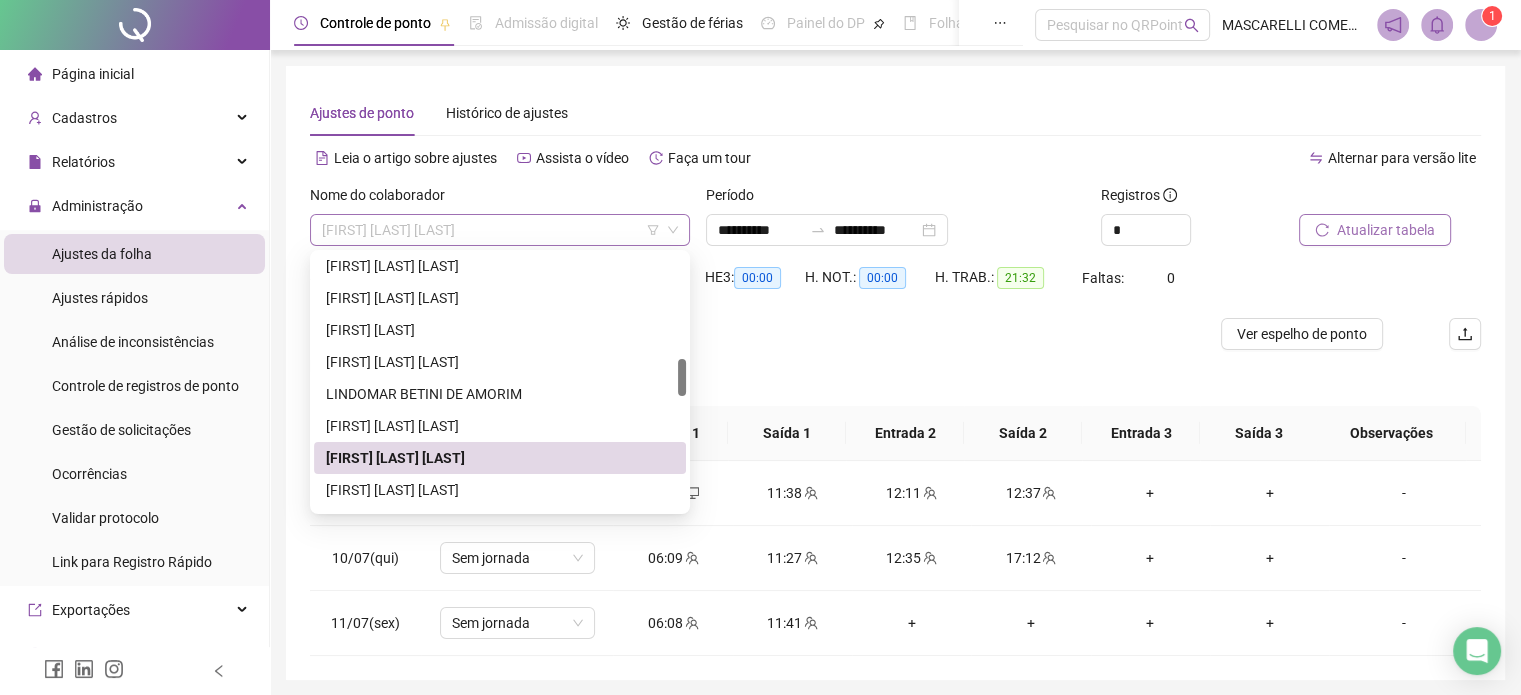 click on "[FIRST] [LAST] [LAST]" at bounding box center [500, 230] 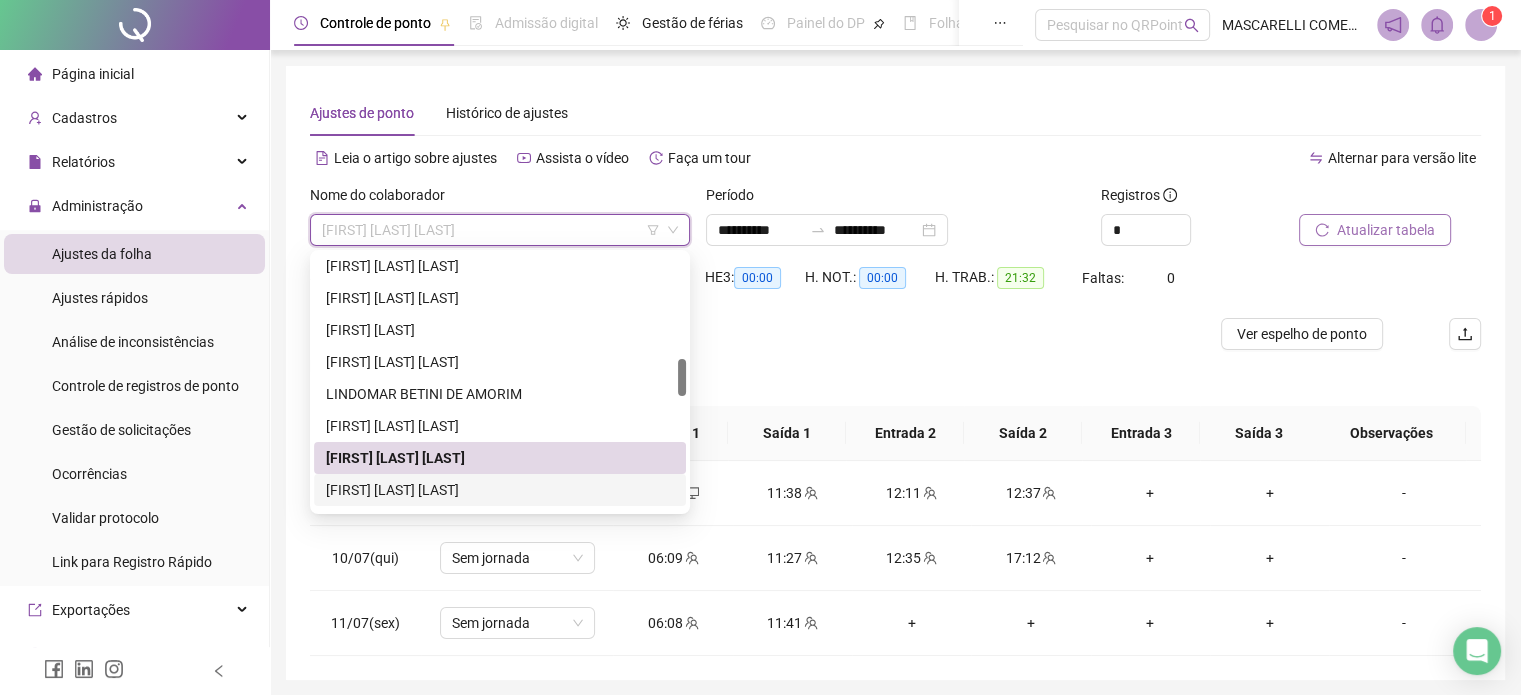 click on "[FIRST] [LAST] [LAST]" at bounding box center (500, 490) 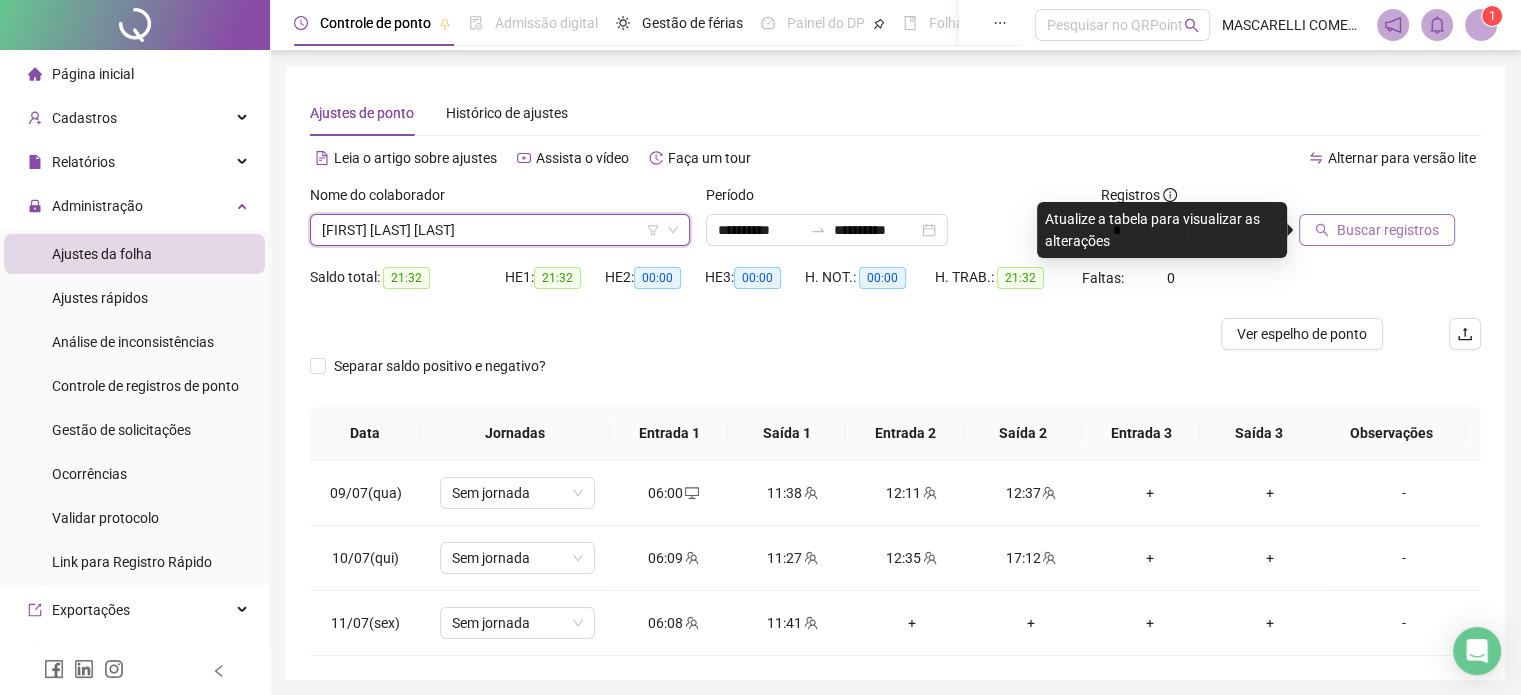 click on "Buscar registros" at bounding box center [1388, 230] 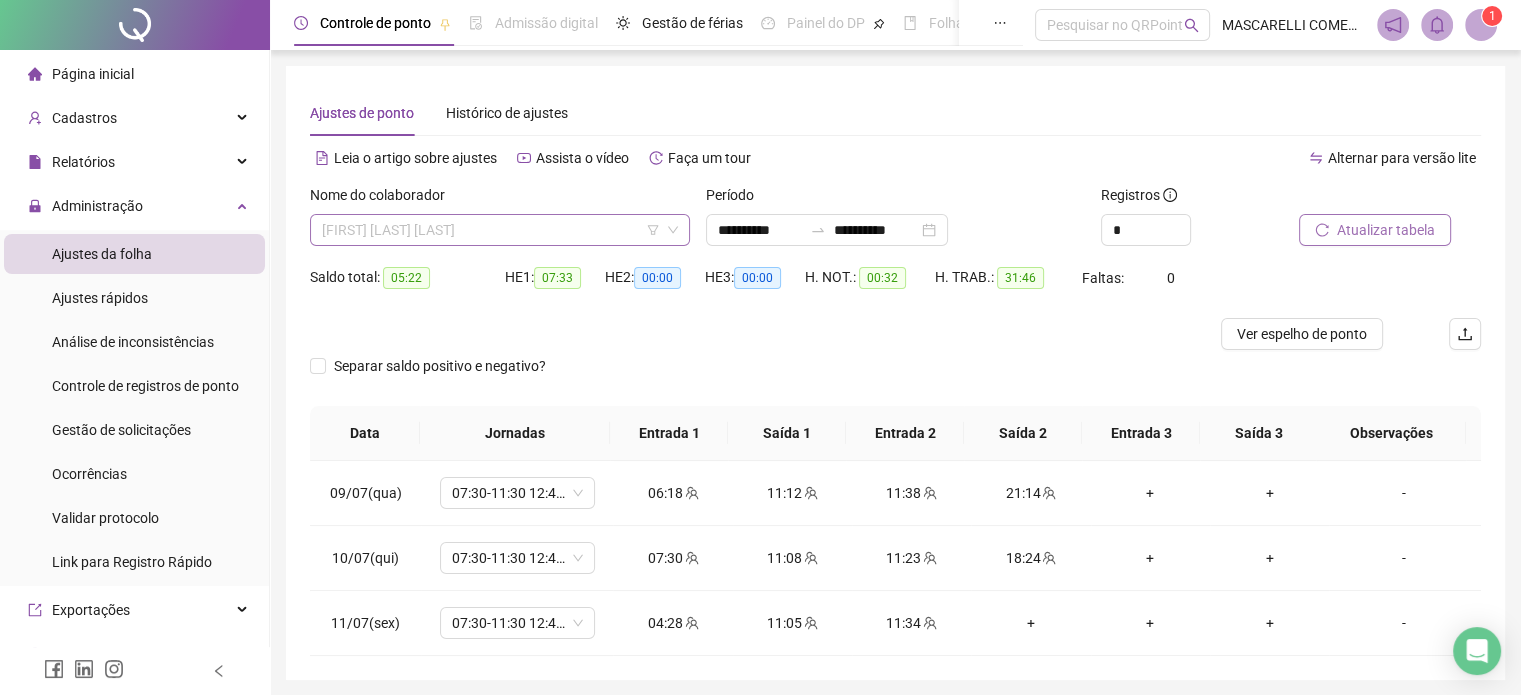 click on "[FIRST] [LAST] [LAST]" at bounding box center [500, 230] 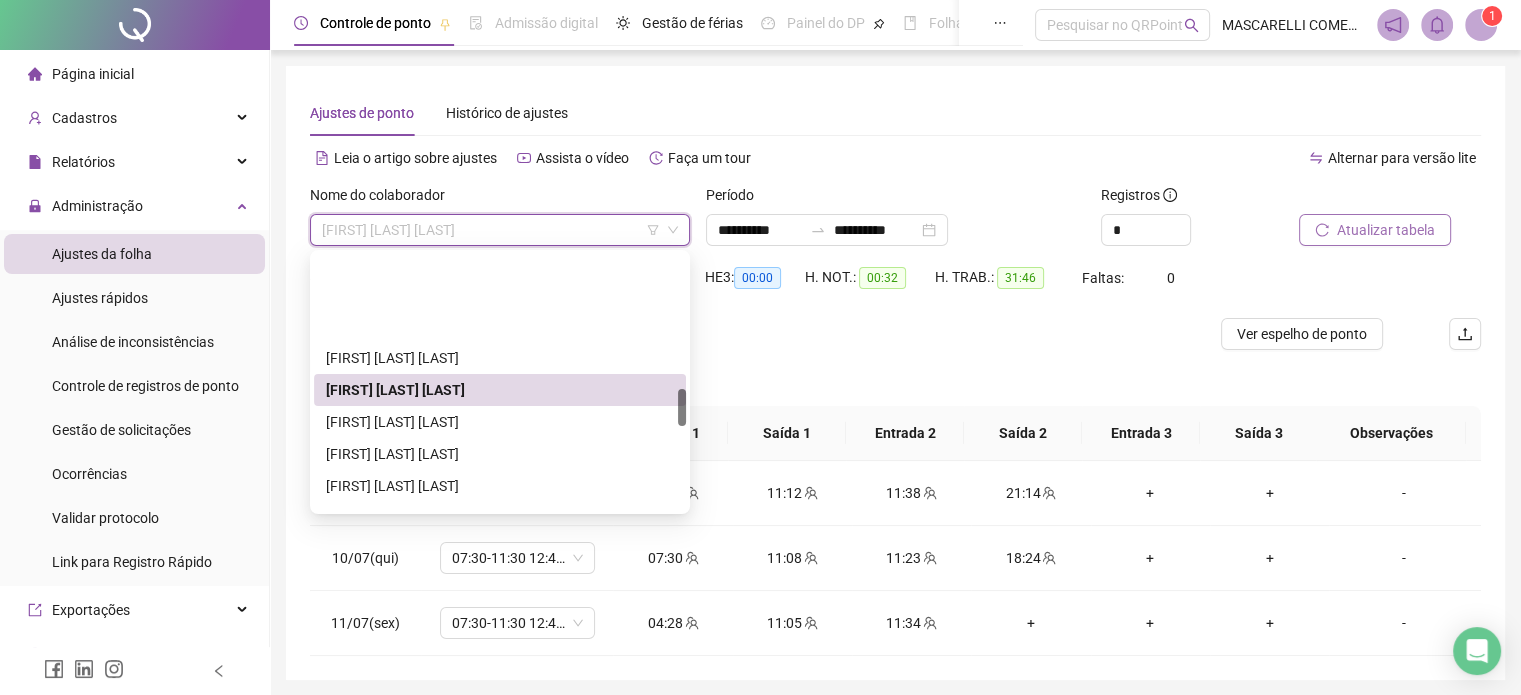 scroll, scrollTop: 908, scrollLeft: 0, axis: vertical 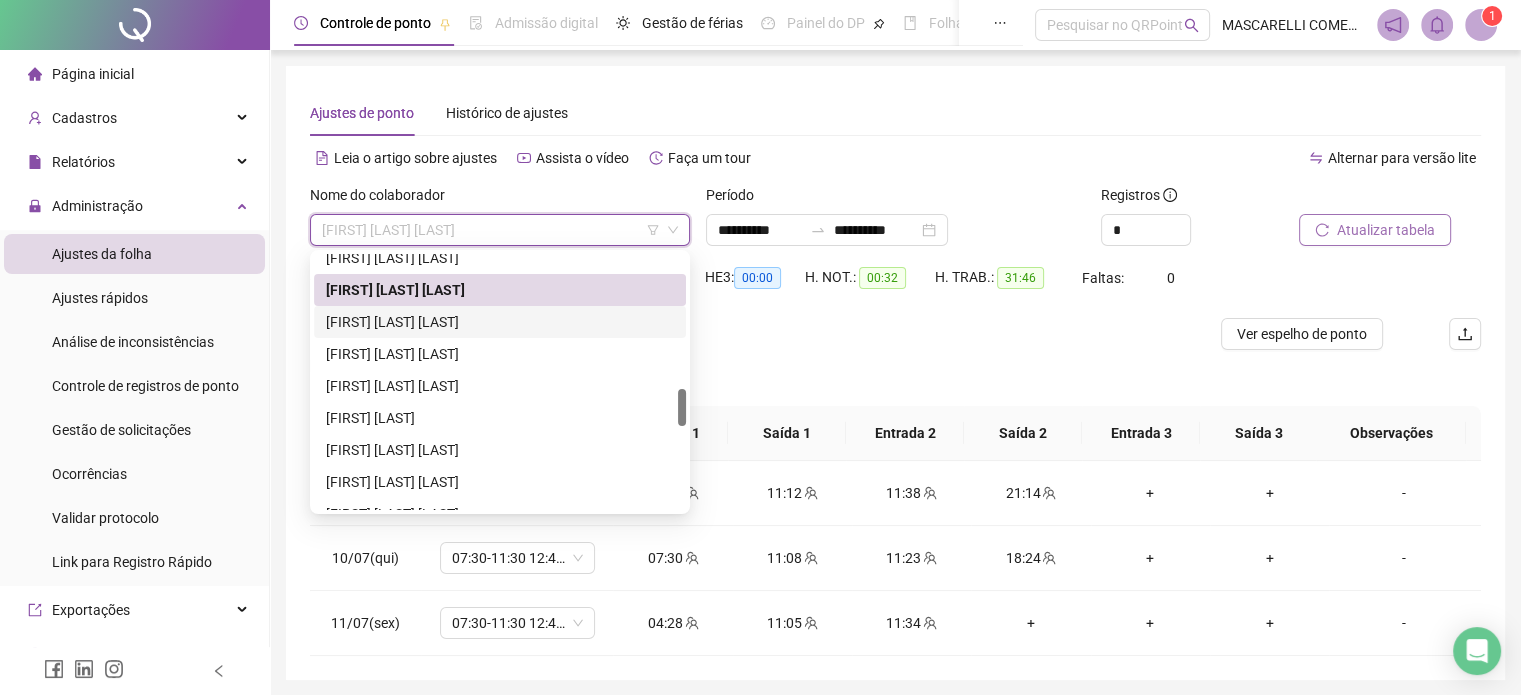 click on "[FIRST] [LAST] [LAST]" at bounding box center [500, 322] 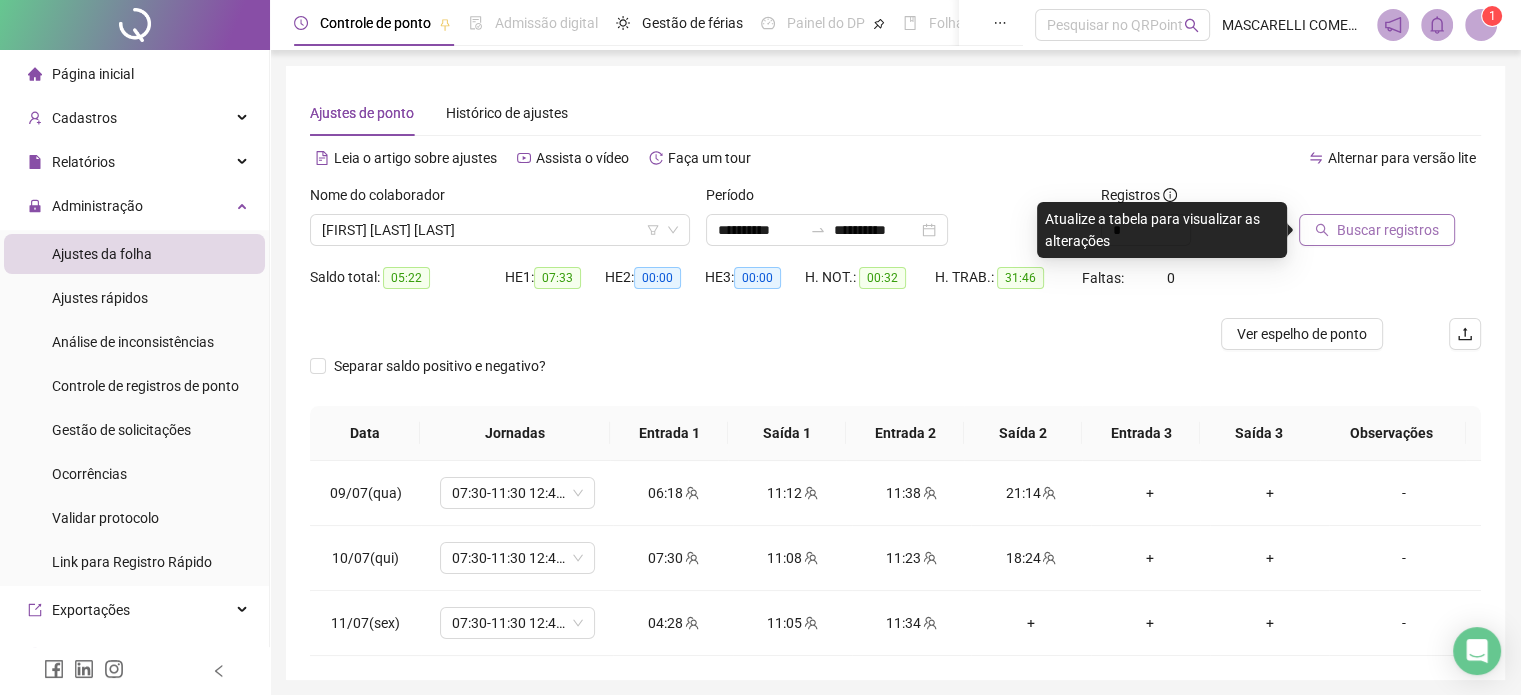 click on "Buscar registros" at bounding box center (1388, 230) 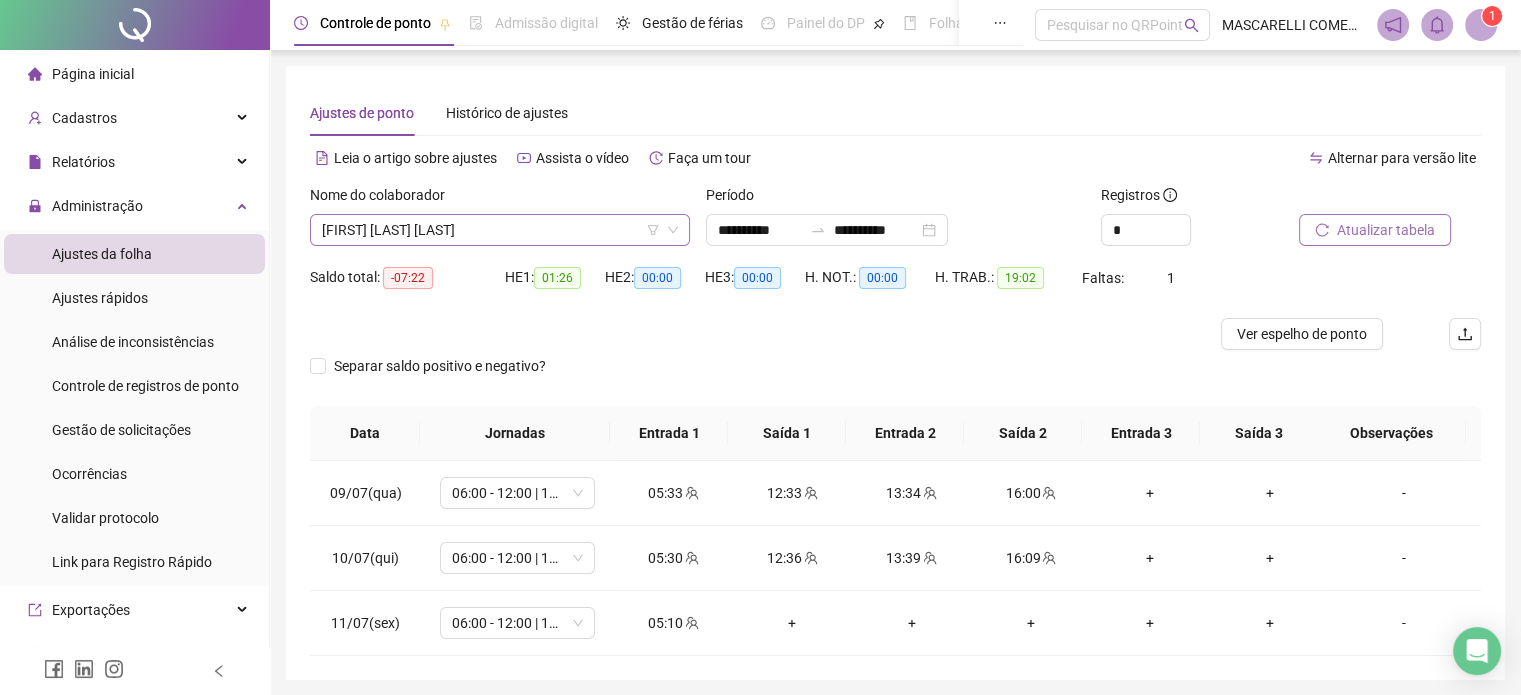 click on "[FIRST] [LAST] [LAST]" at bounding box center [500, 230] 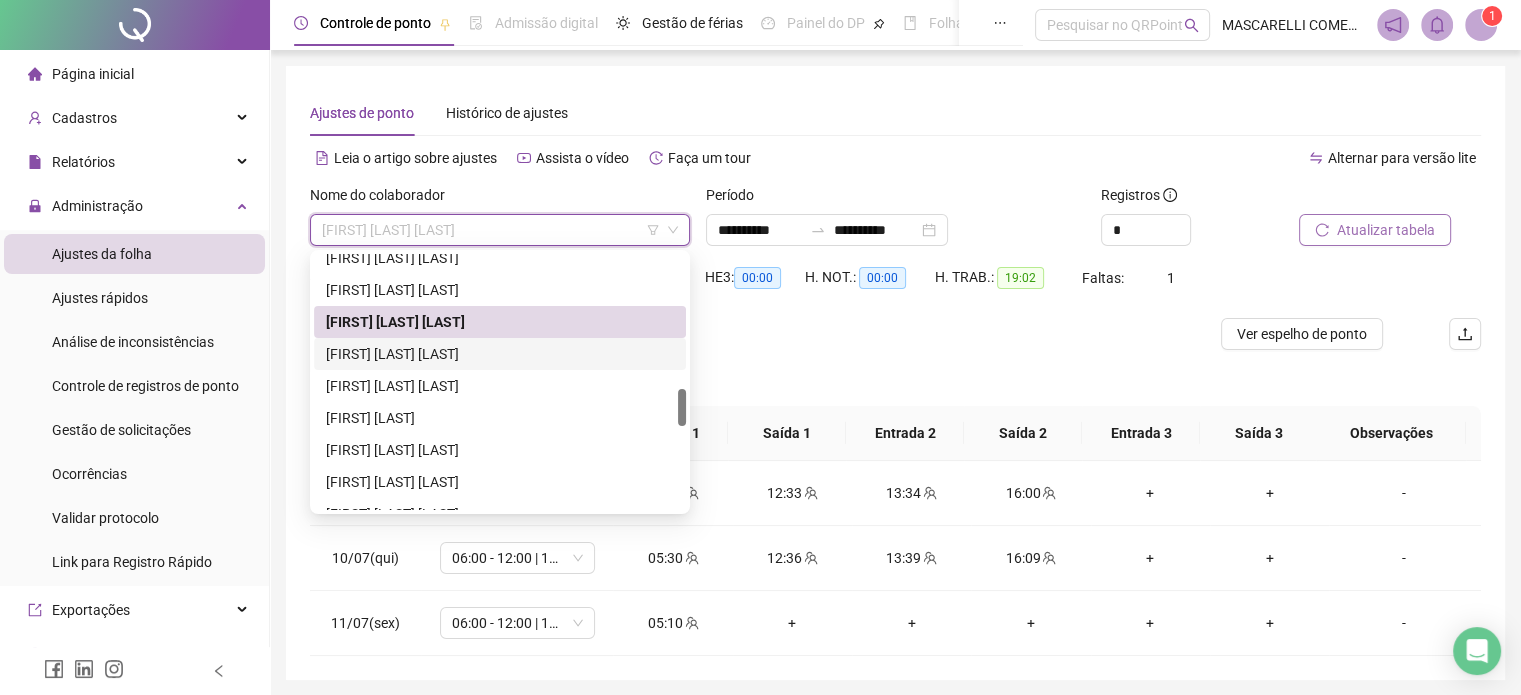 click on "[FIRST] [LAST] [LAST]" at bounding box center [500, 354] 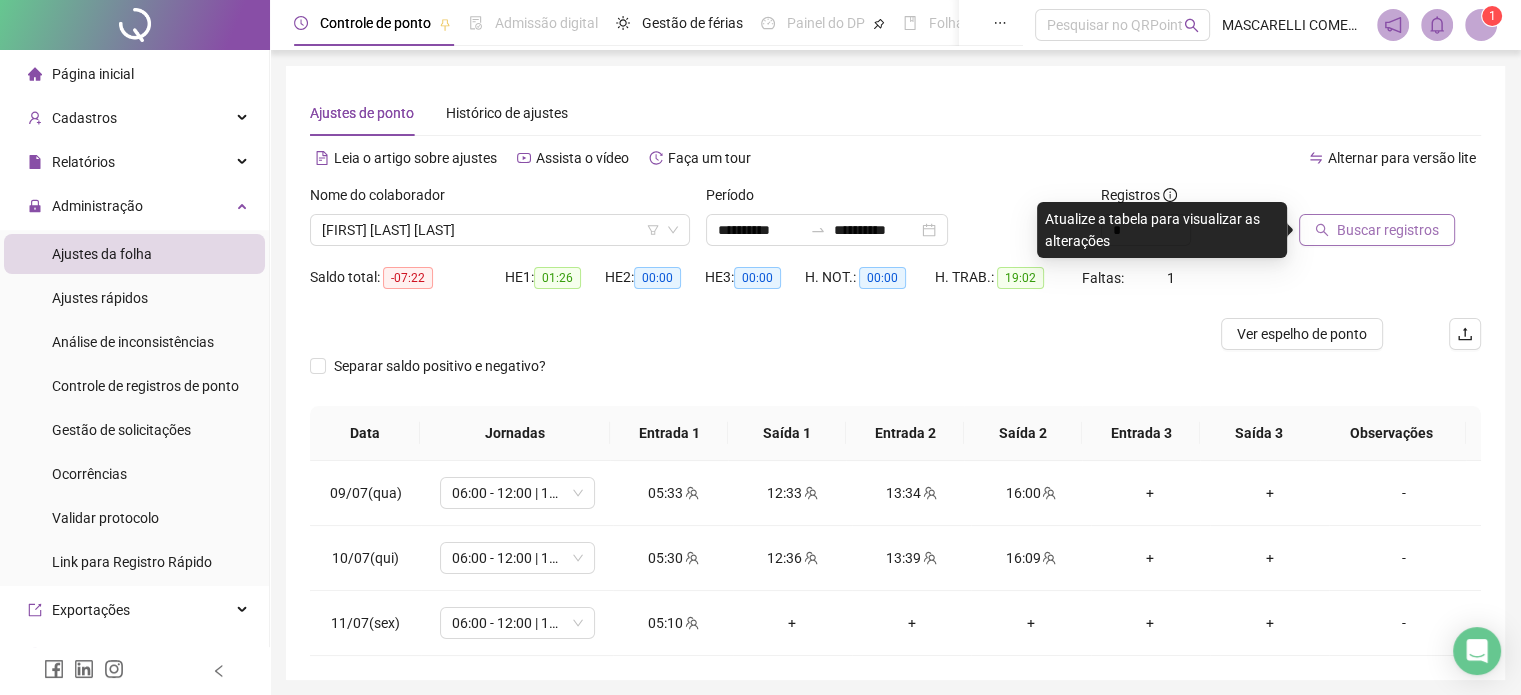 click on "Buscar registros" at bounding box center (1388, 230) 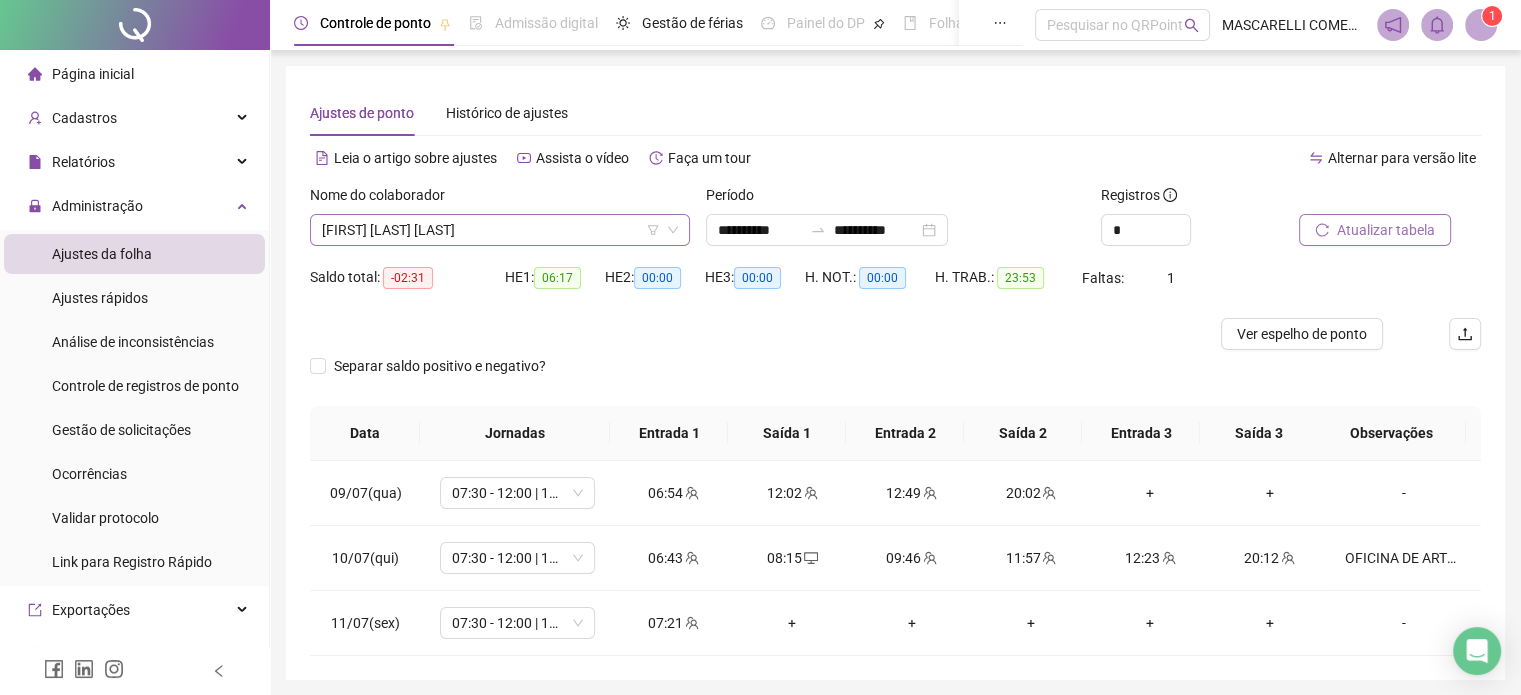 click on "[FIRST] [LAST] [LAST]" at bounding box center (500, 230) 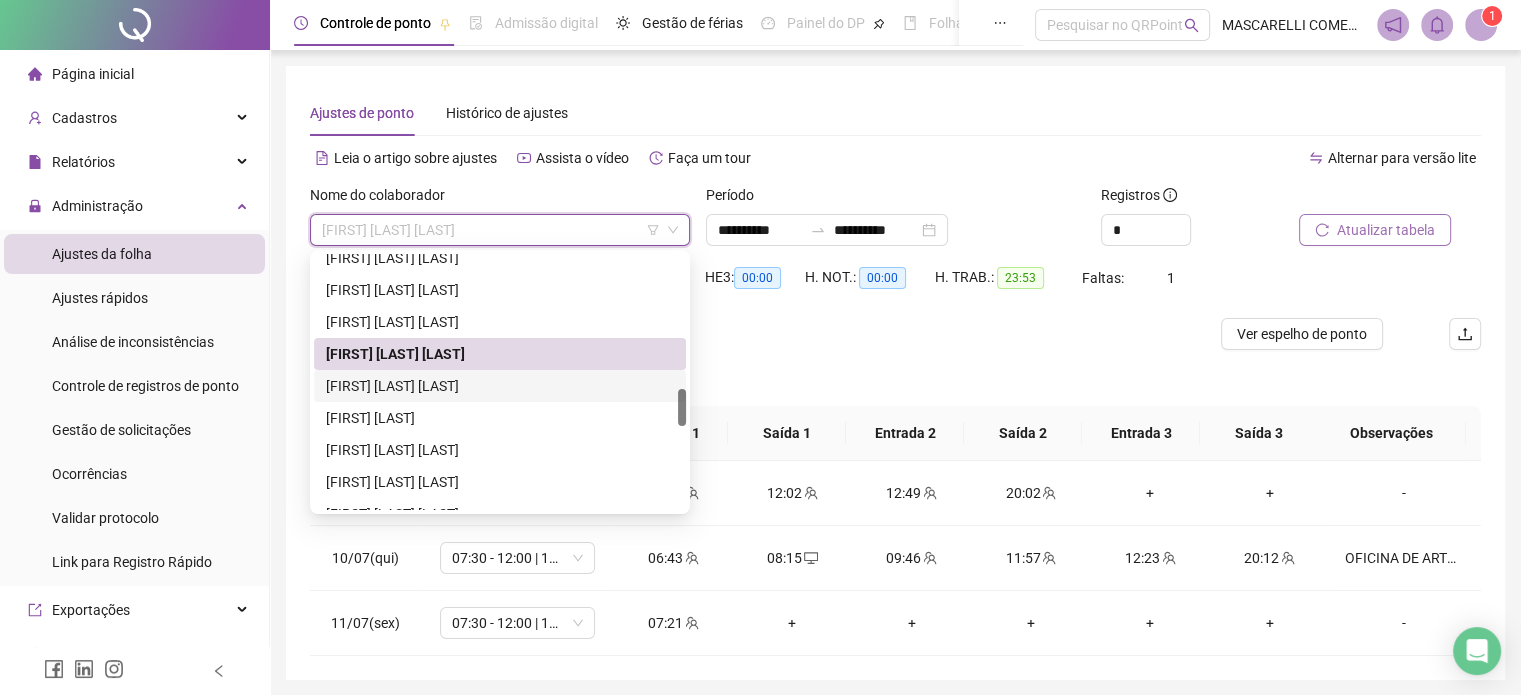 click on "[FIRST] [LAST] [LAST]" at bounding box center (500, 386) 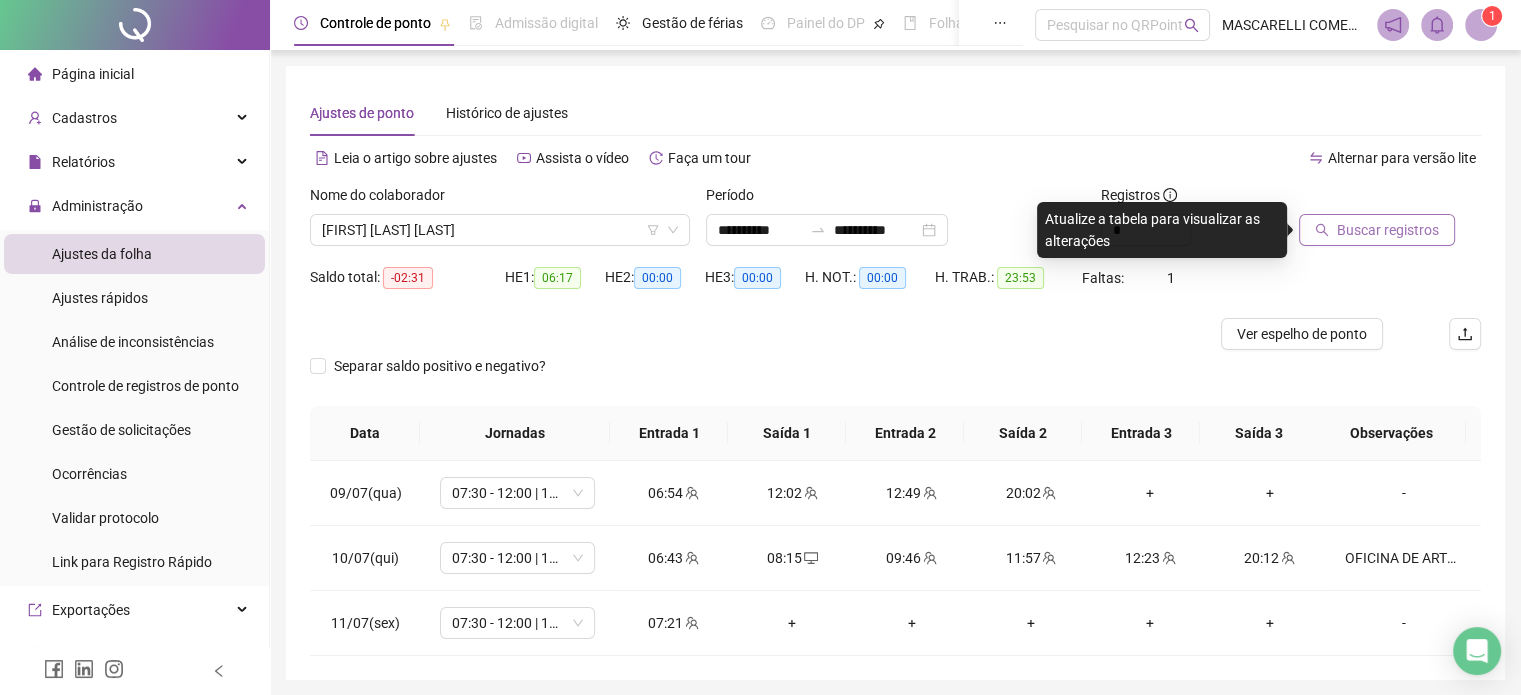 click on "Buscar registros" at bounding box center [1388, 230] 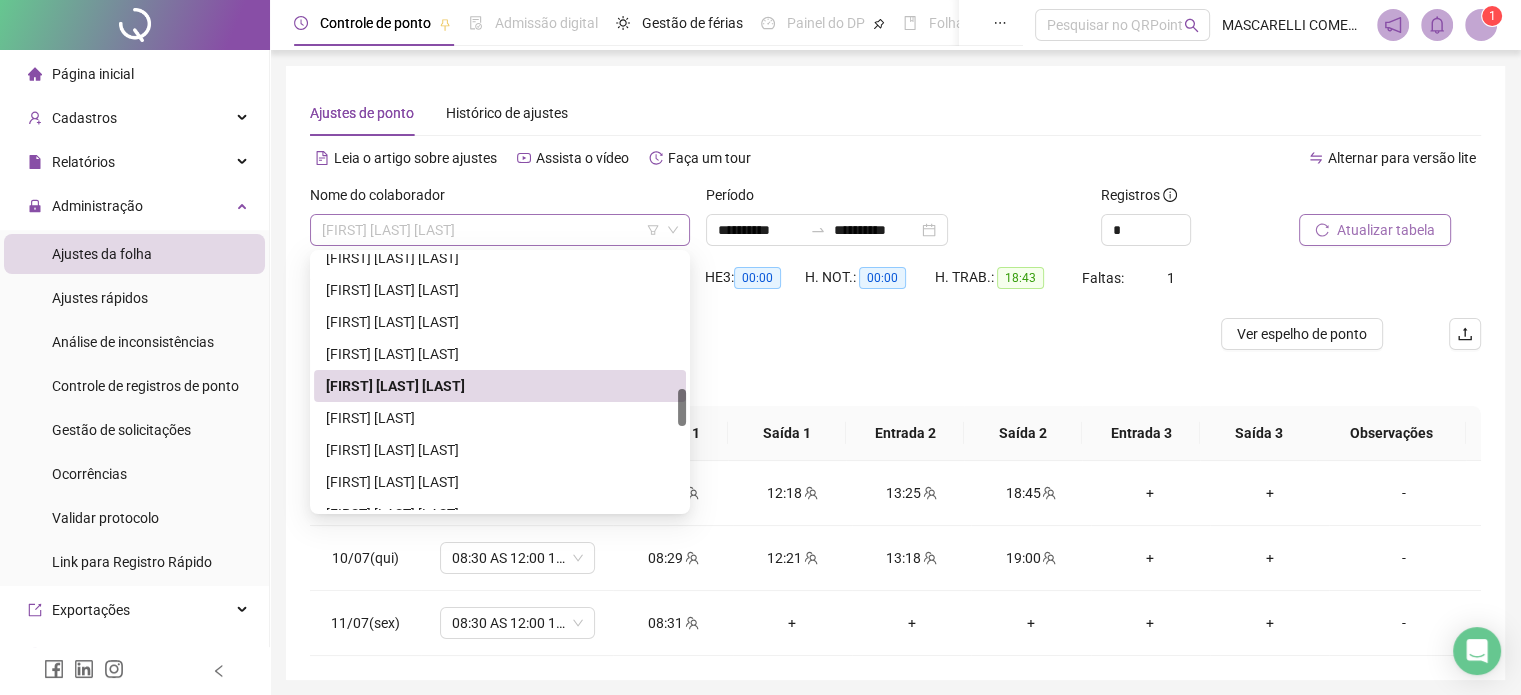 click on "[FIRST] [LAST] [LAST]" at bounding box center (500, 230) 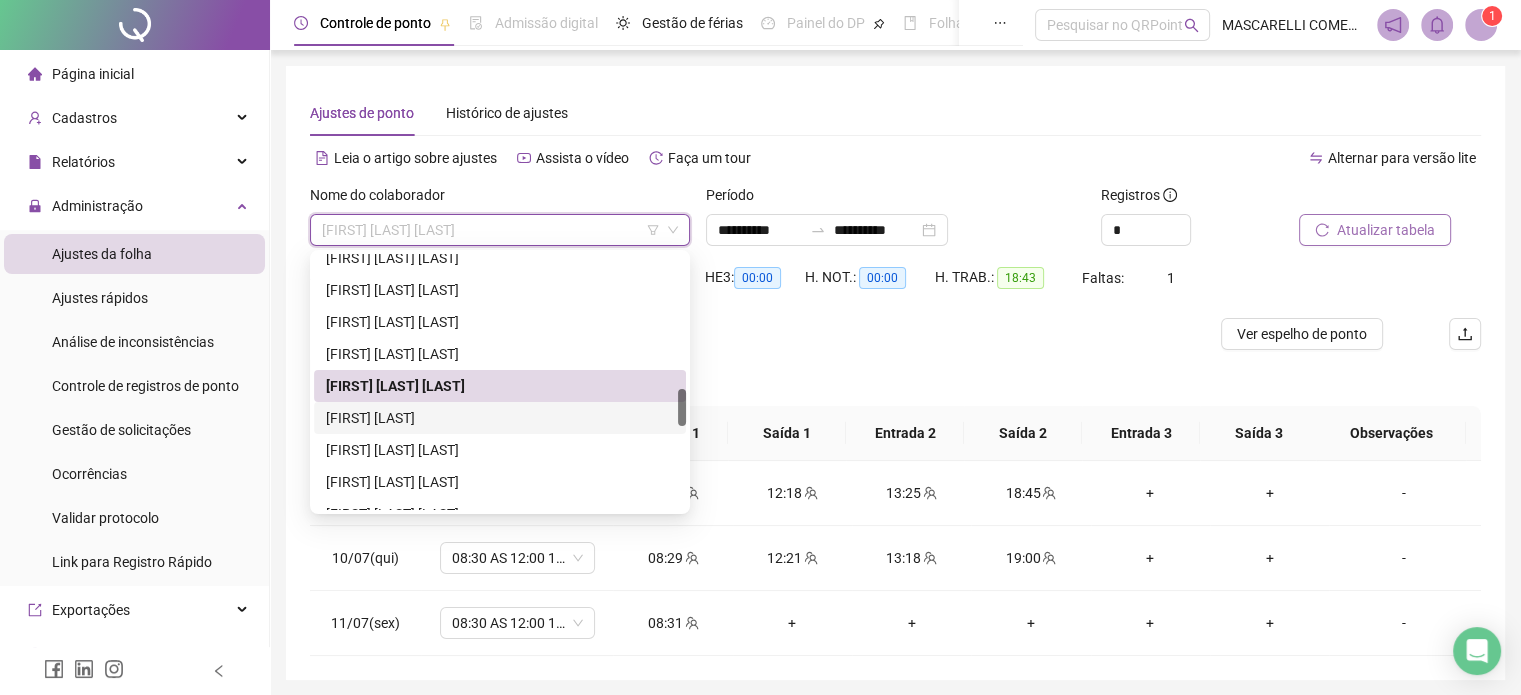click on "[FIRST] [LAST]" at bounding box center (500, 418) 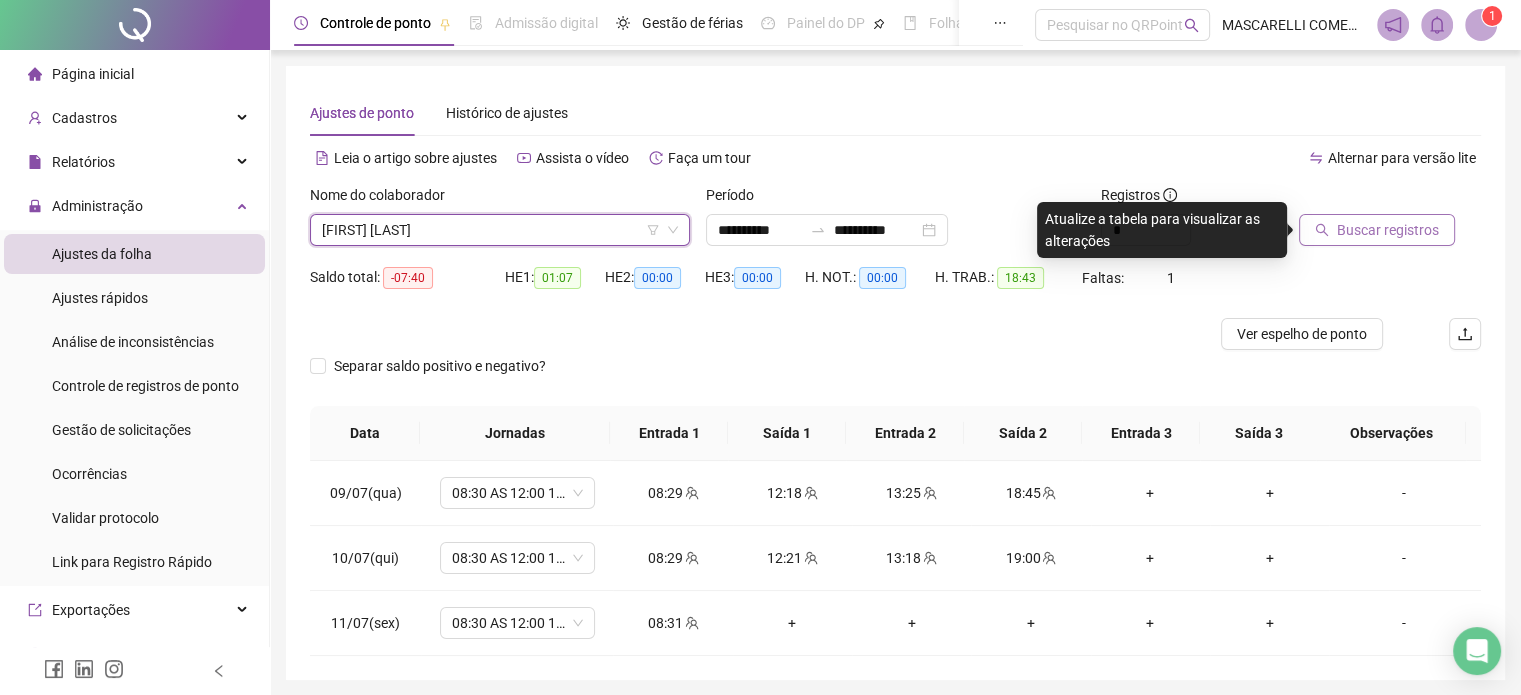click on "Buscar registros" at bounding box center (1388, 230) 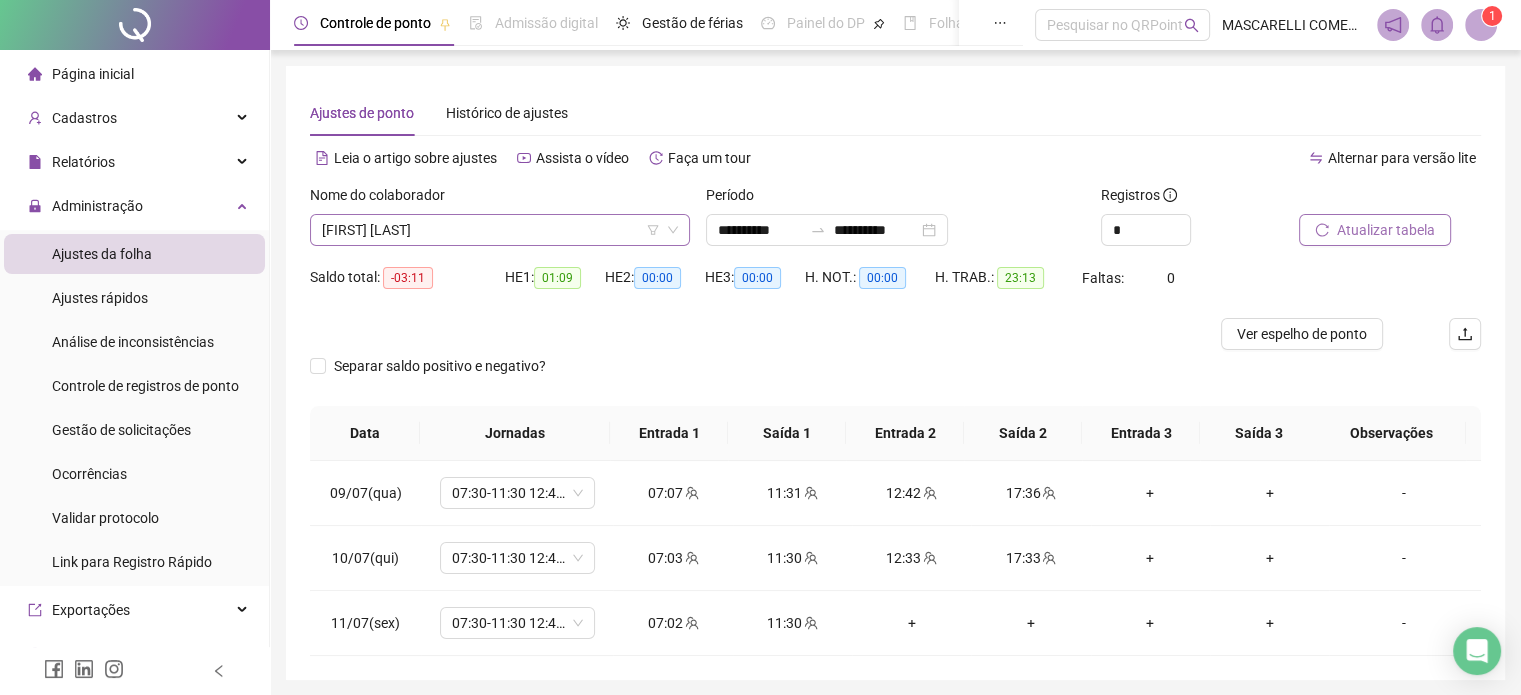click on "[FIRST] [LAST]" at bounding box center [500, 230] 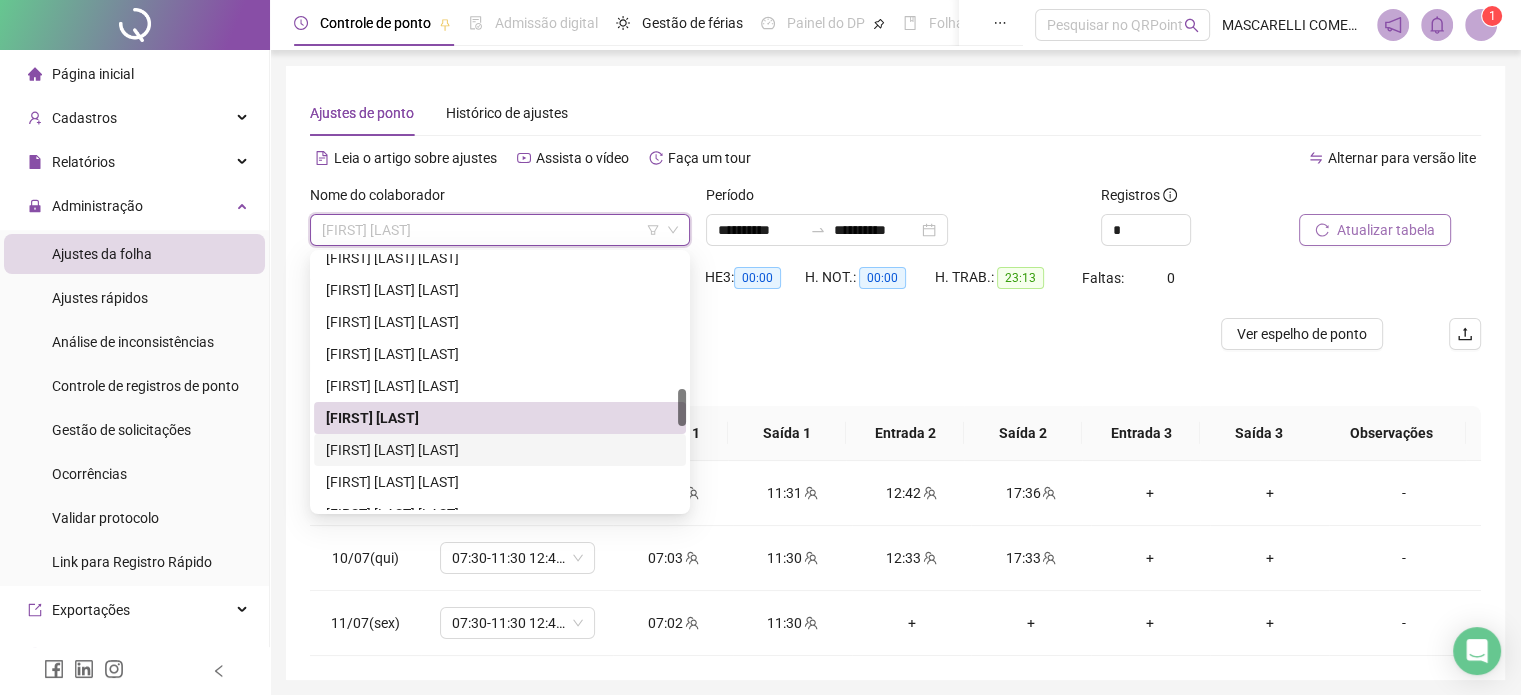 click on "[FIRST] [LAST] [LAST]" at bounding box center (500, 450) 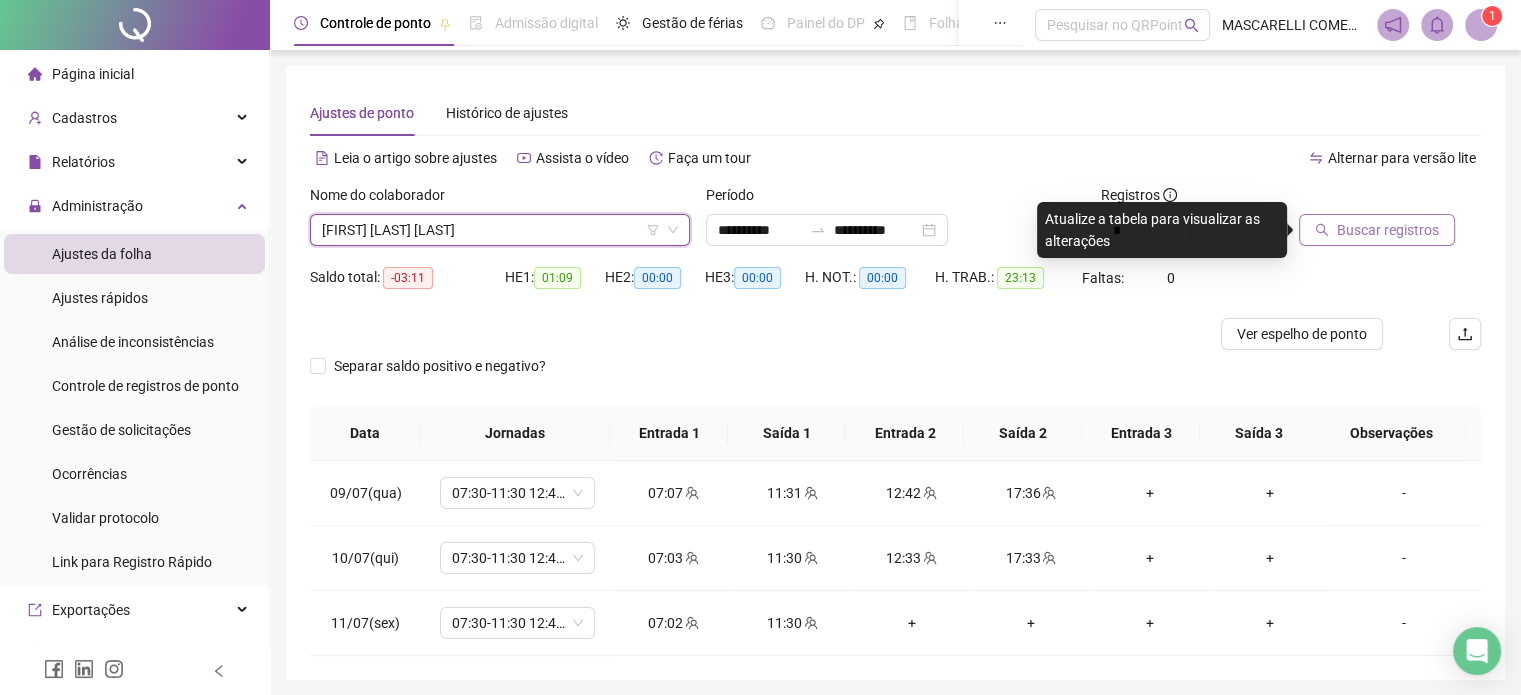 click on "Buscar registros" at bounding box center (1388, 230) 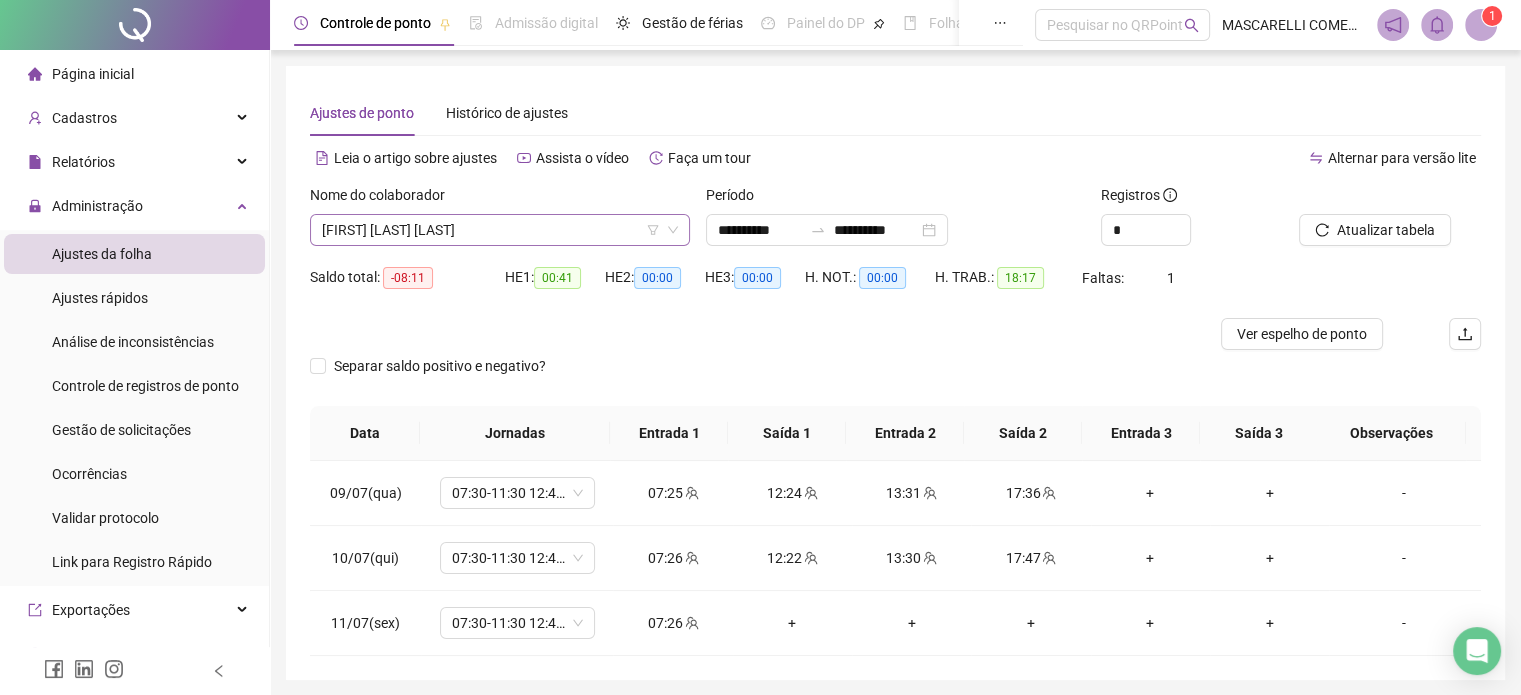 click on "[FIRST] [LAST] [LAST]" at bounding box center [500, 230] 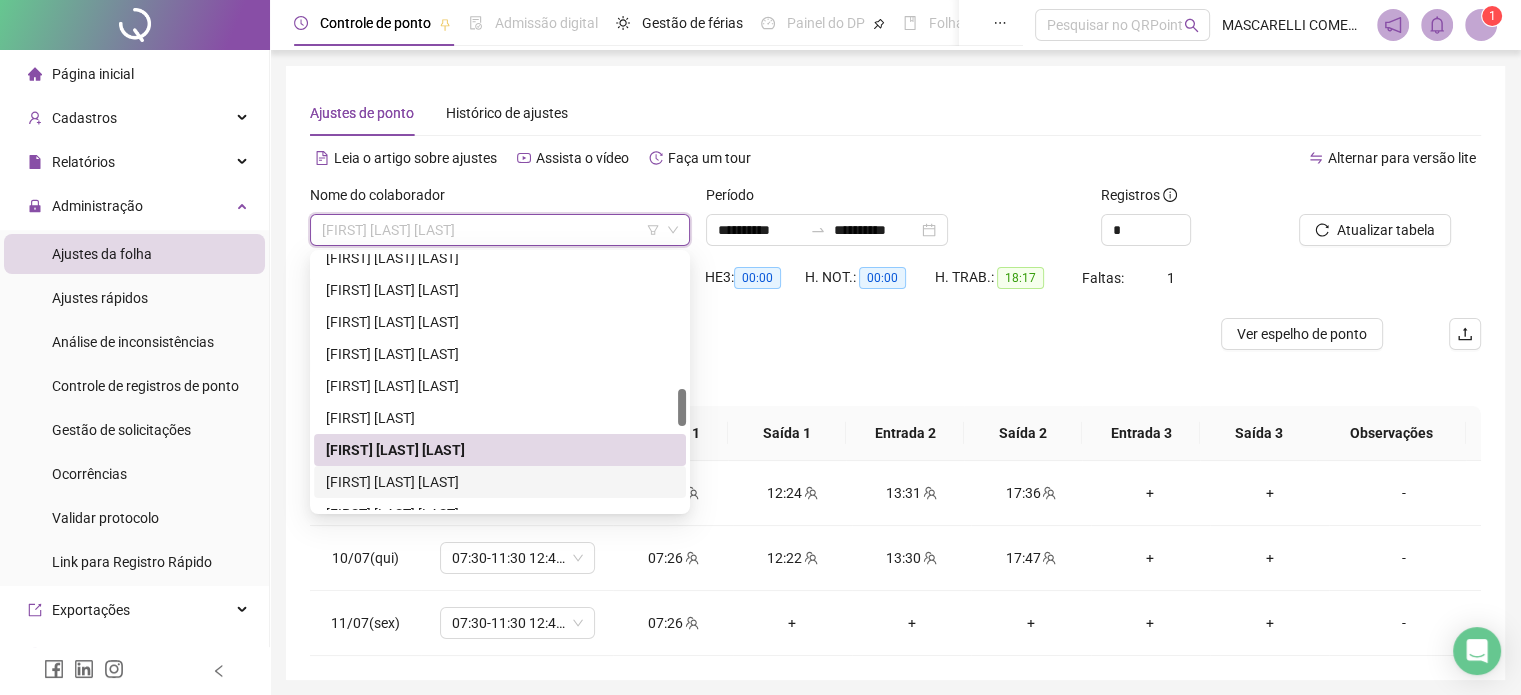 click on "[FIRST] [LAST] [LAST]" at bounding box center (500, 482) 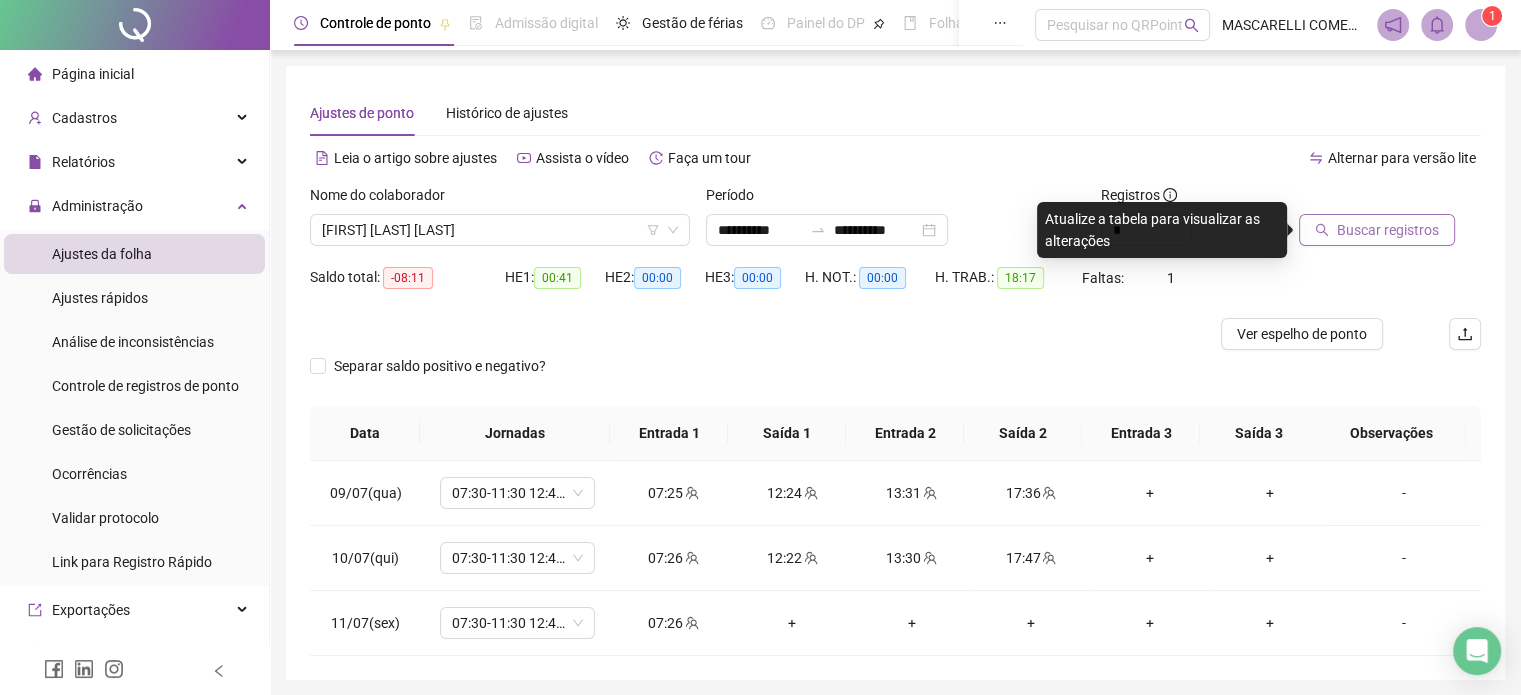 click on "Buscar registros" at bounding box center (1388, 230) 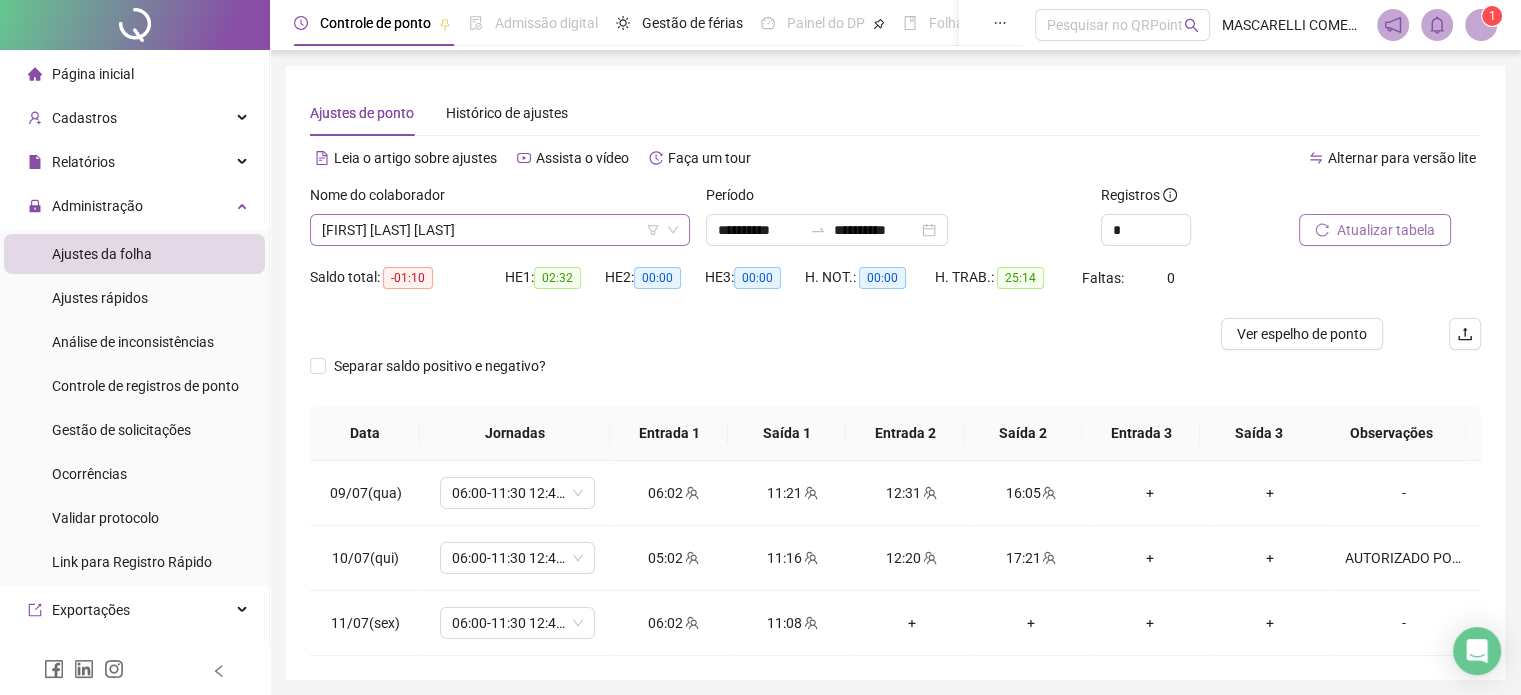 click on "[FIRST] [LAST] [LAST]" at bounding box center (500, 230) 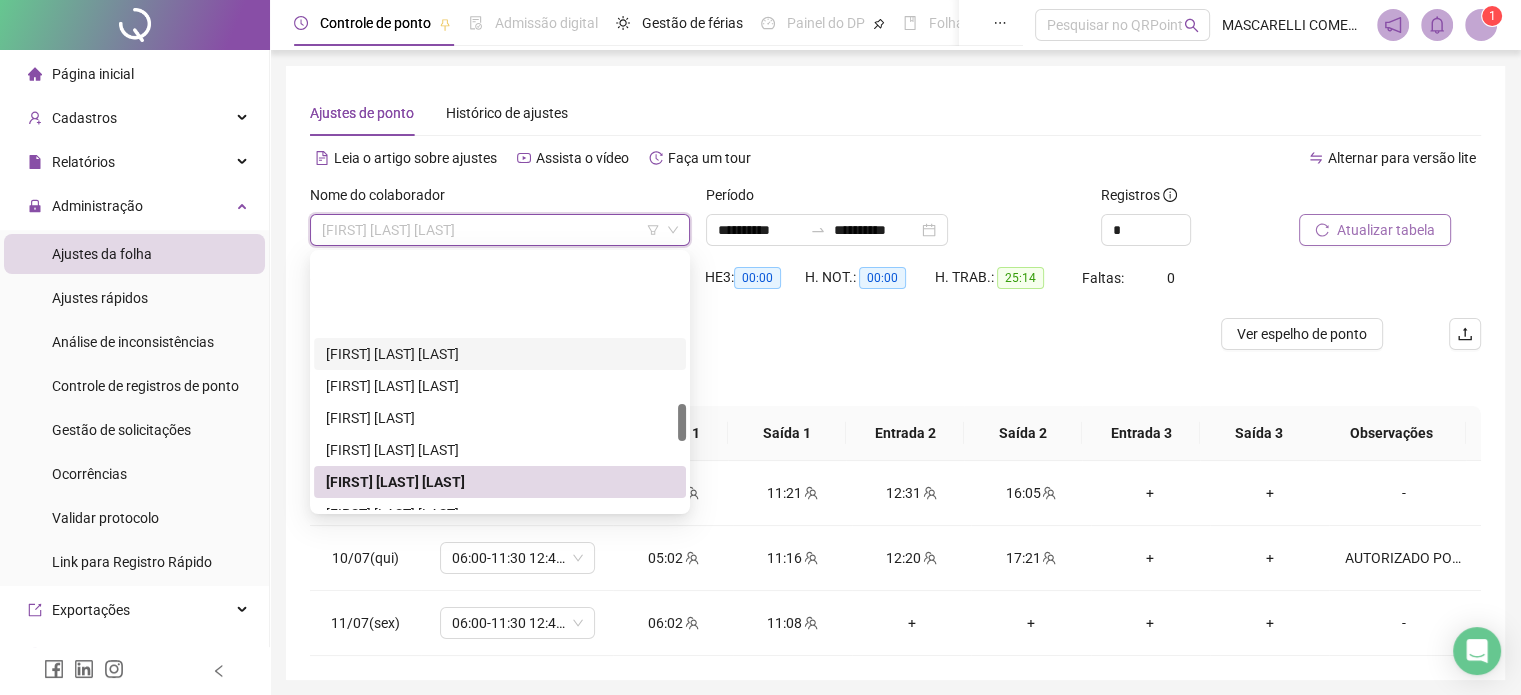 scroll, scrollTop: 1008, scrollLeft: 0, axis: vertical 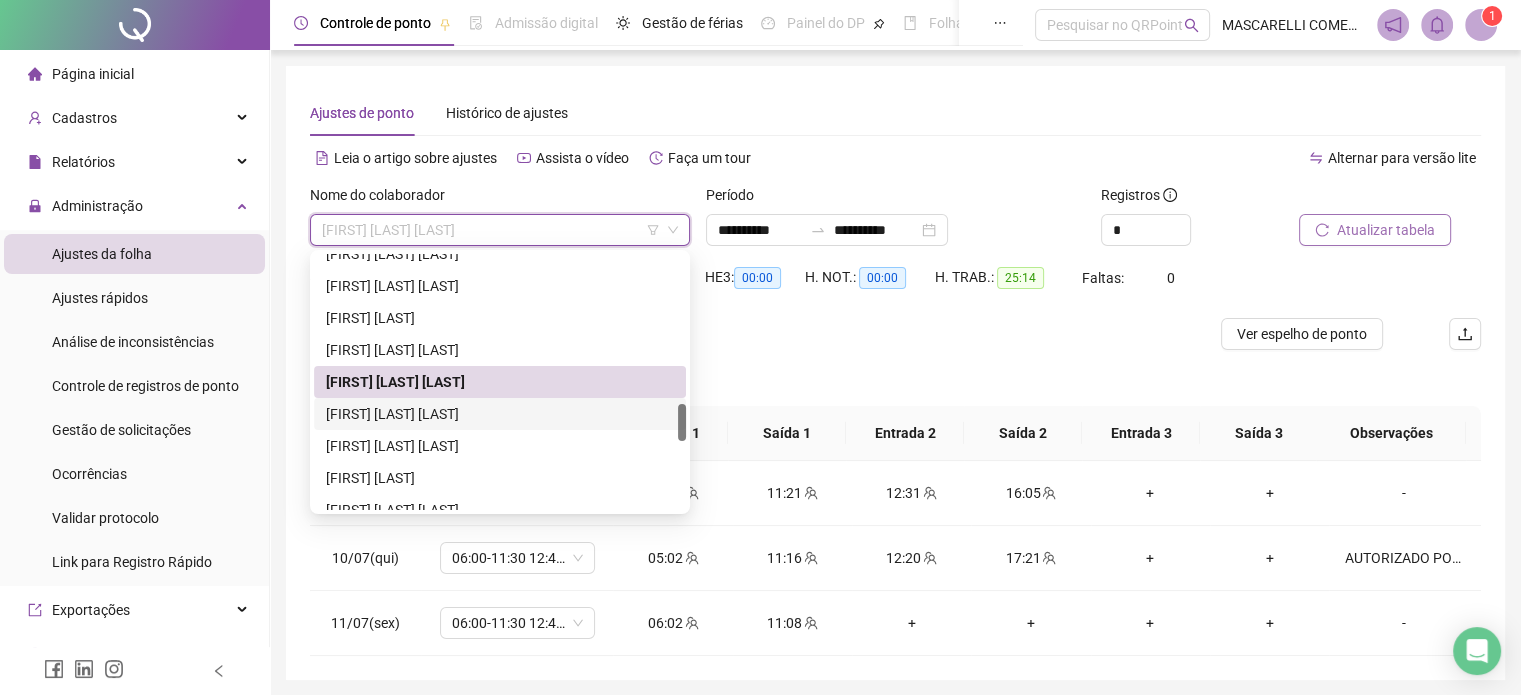 click on "[FIRST] [LAST] [LAST]" at bounding box center [500, 414] 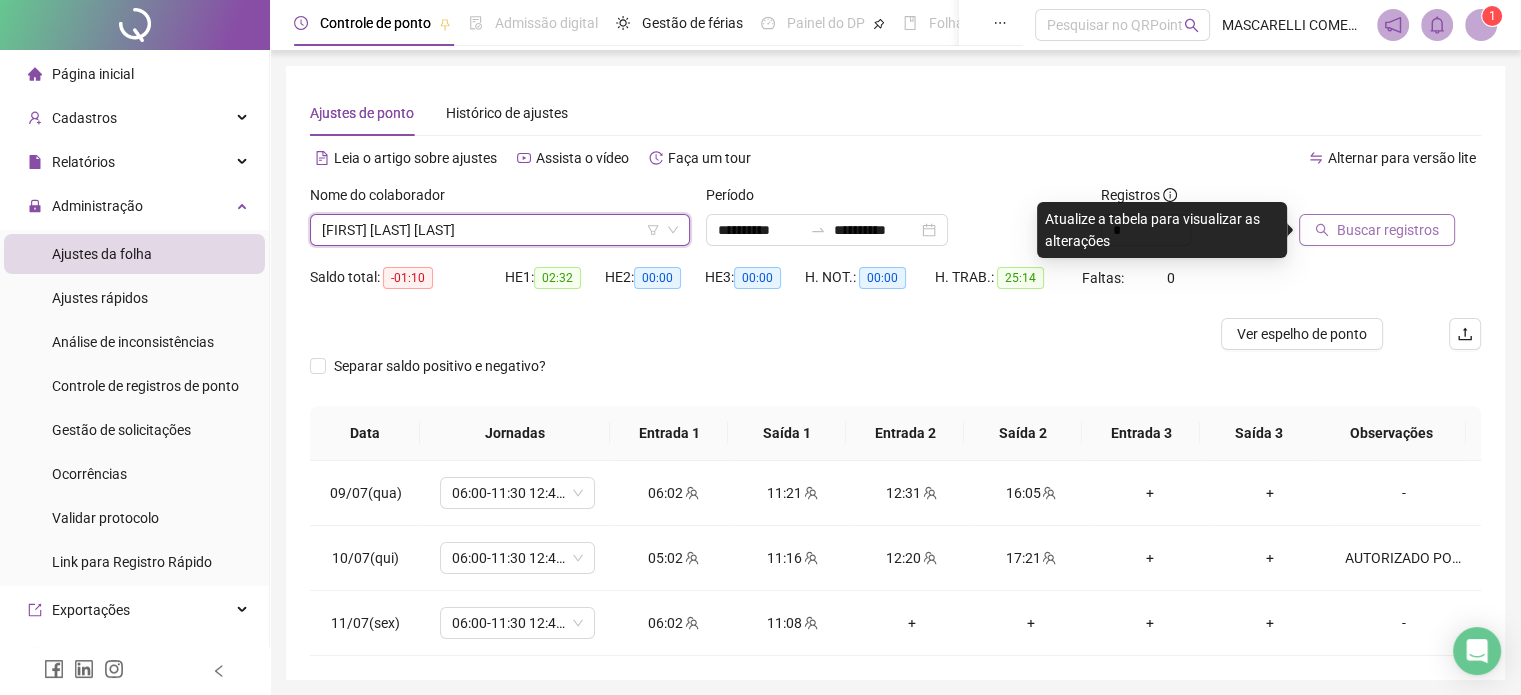 click on "Buscar registros" at bounding box center [1388, 230] 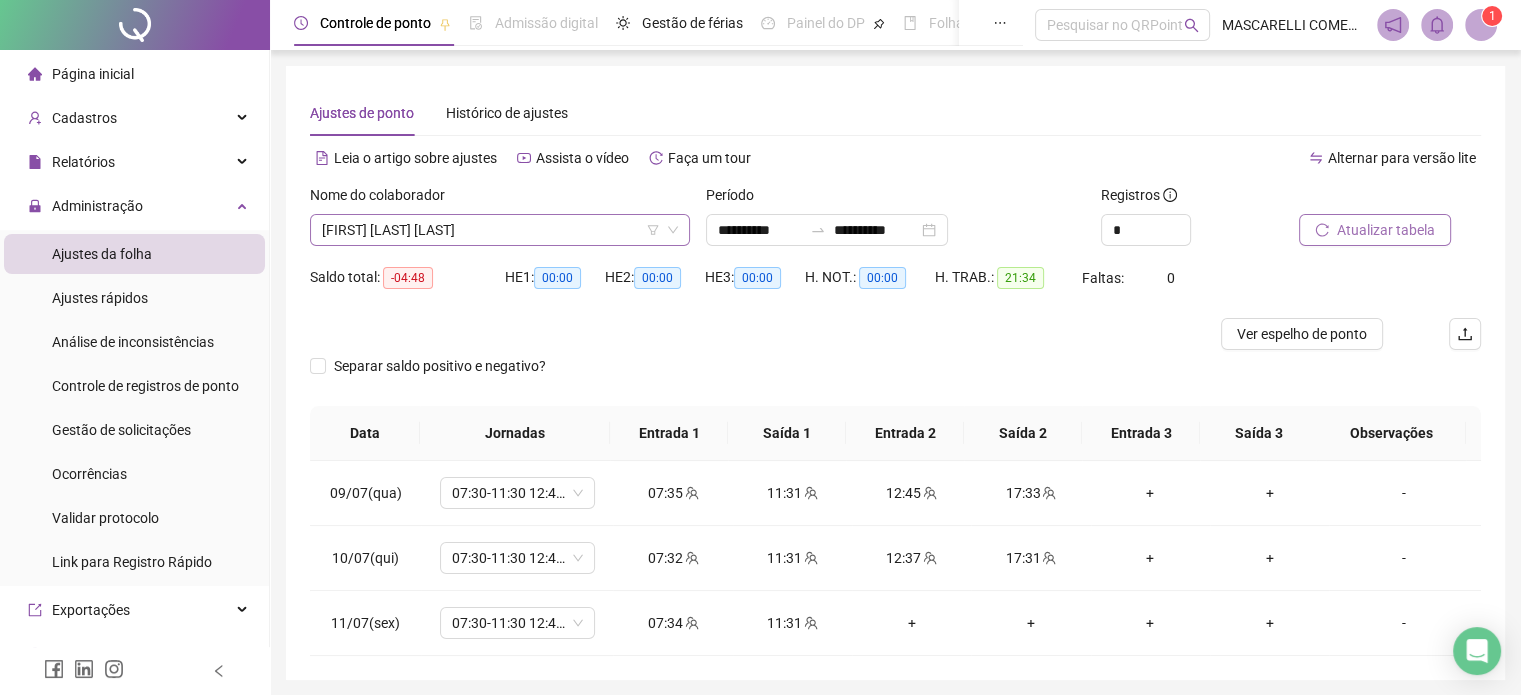 click on "[FIRST] [LAST] [LAST]" at bounding box center [500, 230] 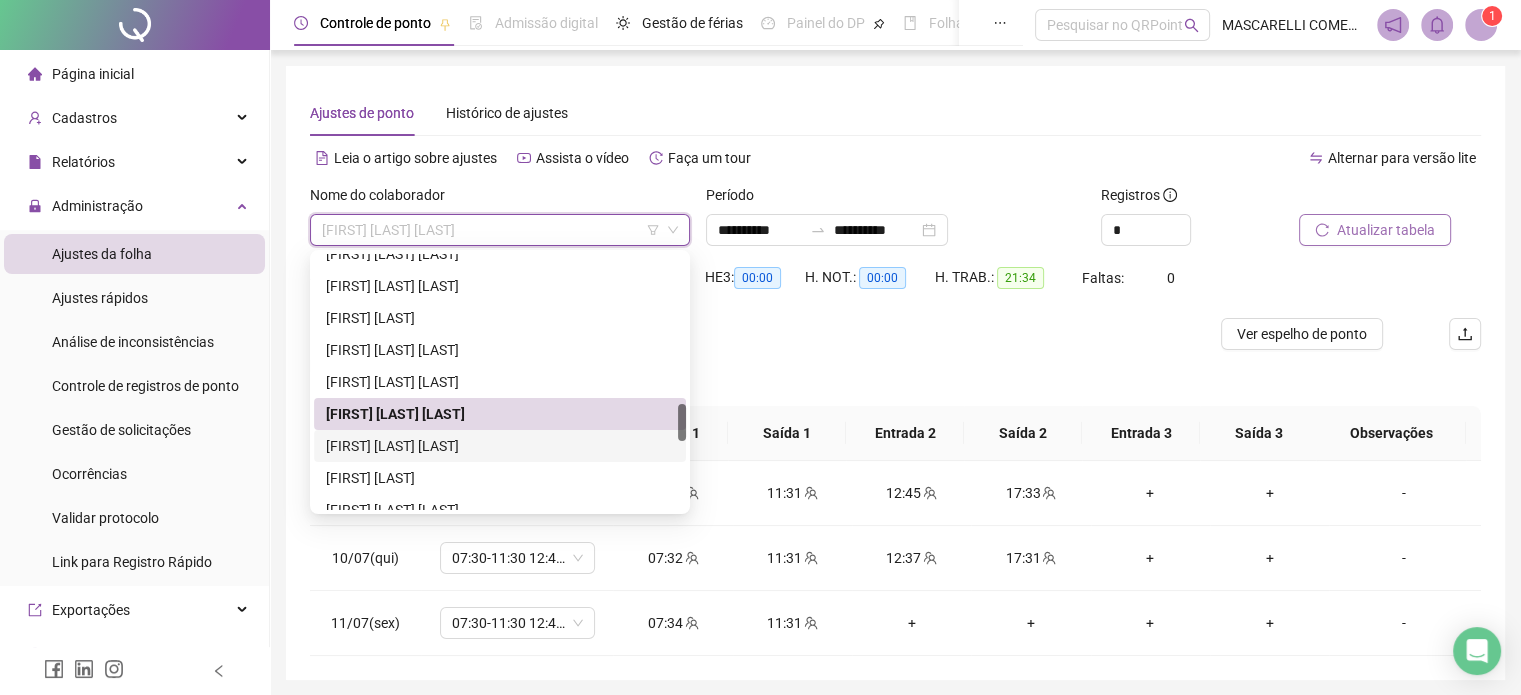 click on "[FIRST] [LAST] [LAST]" at bounding box center [500, 446] 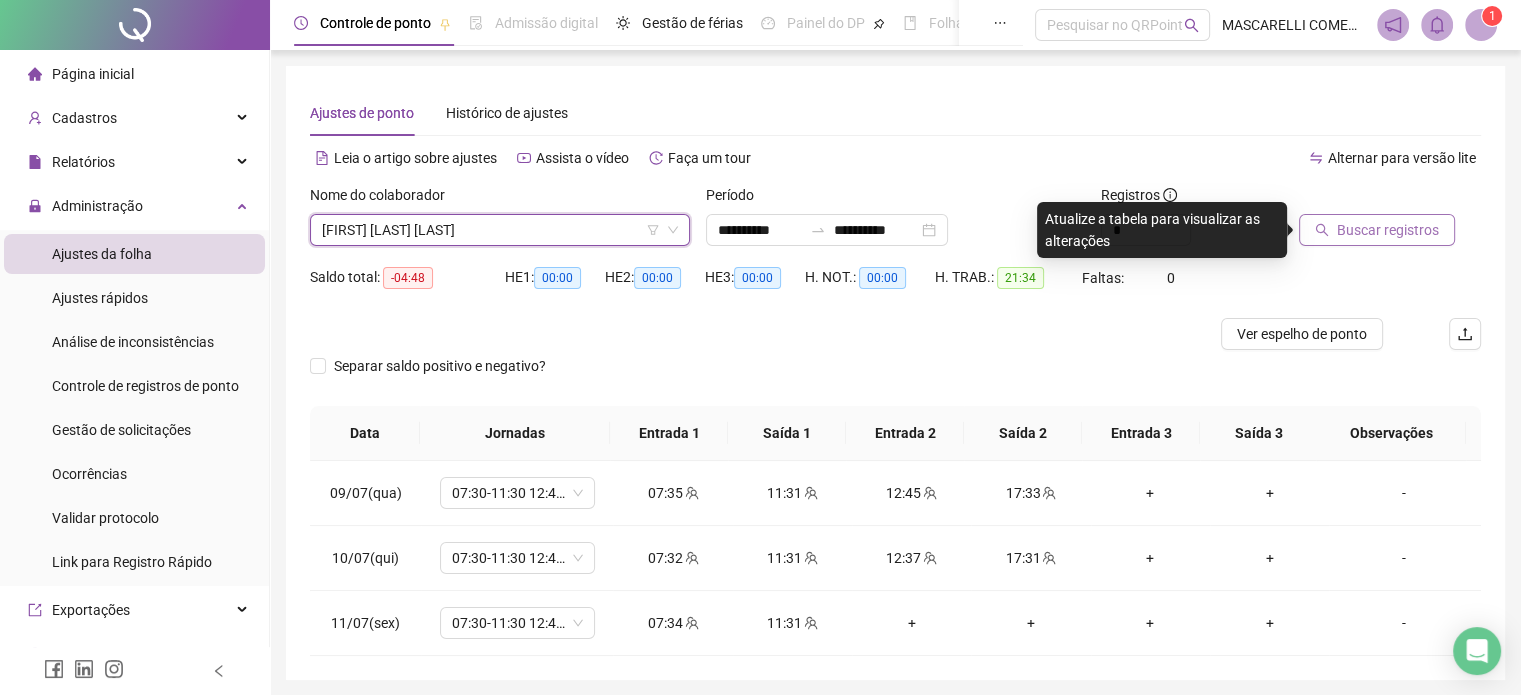 click on "Buscar registros" at bounding box center (1377, 230) 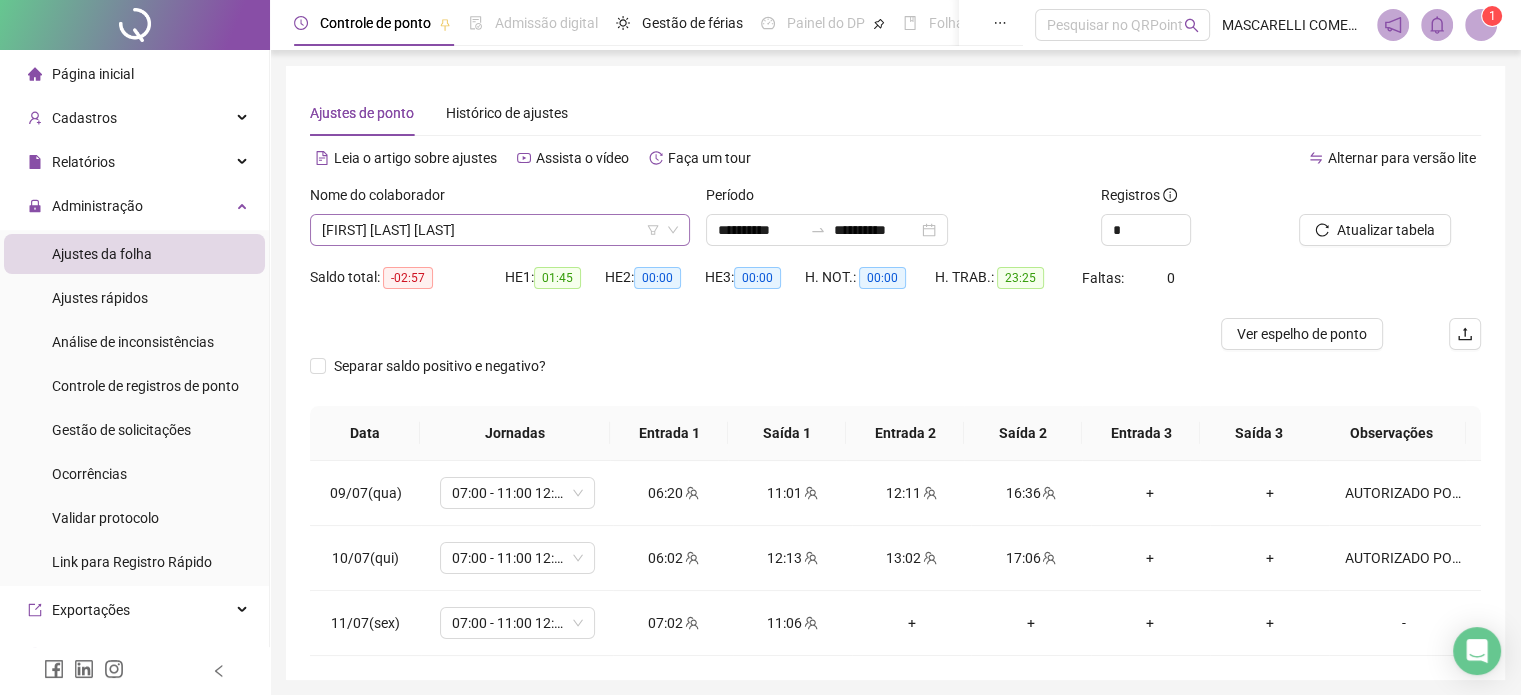 click on "[FIRST] [LAST] [LAST]" at bounding box center [500, 230] 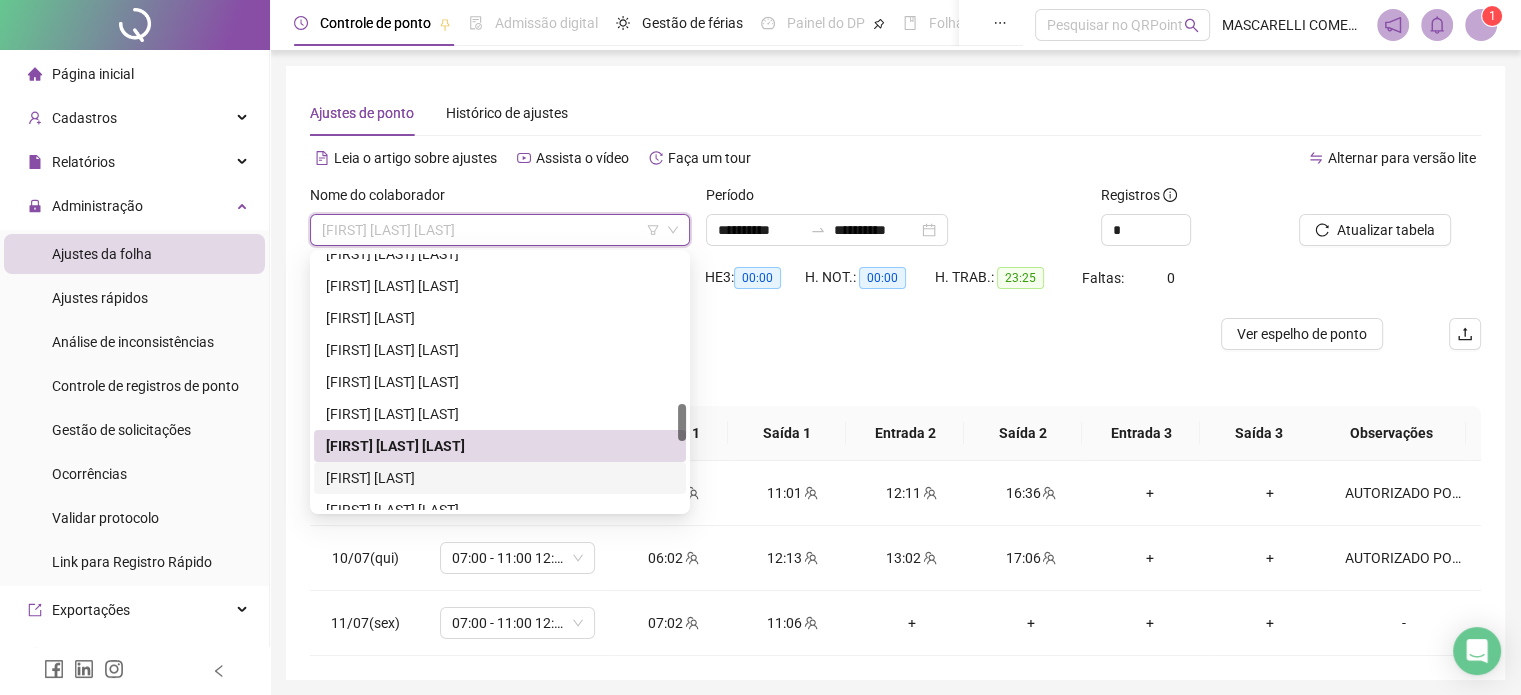 click on "[FIRST] [LAST]" at bounding box center (500, 478) 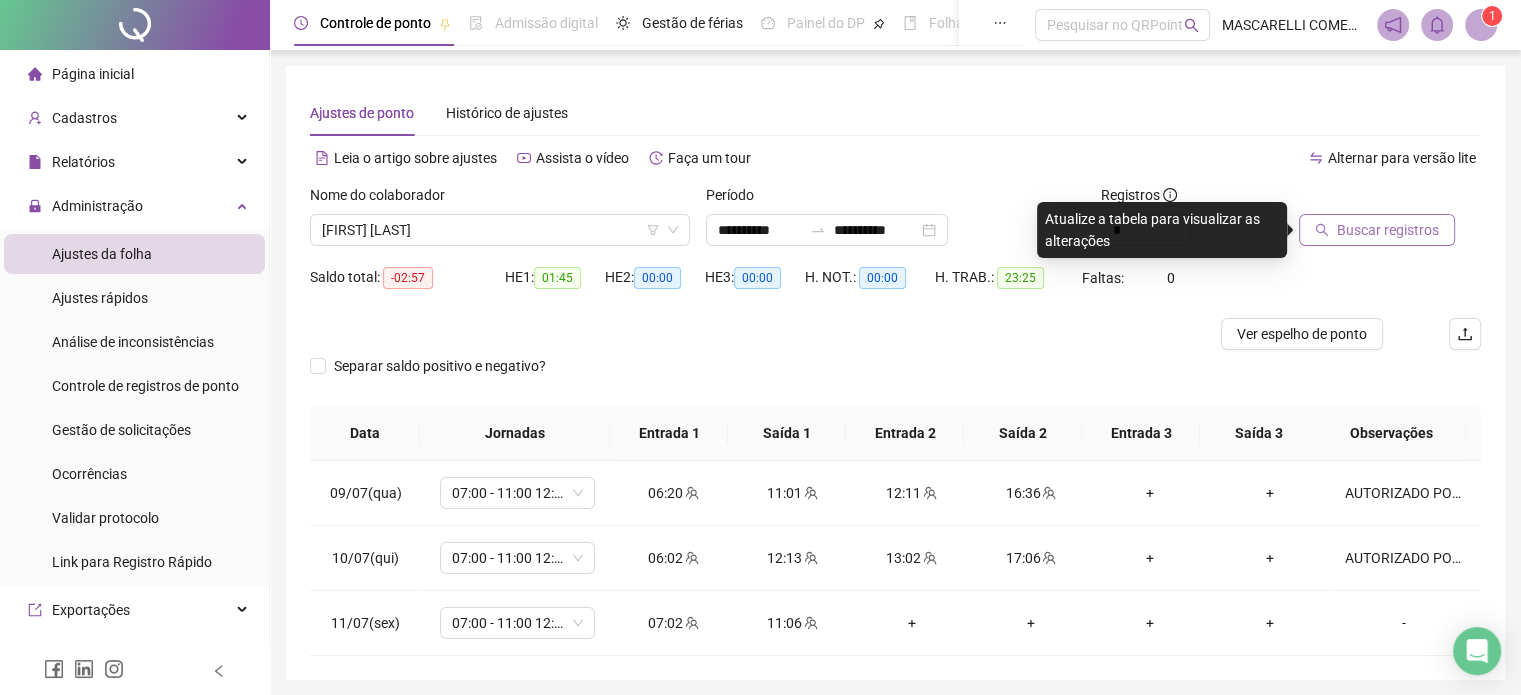 click on "Buscar registros" at bounding box center [1388, 230] 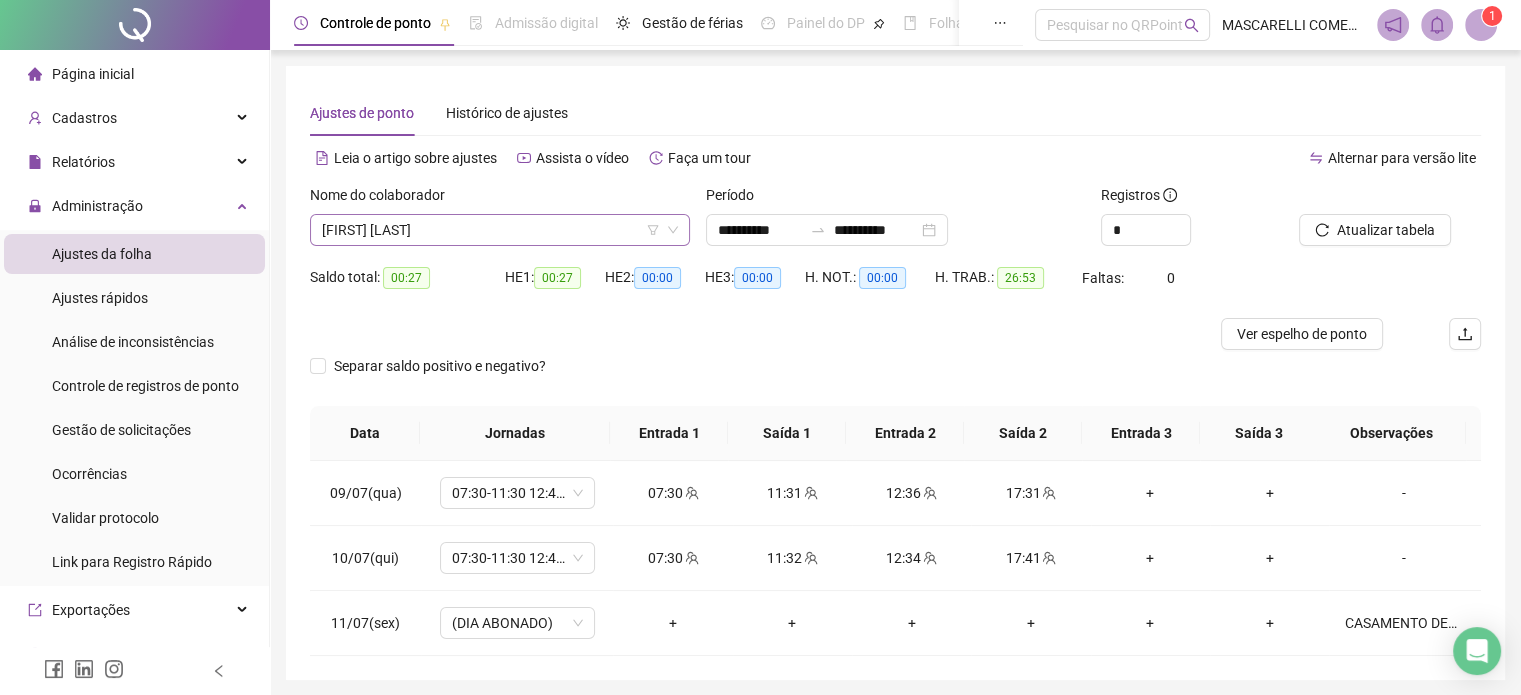 click on "[FIRST] [LAST]" at bounding box center (500, 230) 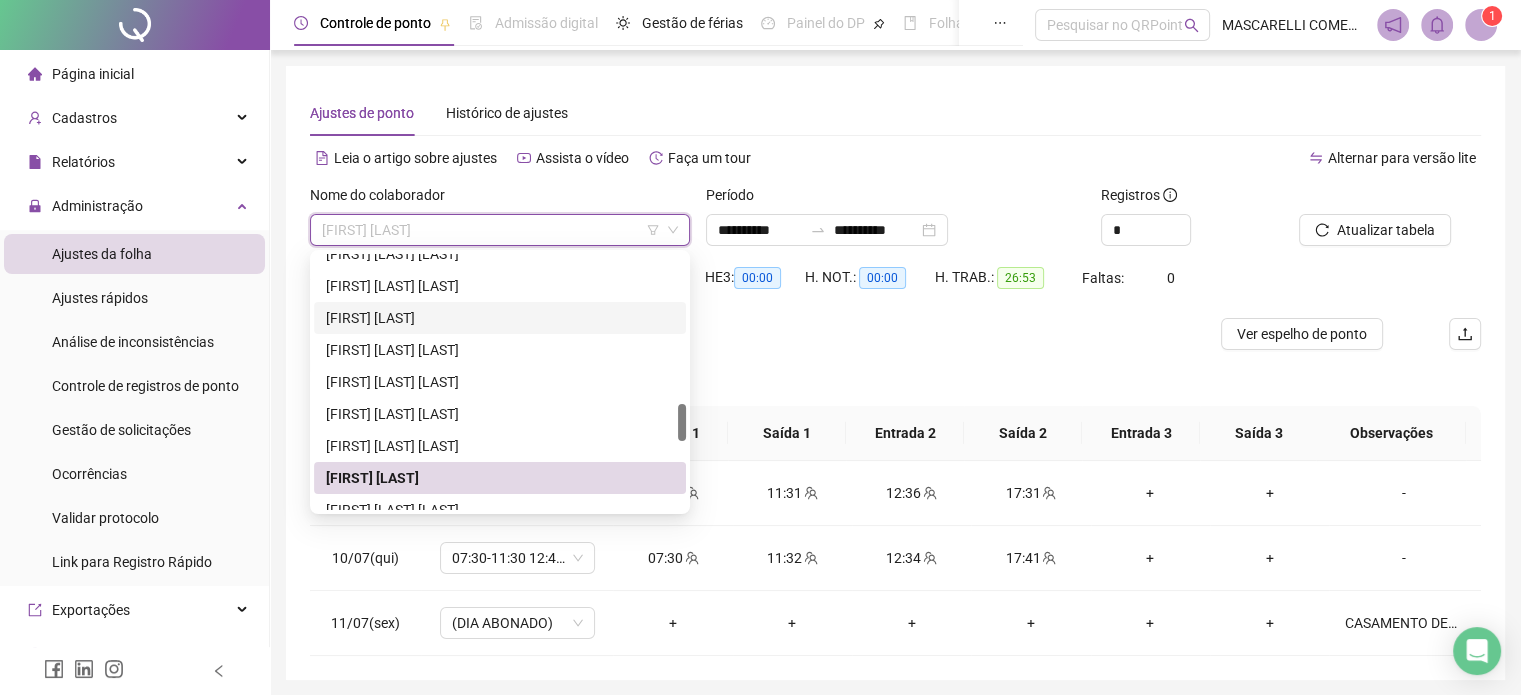 scroll, scrollTop: 1108, scrollLeft: 0, axis: vertical 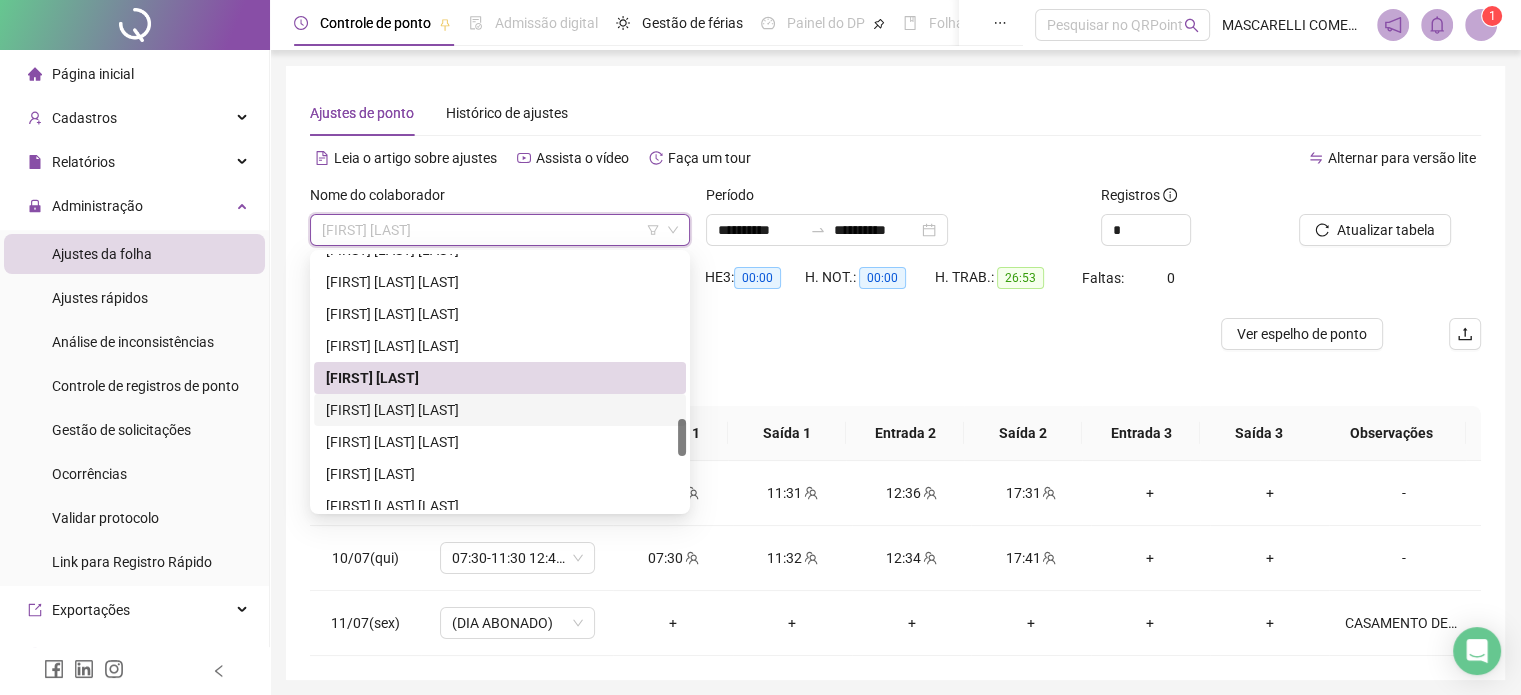 click on "[FIRST] [LAST] [LAST]" at bounding box center [500, 410] 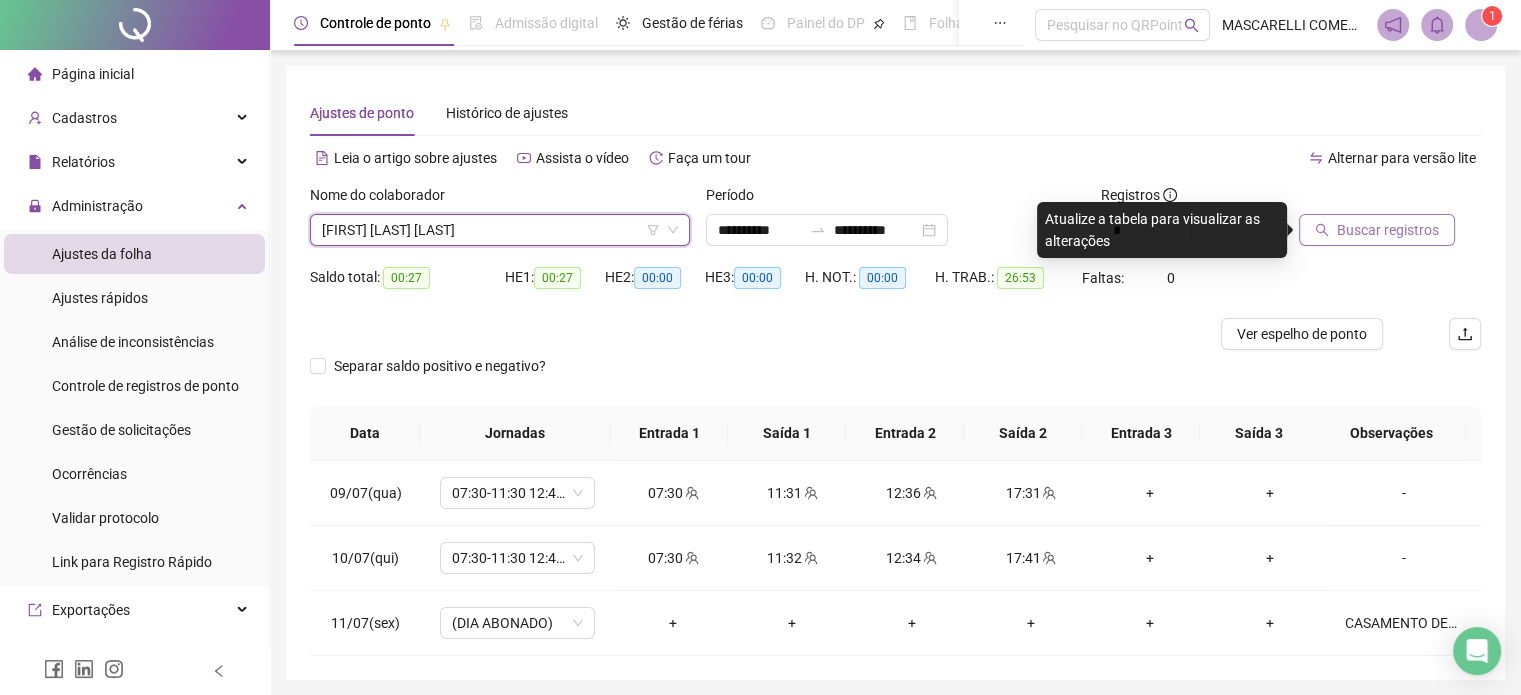 click on "Buscar registros" at bounding box center (1377, 230) 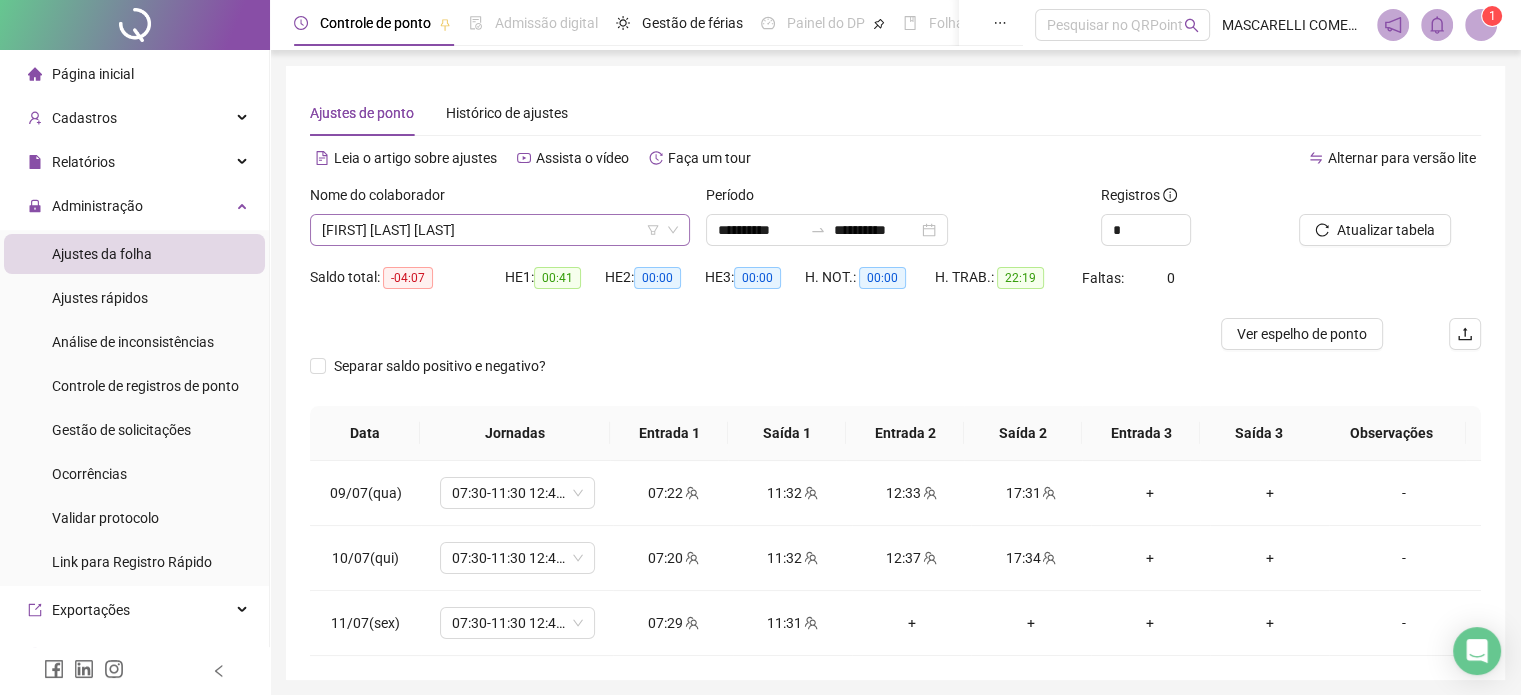 click on "[FIRST] [LAST] [LAST]" at bounding box center [500, 230] 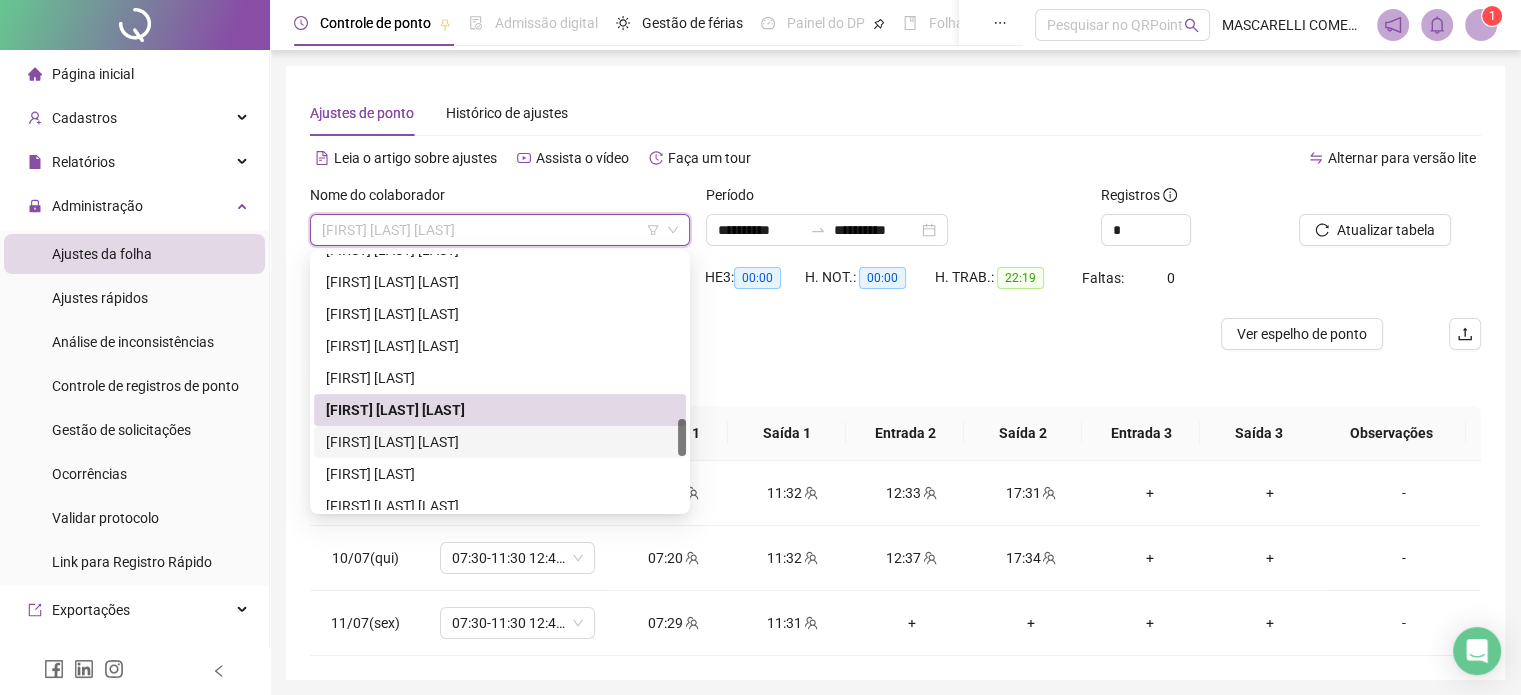 click on "[FIRST] [LAST] [LAST]" at bounding box center (500, 442) 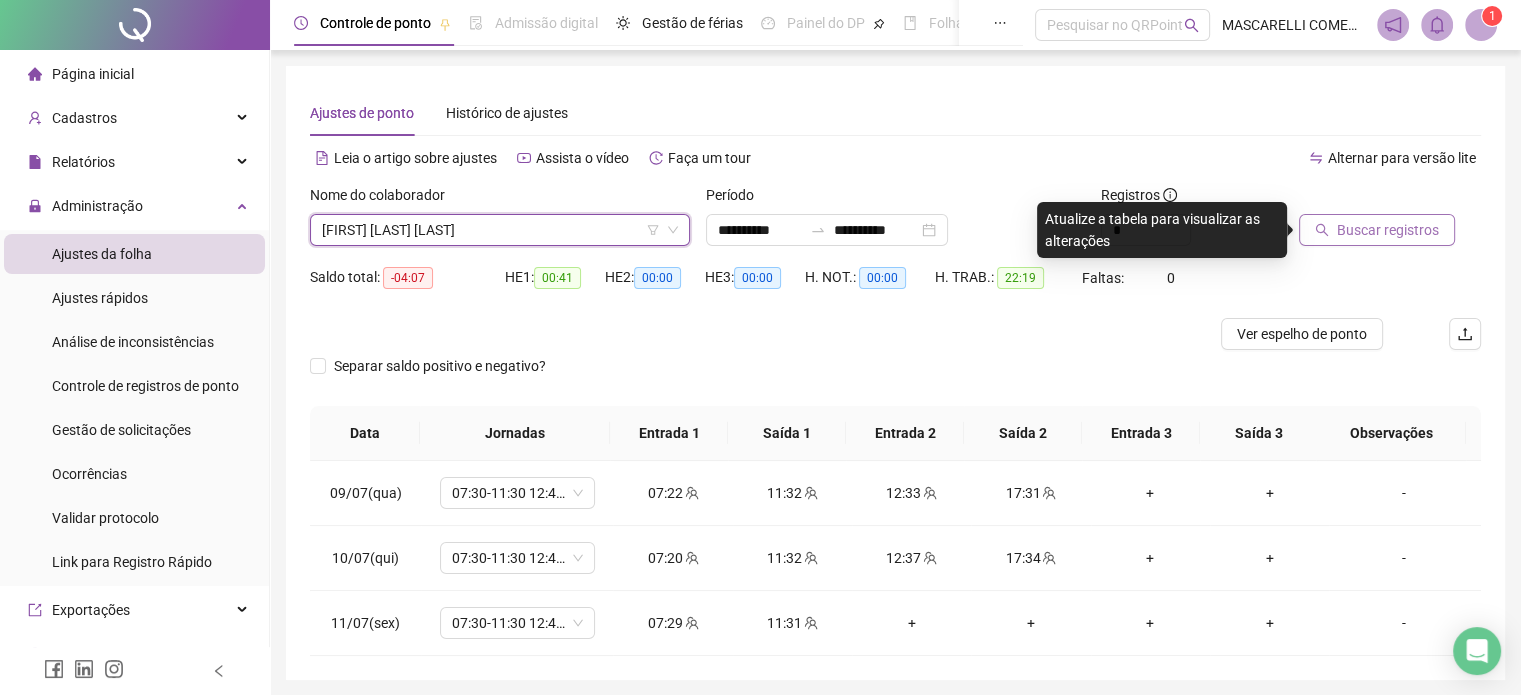 click on "Buscar registros" at bounding box center [1388, 230] 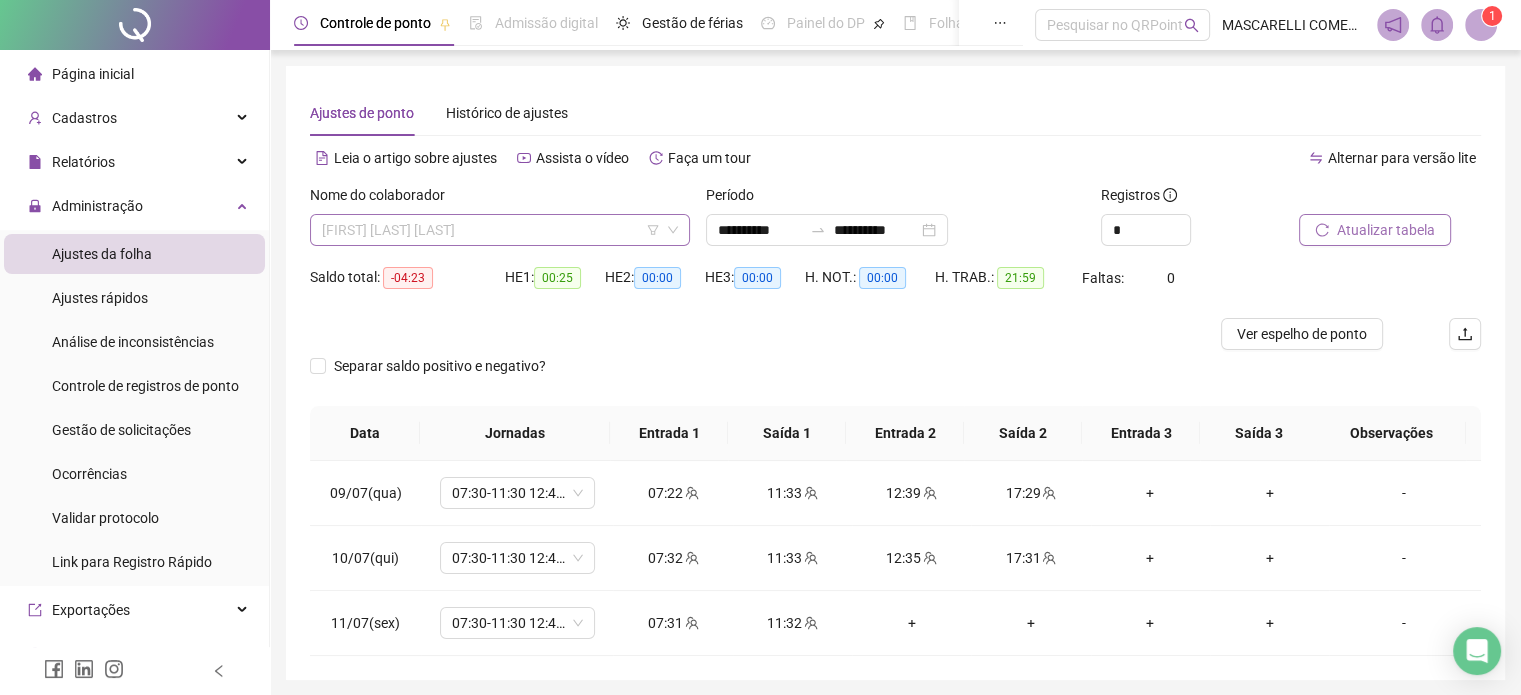 click on "[FIRST] [LAST] [LAST]" at bounding box center [500, 230] 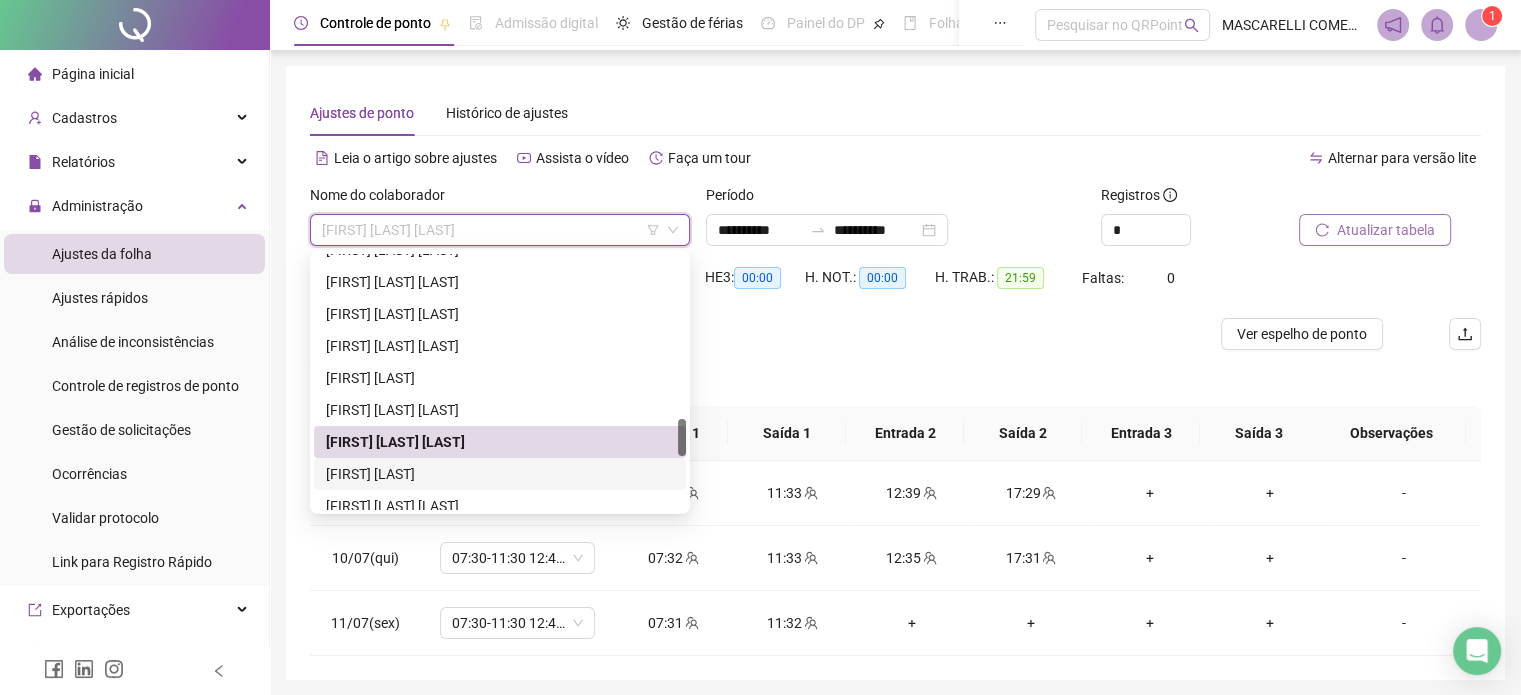 click on "[FIRST] [LAST]" at bounding box center (500, 474) 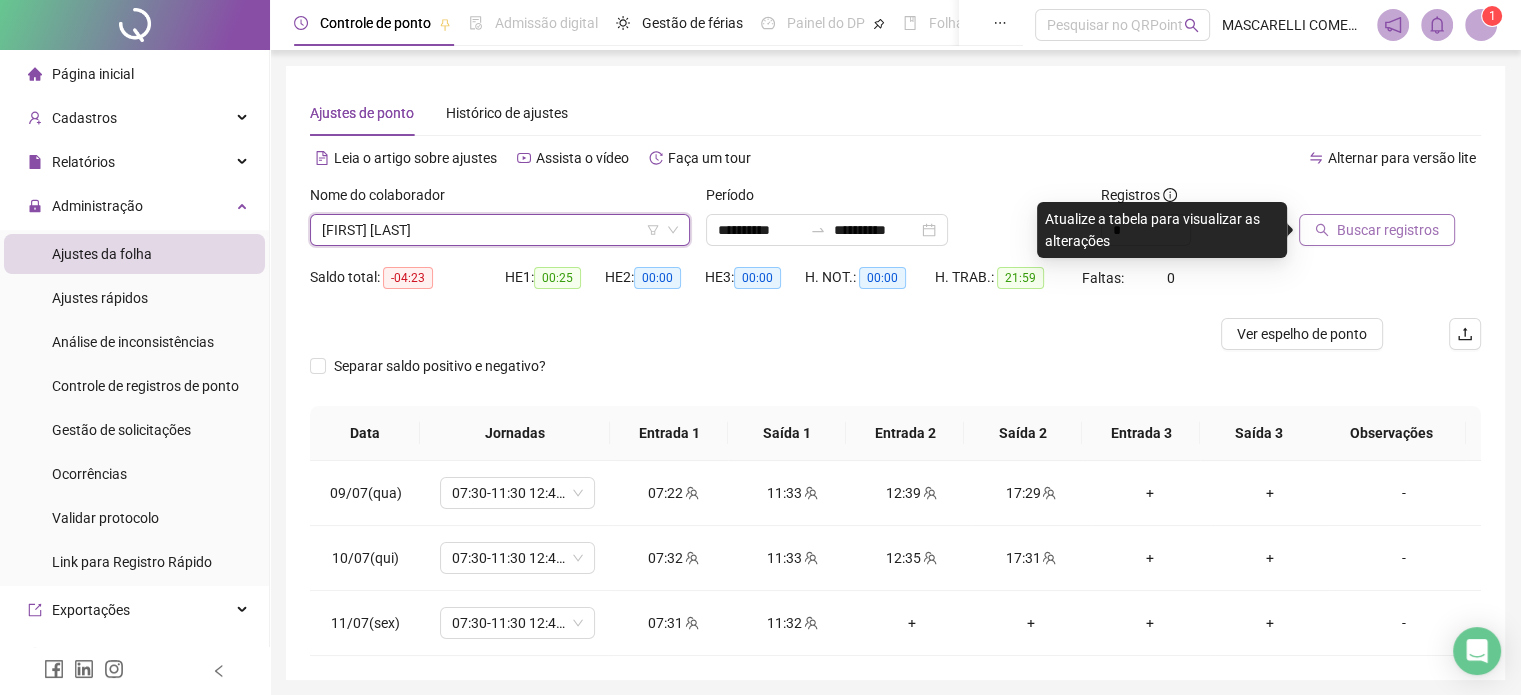 click on "Buscar registros" at bounding box center (1388, 230) 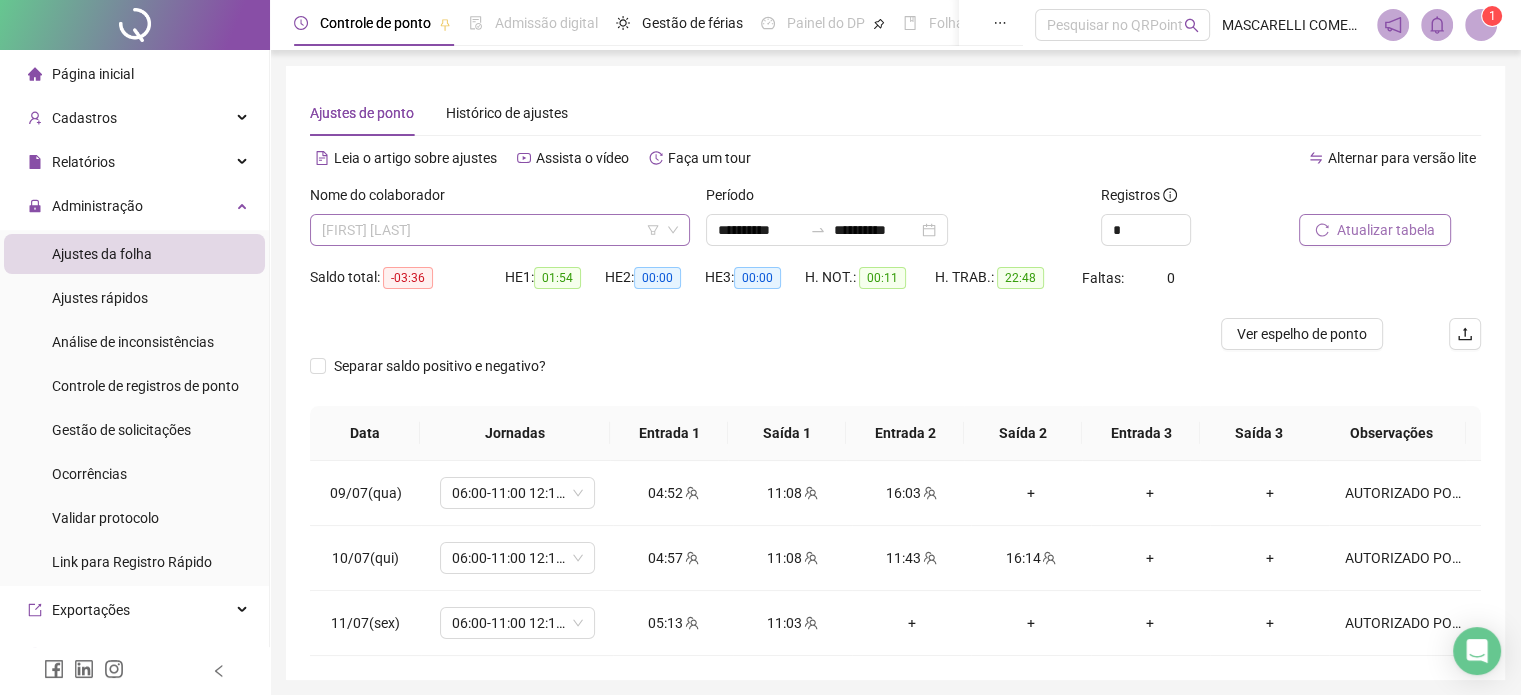 click on "[FIRST] [LAST]" at bounding box center [500, 230] 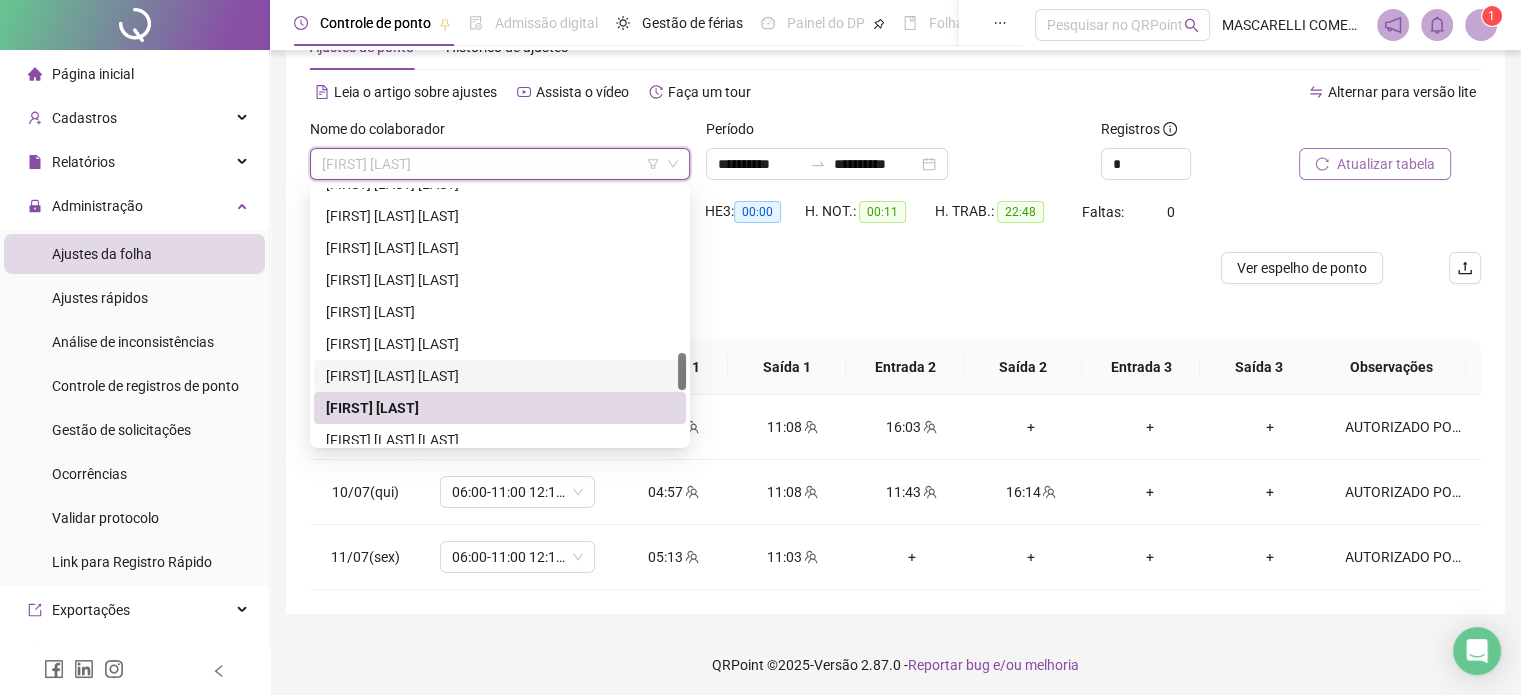 scroll, scrollTop: 70, scrollLeft: 0, axis: vertical 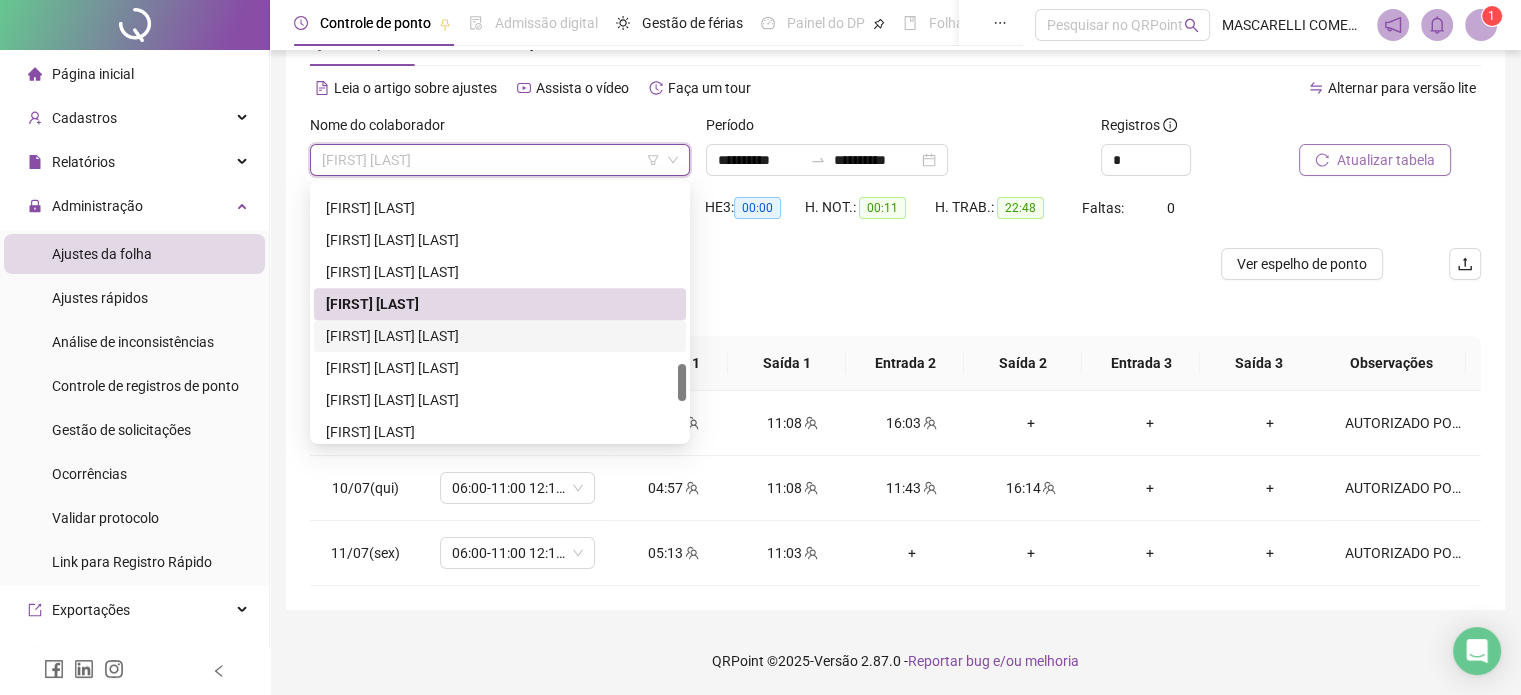 click on "[FIRST] [LAST] [LAST]" at bounding box center [500, 336] 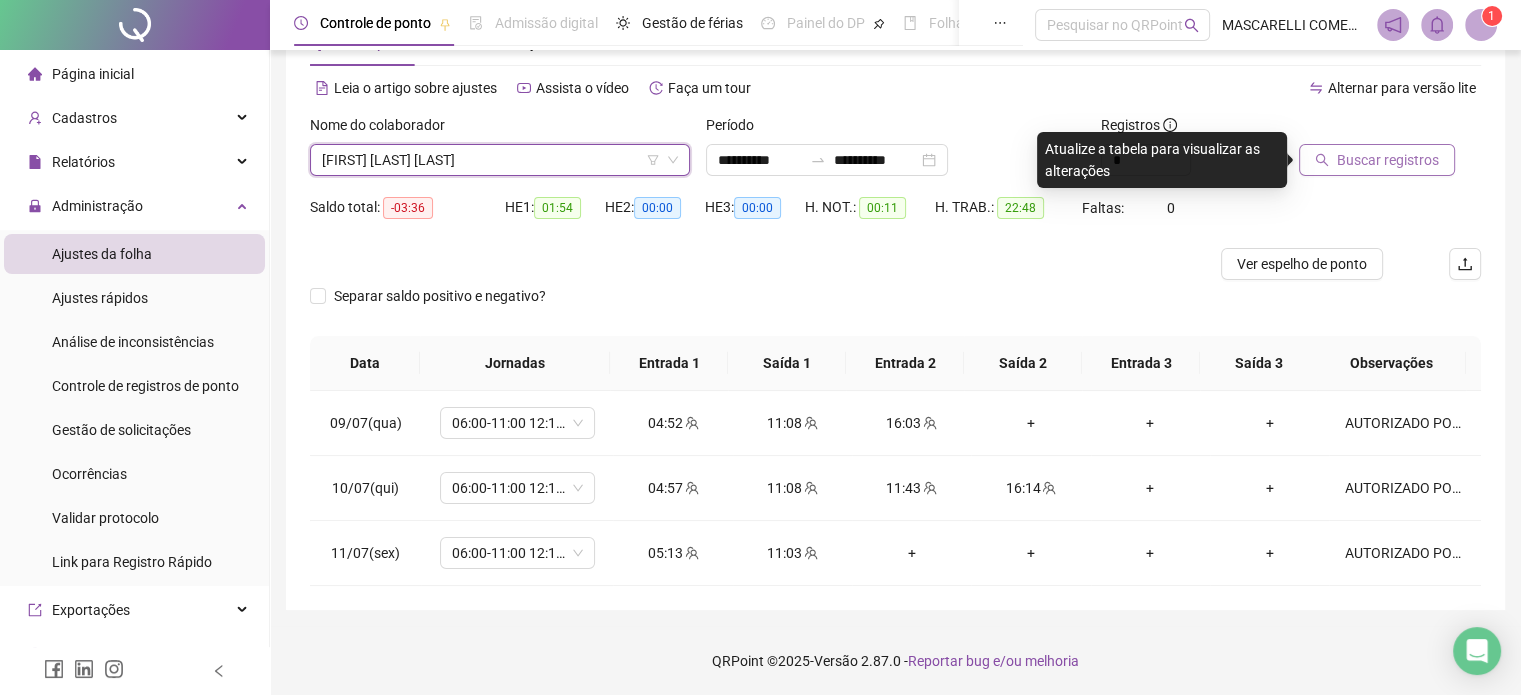 click on "Buscar registros" at bounding box center [1388, 160] 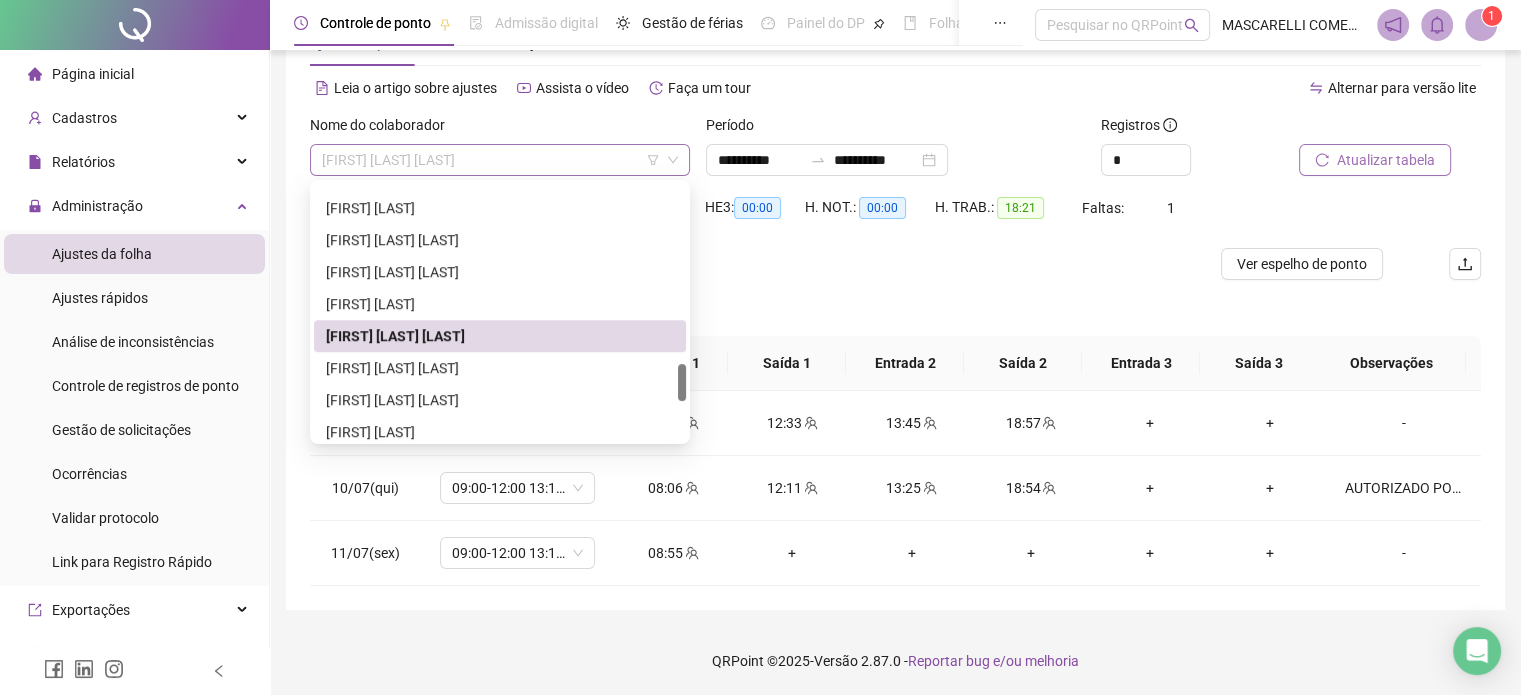 click on "[FIRST] [LAST] [LAST]" at bounding box center (500, 160) 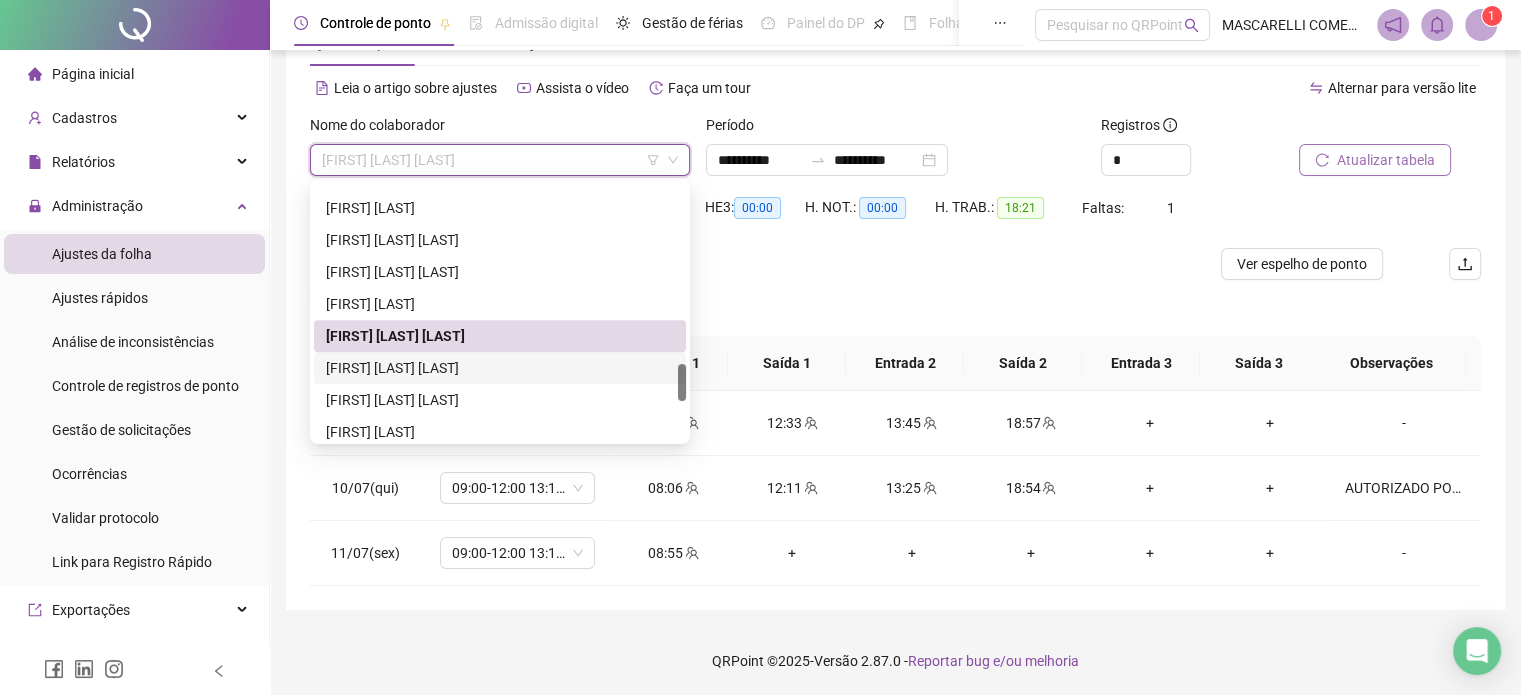 click on "[FIRST] [LAST] [LAST]" at bounding box center [500, 368] 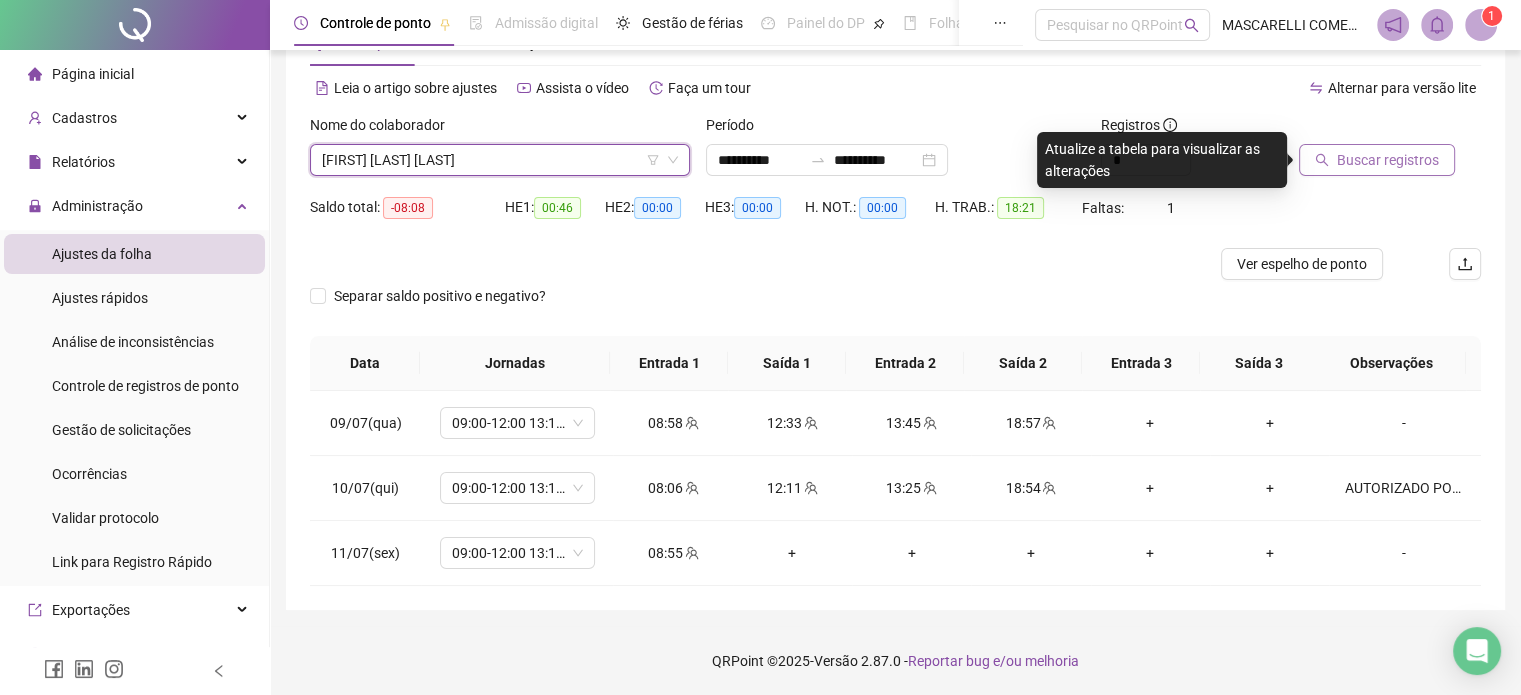 click on "Buscar registros" at bounding box center (1388, 160) 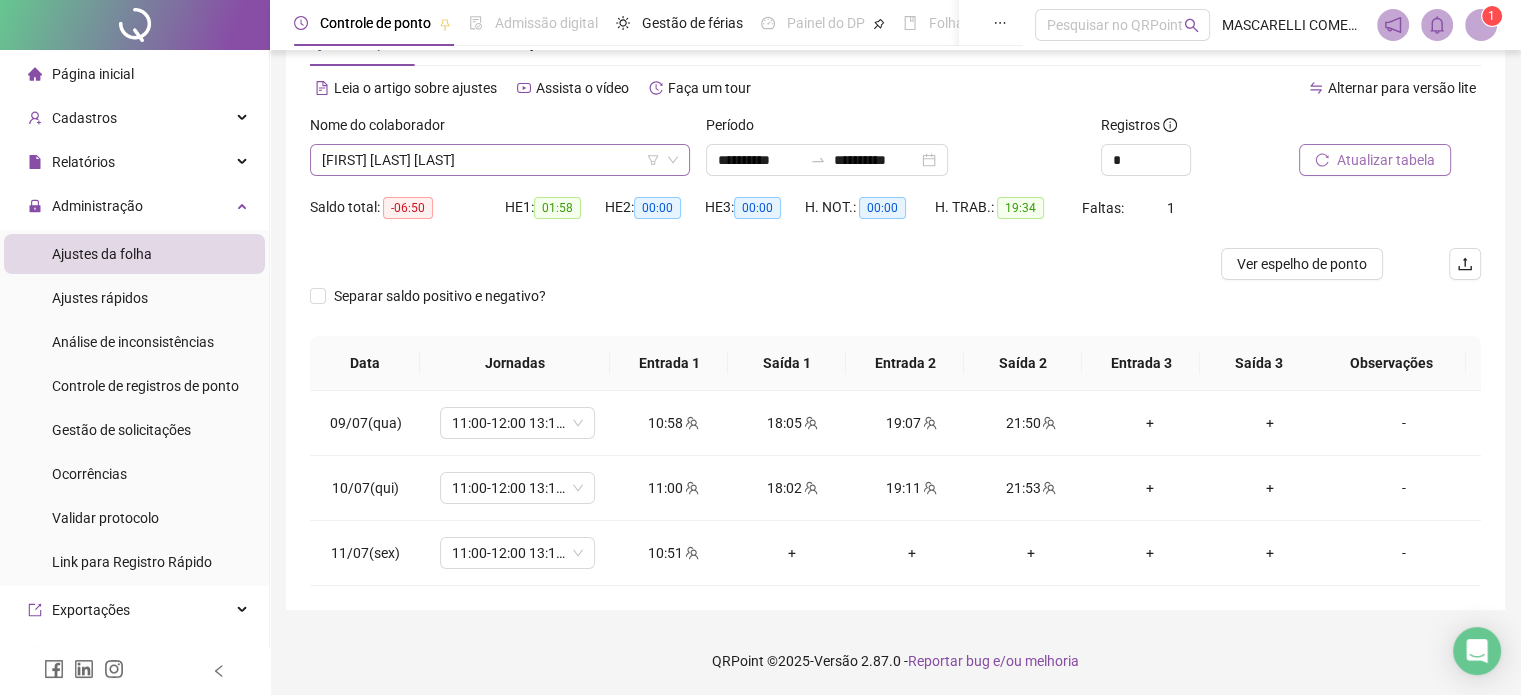 click on "[FIRST] [LAST] [LAST]" at bounding box center [500, 160] 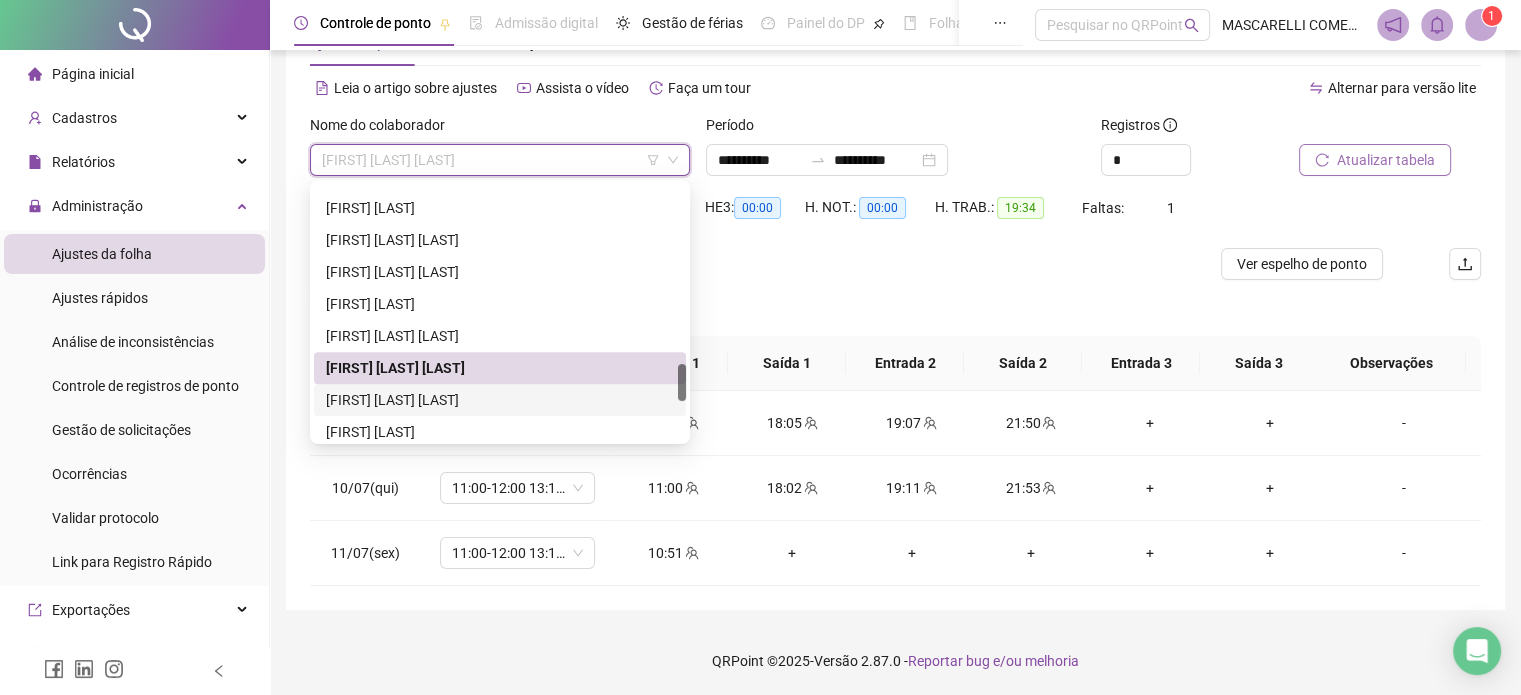 click on "[FIRST] [LAST] [LAST]" at bounding box center (500, 400) 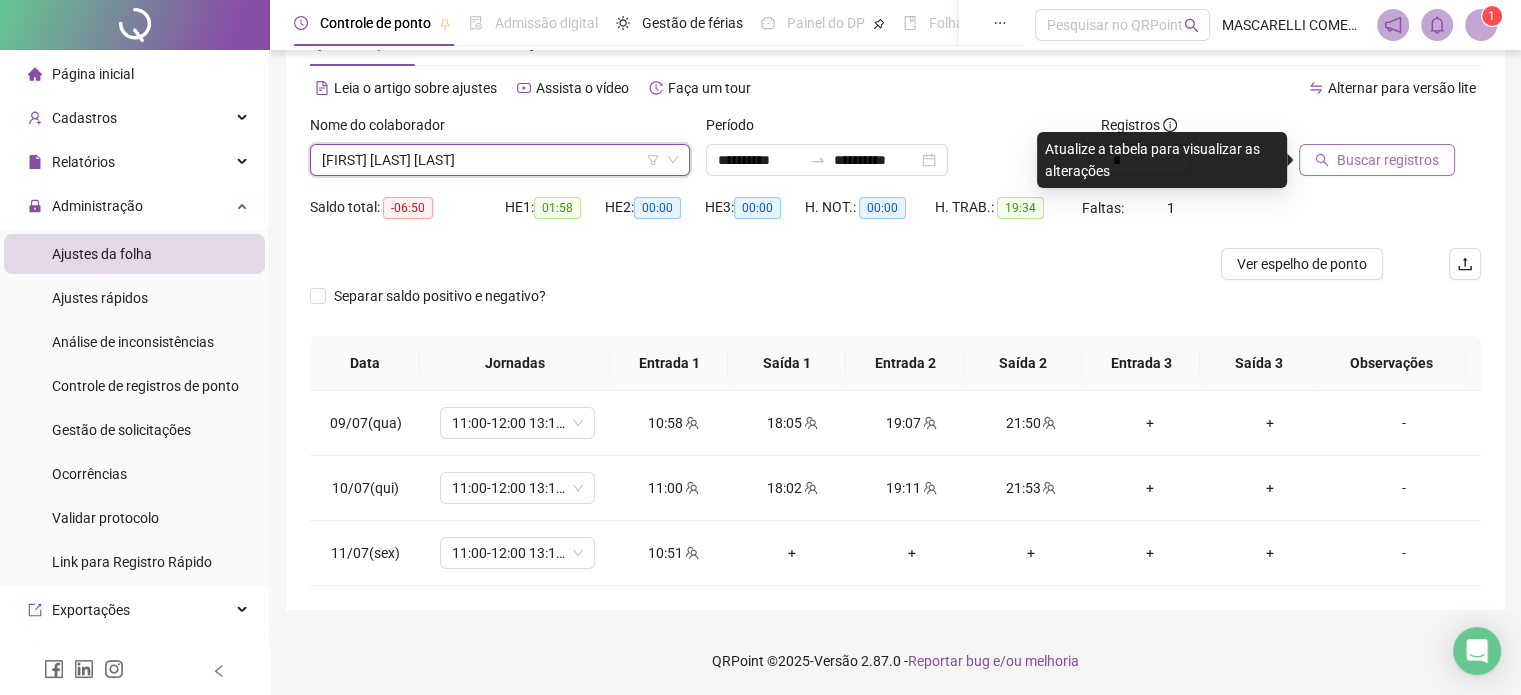 click on "Buscar registros" at bounding box center [1388, 160] 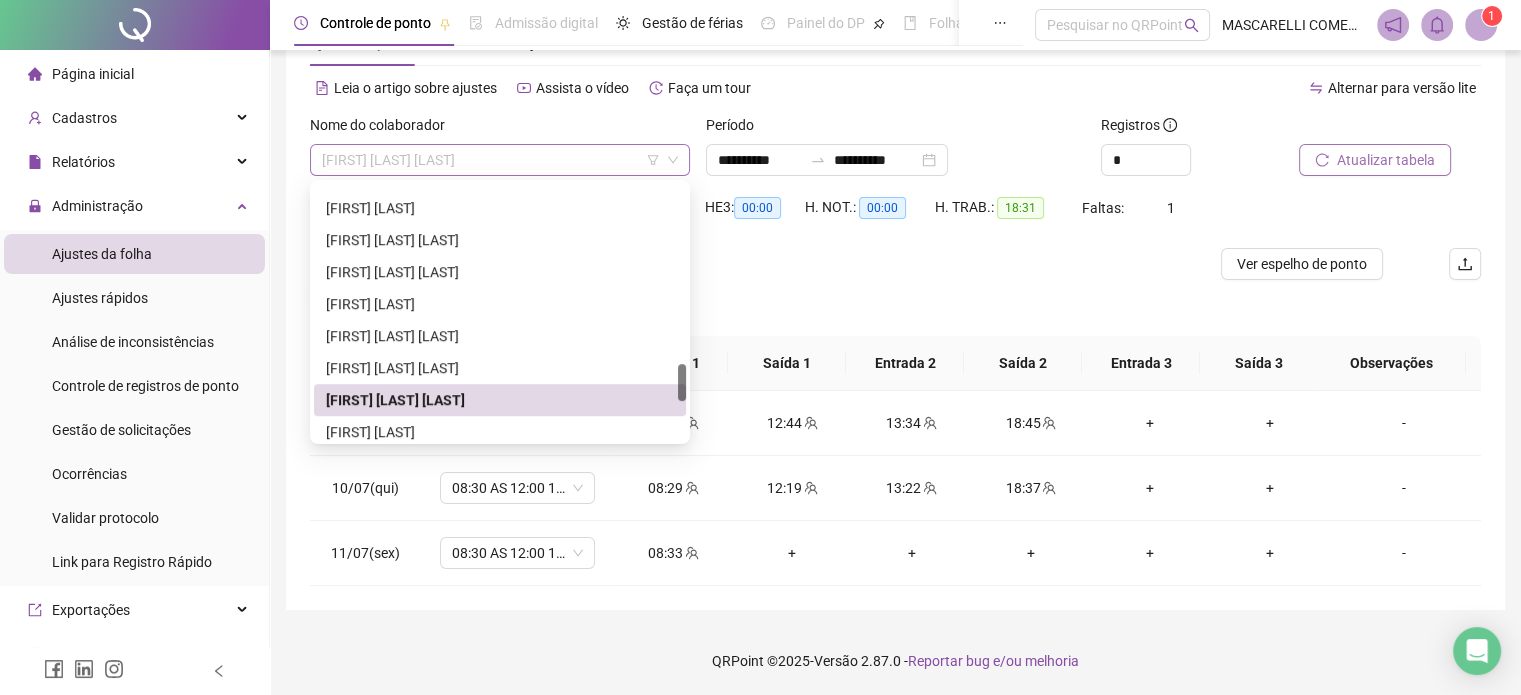 click on "[FIRST] [LAST] [LAST]" at bounding box center (500, 160) 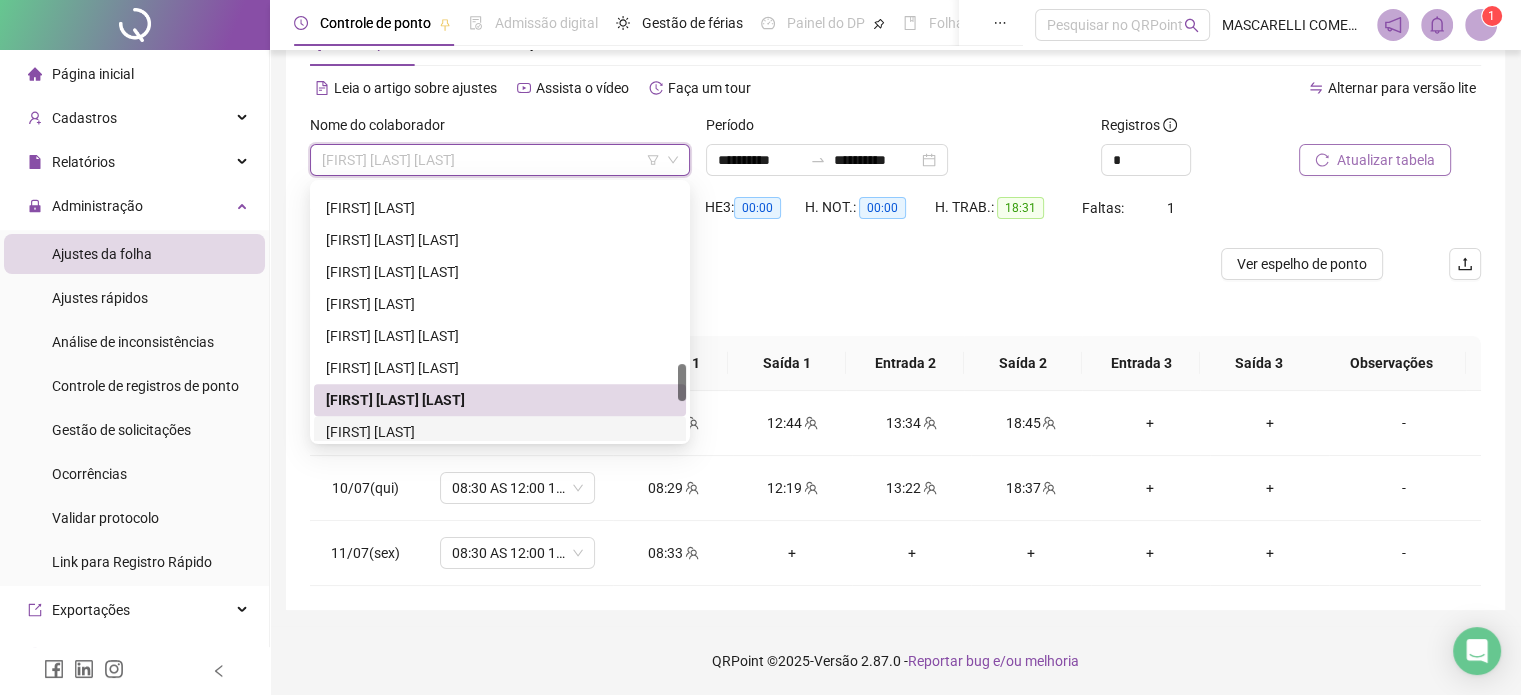 click on "[FIRST] [LAST]" at bounding box center [500, 432] 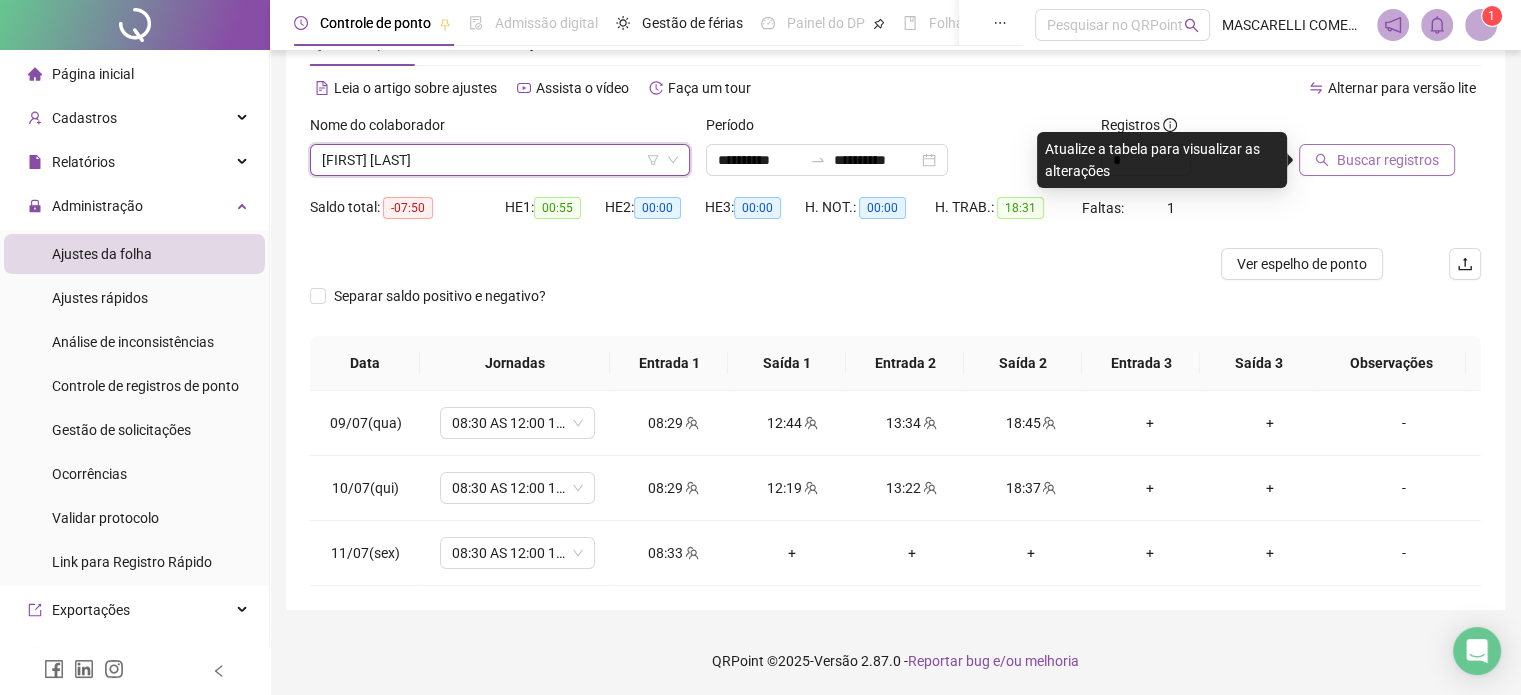 click on "Buscar registros" at bounding box center (1388, 160) 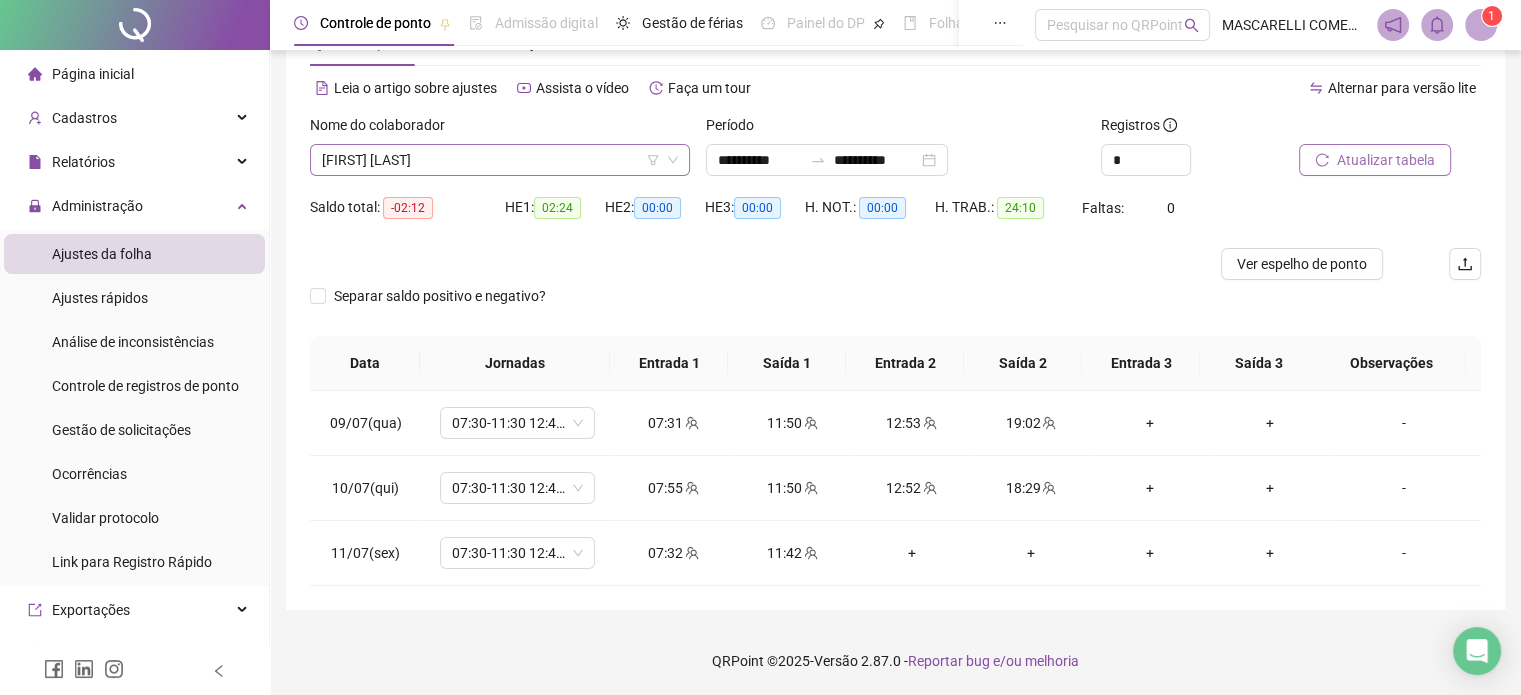 click on "[FIRST] [LAST]" at bounding box center [500, 160] 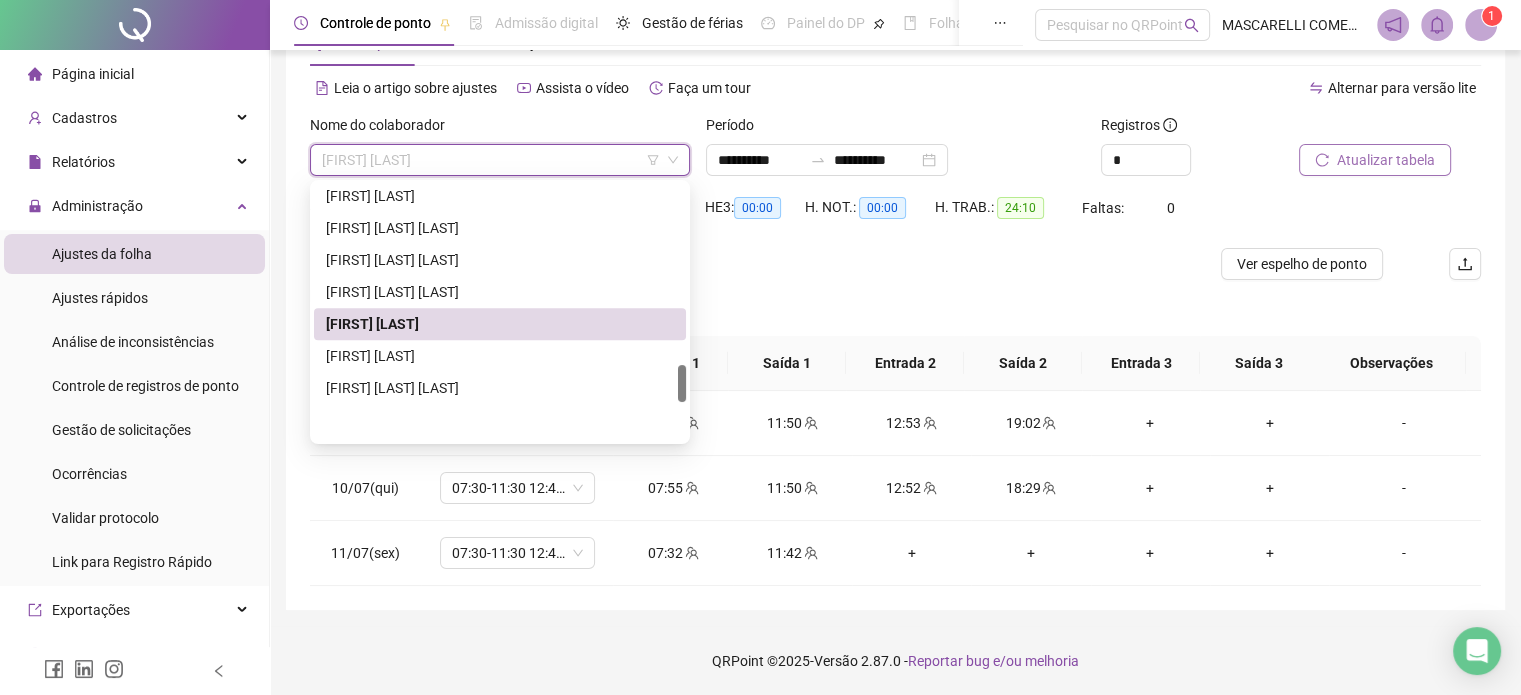 scroll, scrollTop: 1416, scrollLeft: 0, axis: vertical 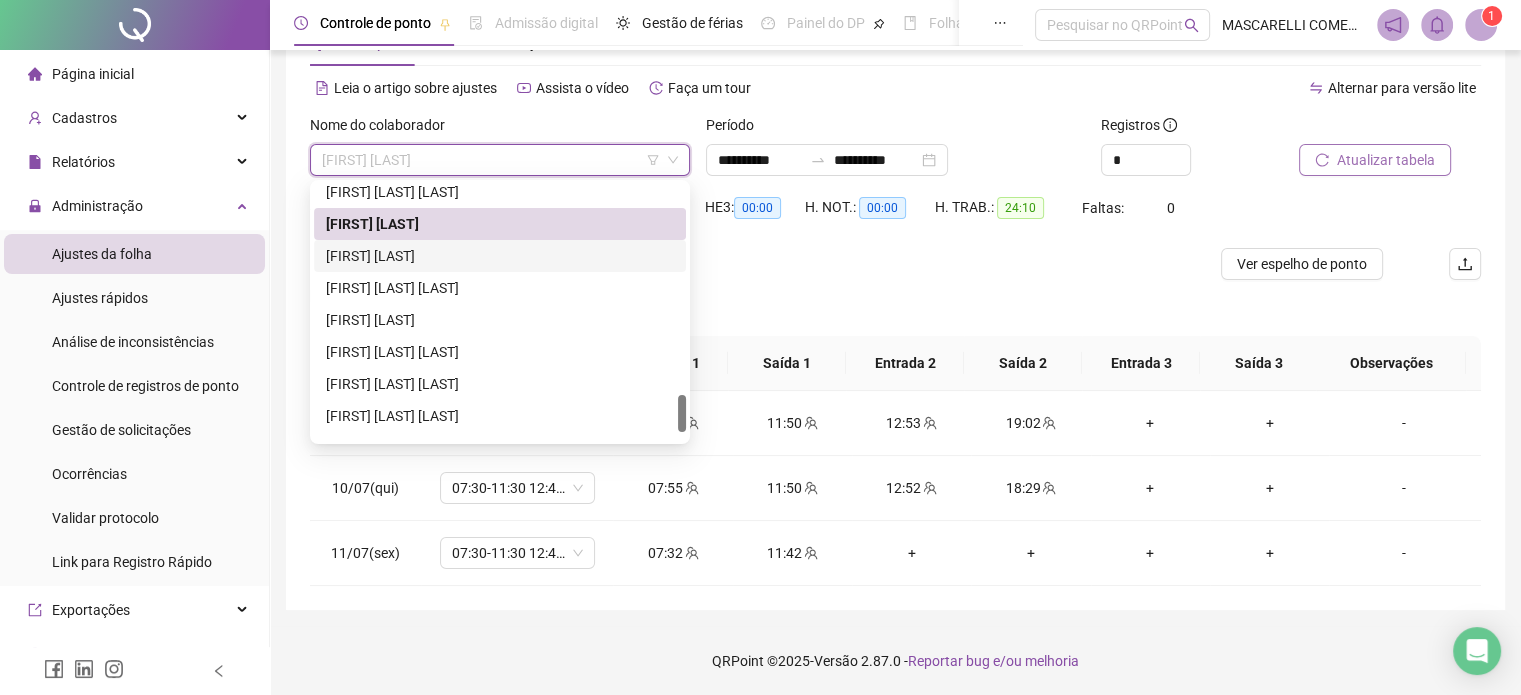 click on "[FIRST] [LAST]" at bounding box center [500, 256] 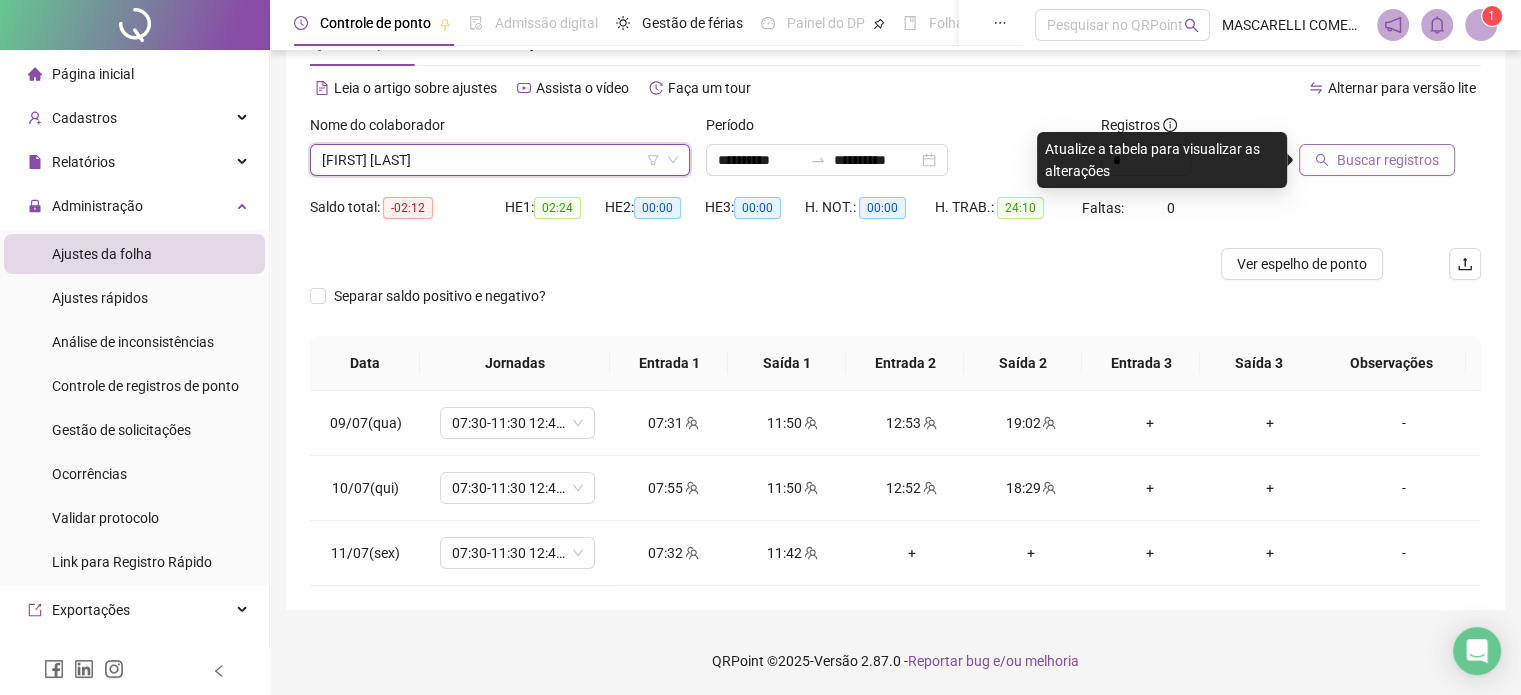 click on "Buscar registros" at bounding box center [1388, 160] 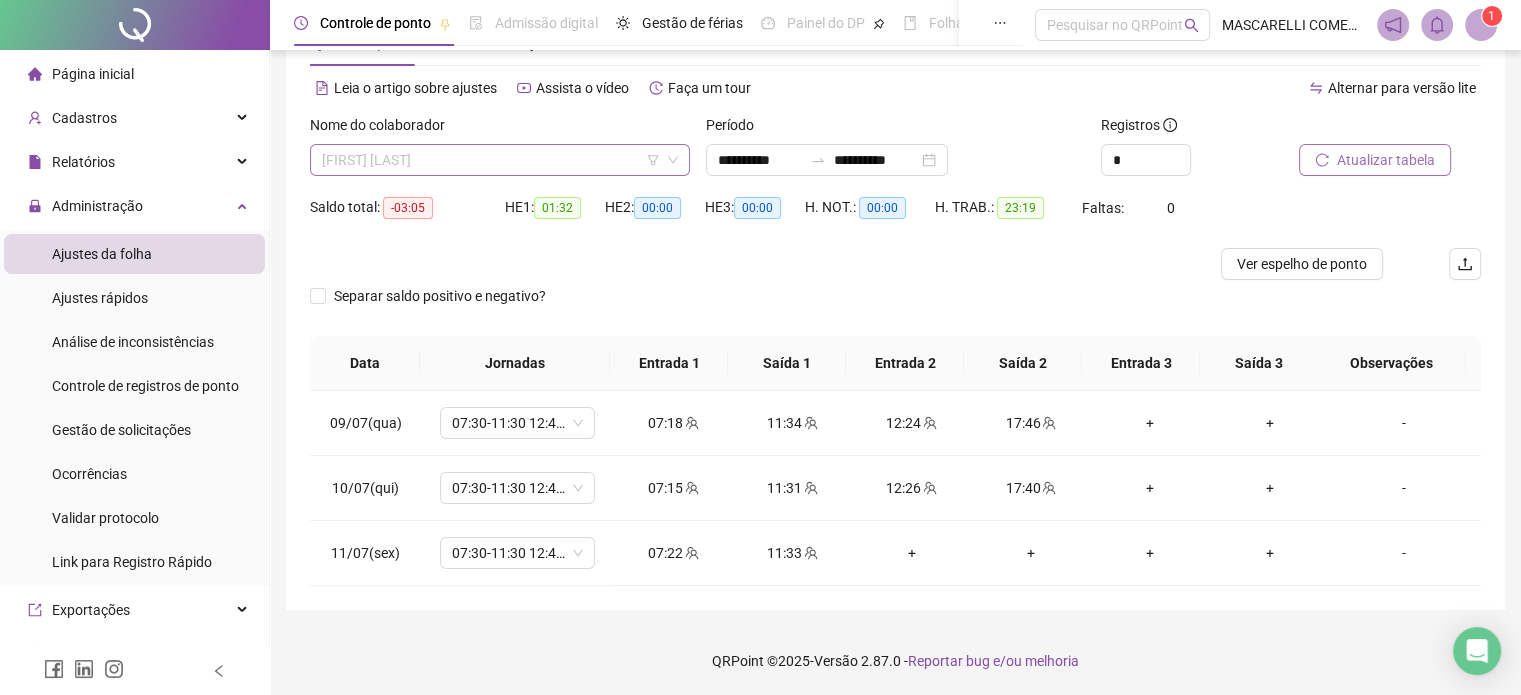 click on "[FIRST] [LAST]" at bounding box center [500, 160] 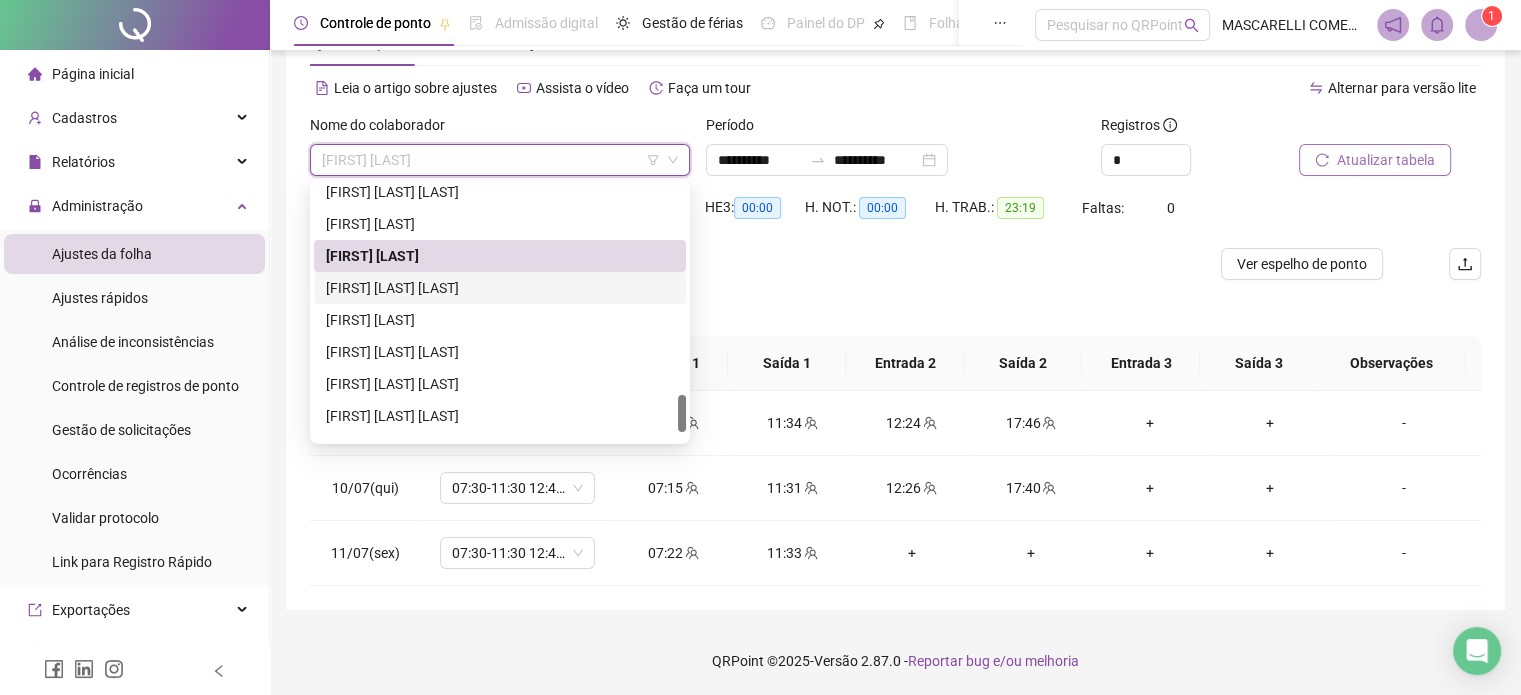 click on "[FIRST] [LAST] [LAST]" at bounding box center (500, 288) 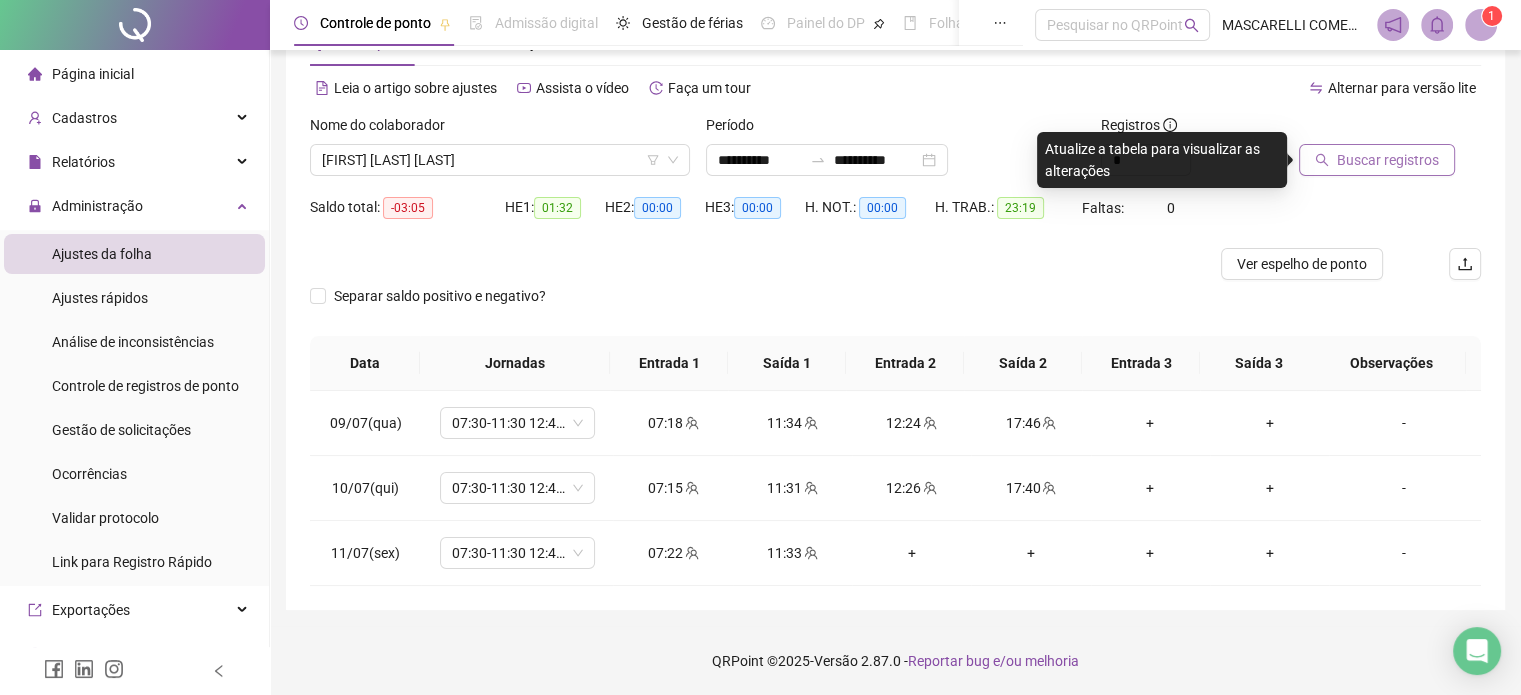 click 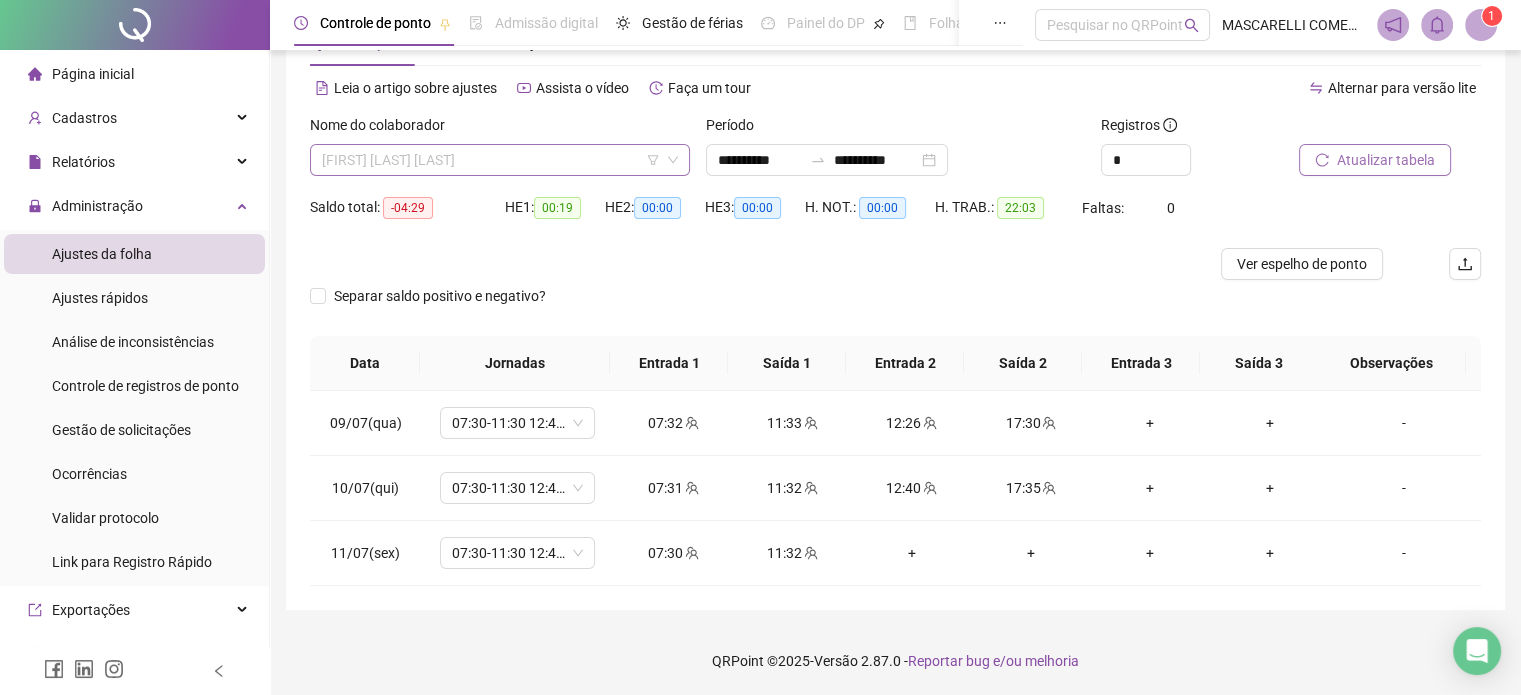 click on "[FIRST] [LAST] [LAST]" at bounding box center (500, 160) 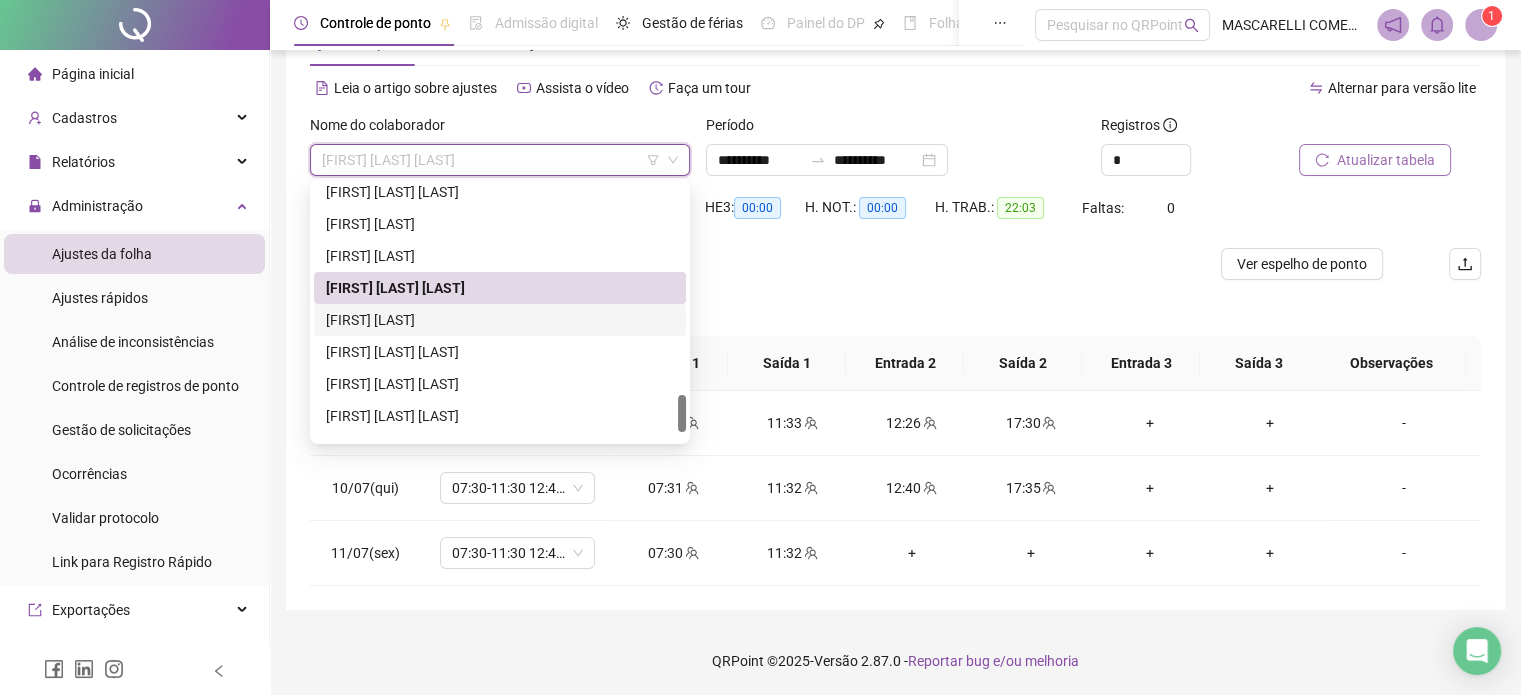 click on "[FIRST] [LAST]" at bounding box center [500, 320] 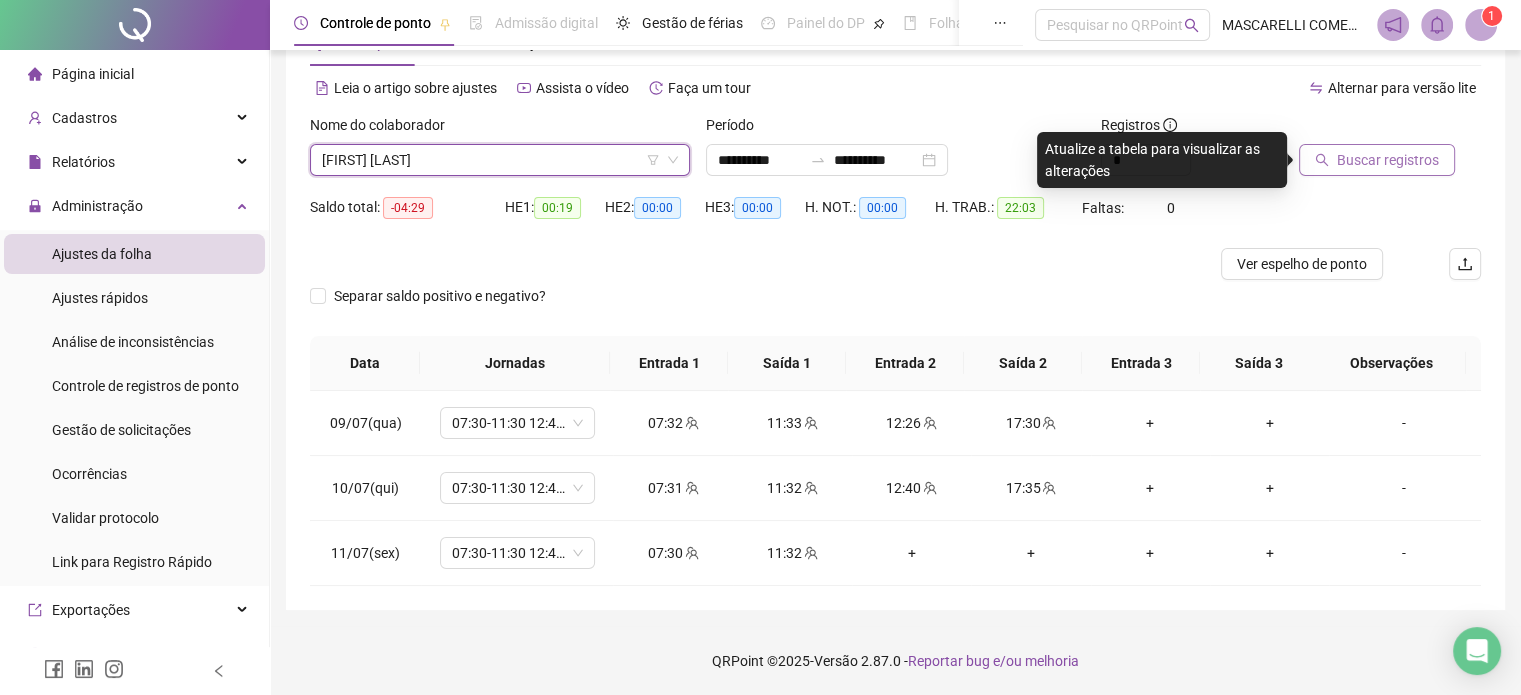 click on "Buscar registros" at bounding box center (1377, 160) 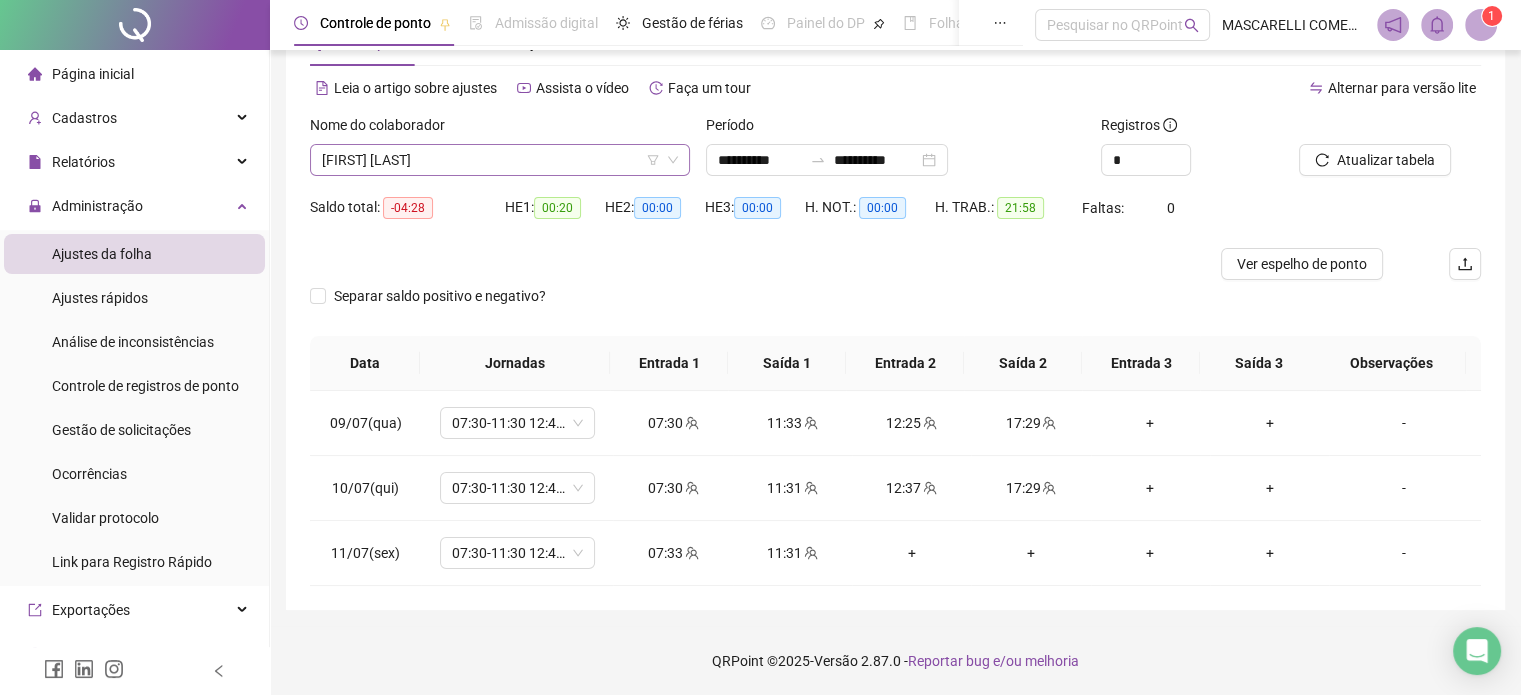 click on "[FIRST] [LAST]" at bounding box center [500, 160] 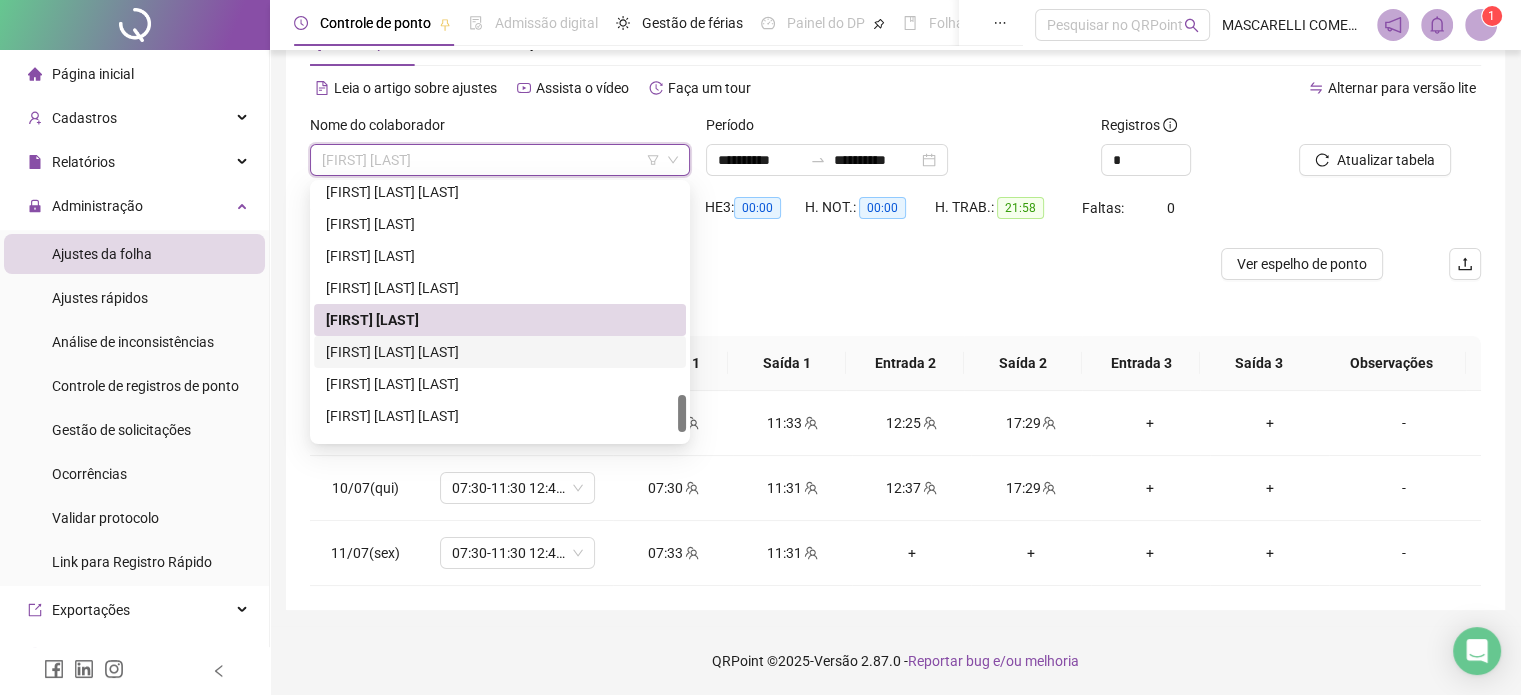 click on "[FIRST] [LAST] [LAST]" at bounding box center [500, 352] 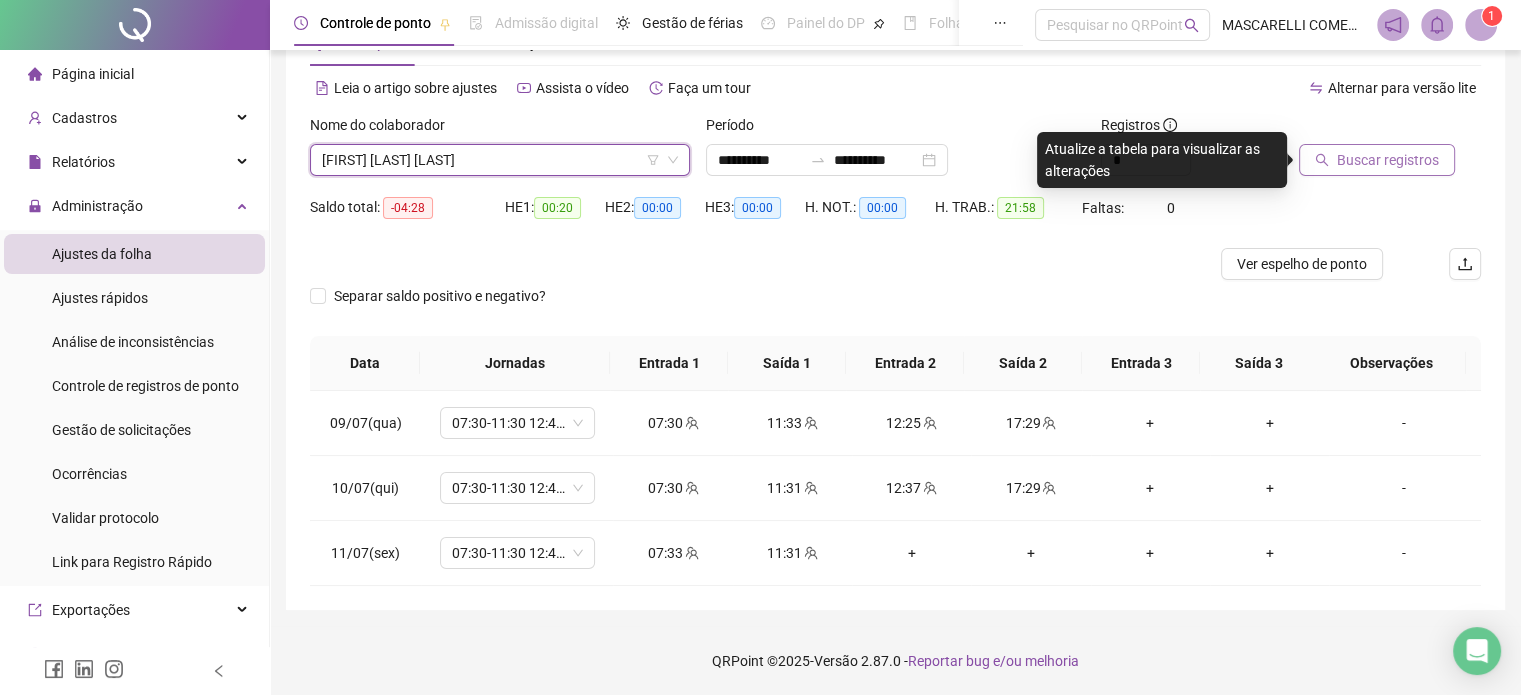 click on "Buscar registros" at bounding box center (1388, 160) 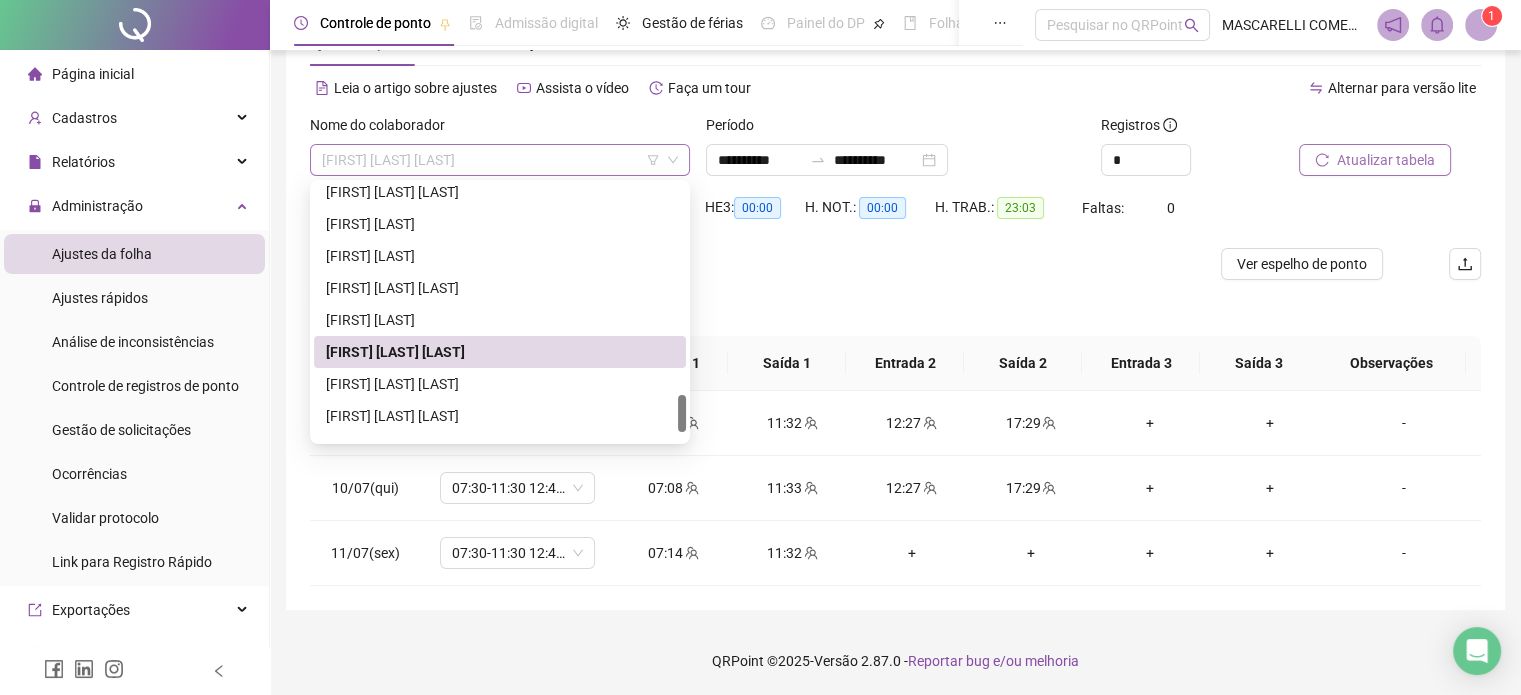 click on "[FIRST] [LAST] [LAST]" at bounding box center (500, 160) 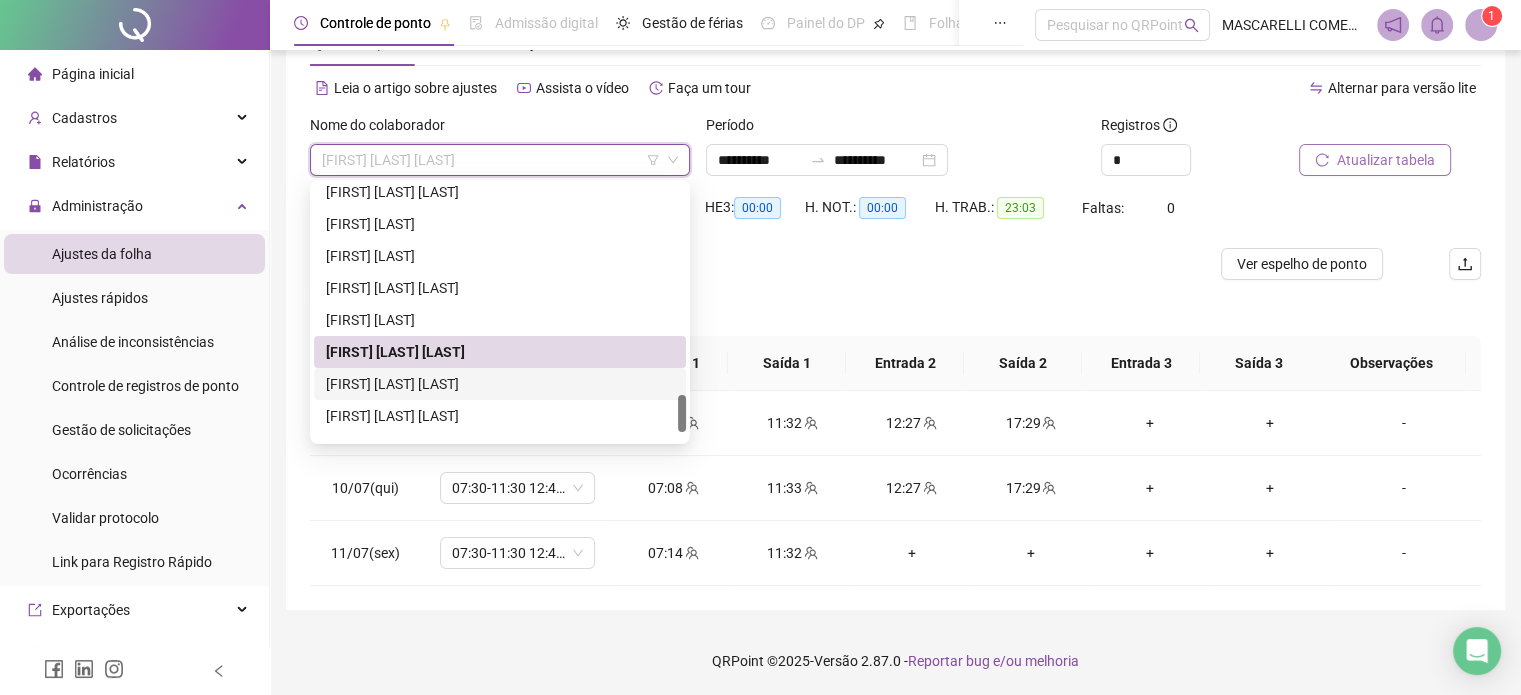 click on "[FIRST] [LAST] [LAST]" at bounding box center [500, 384] 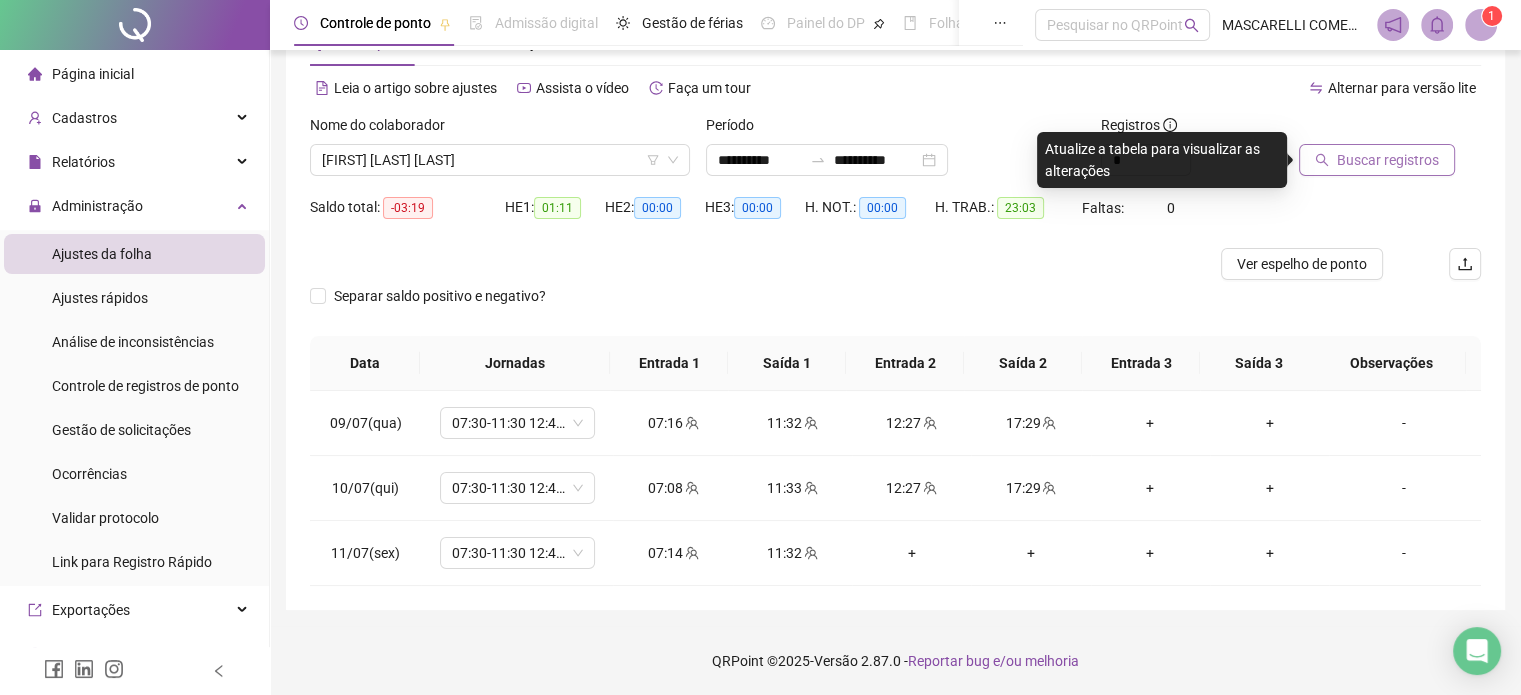 click on "Buscar registros" at bounding box center [1388, 160] 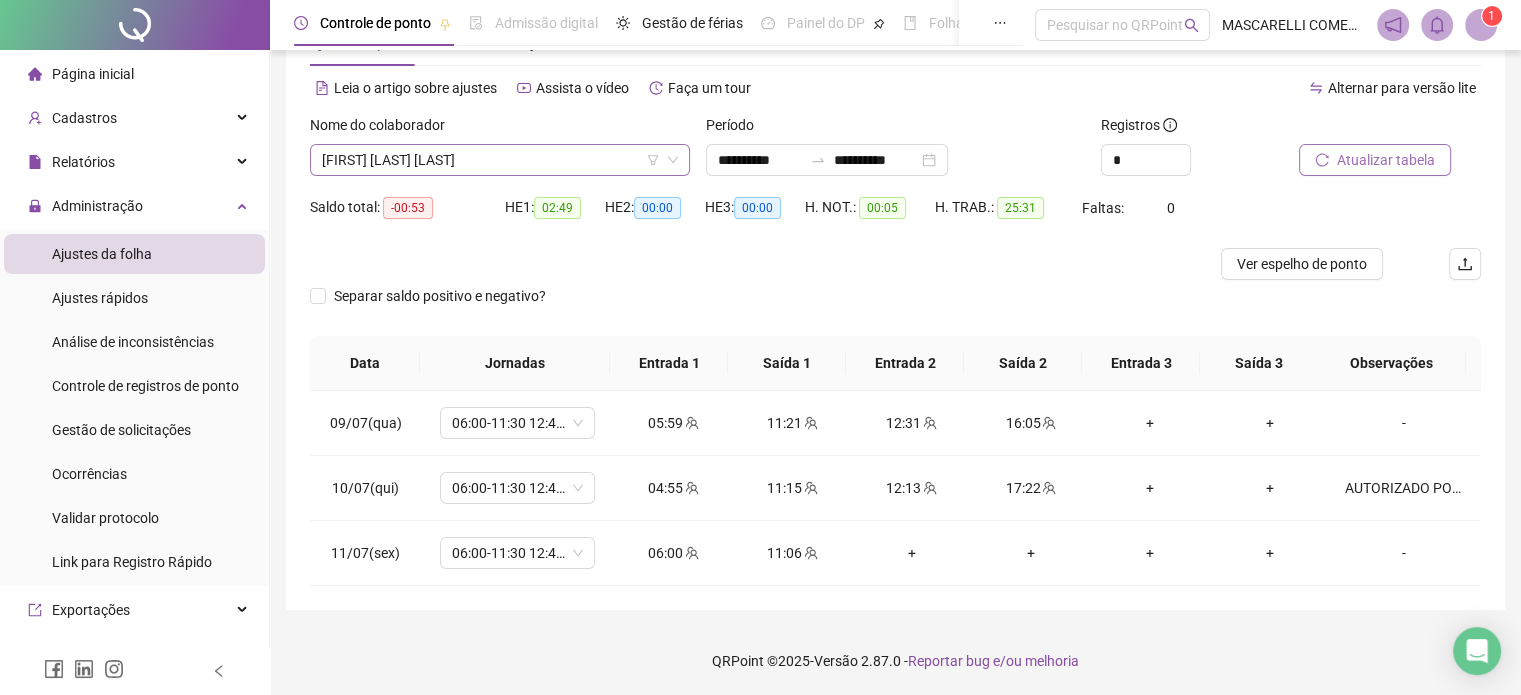 click on "[FIRST] [LAST] [LAST]" at bounding box center [500, 160] 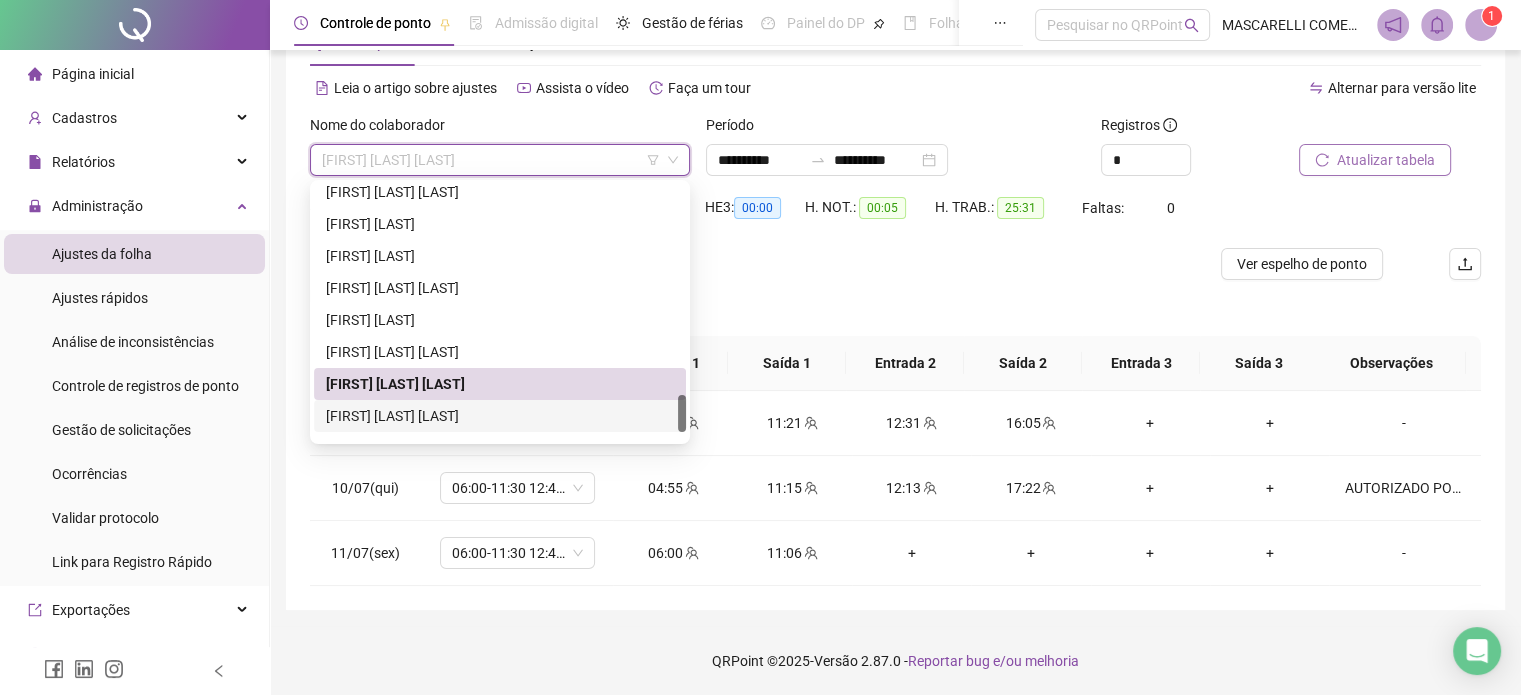 click on "[FIRST] [LAST] [LAST]" at bounding box center (500, 416) 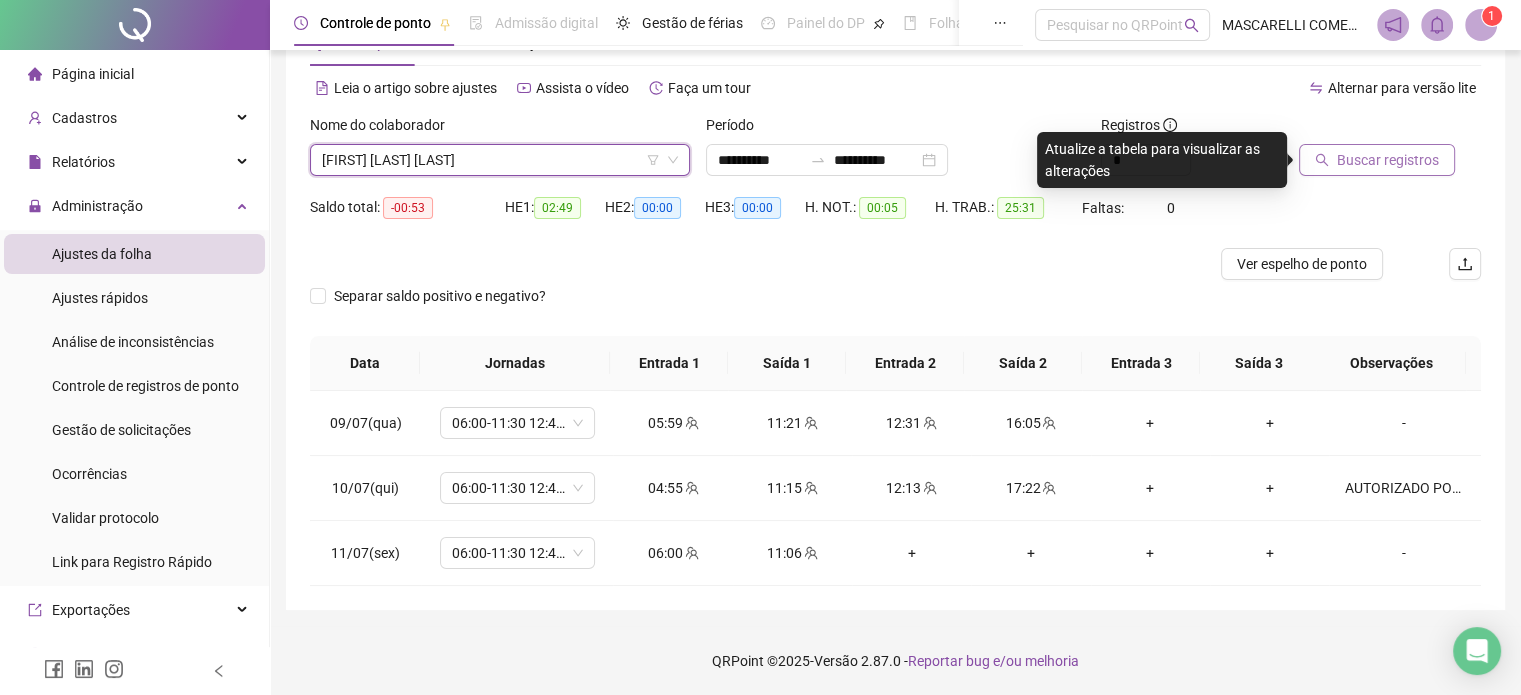 click on "Buscar registros" at bounding box center [1388, 160] 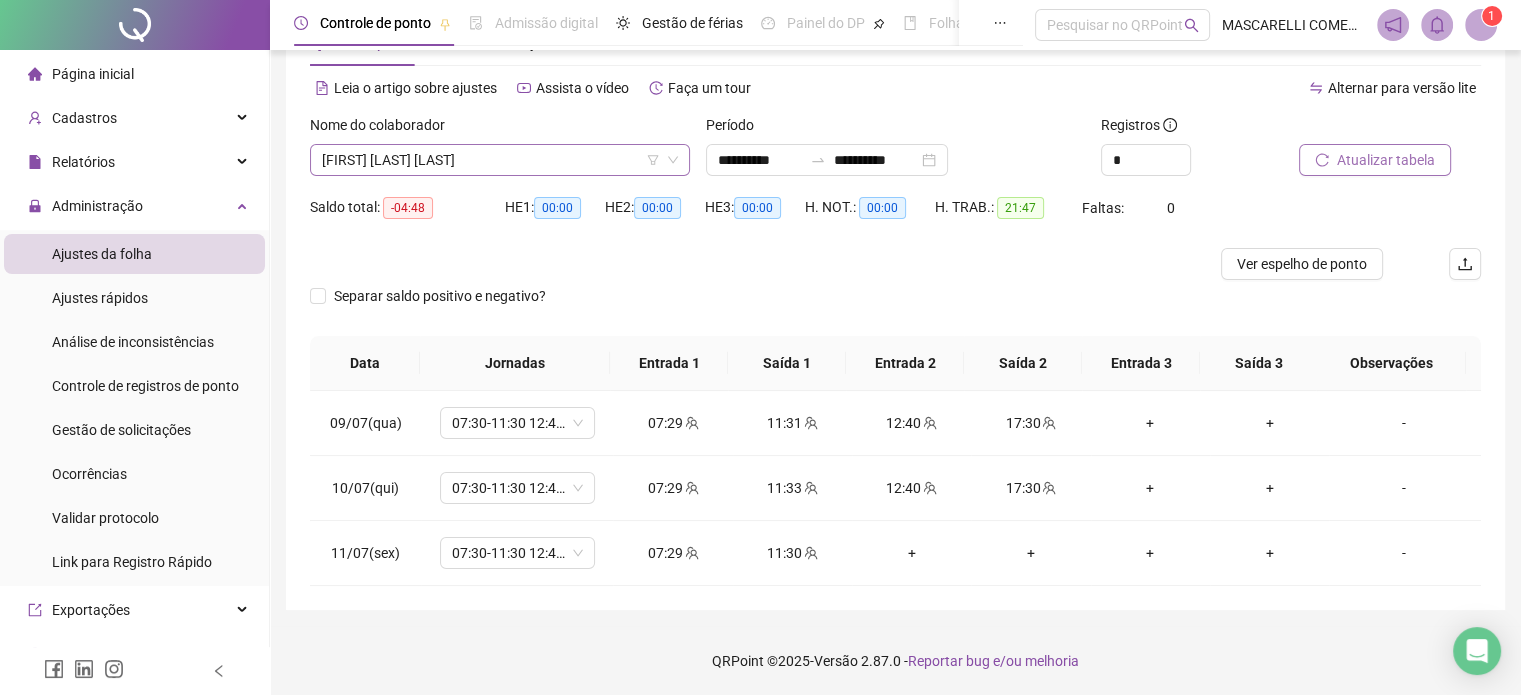 click on "[FIRST] [LAST] [LAST]" at bounding box center (500, 160) 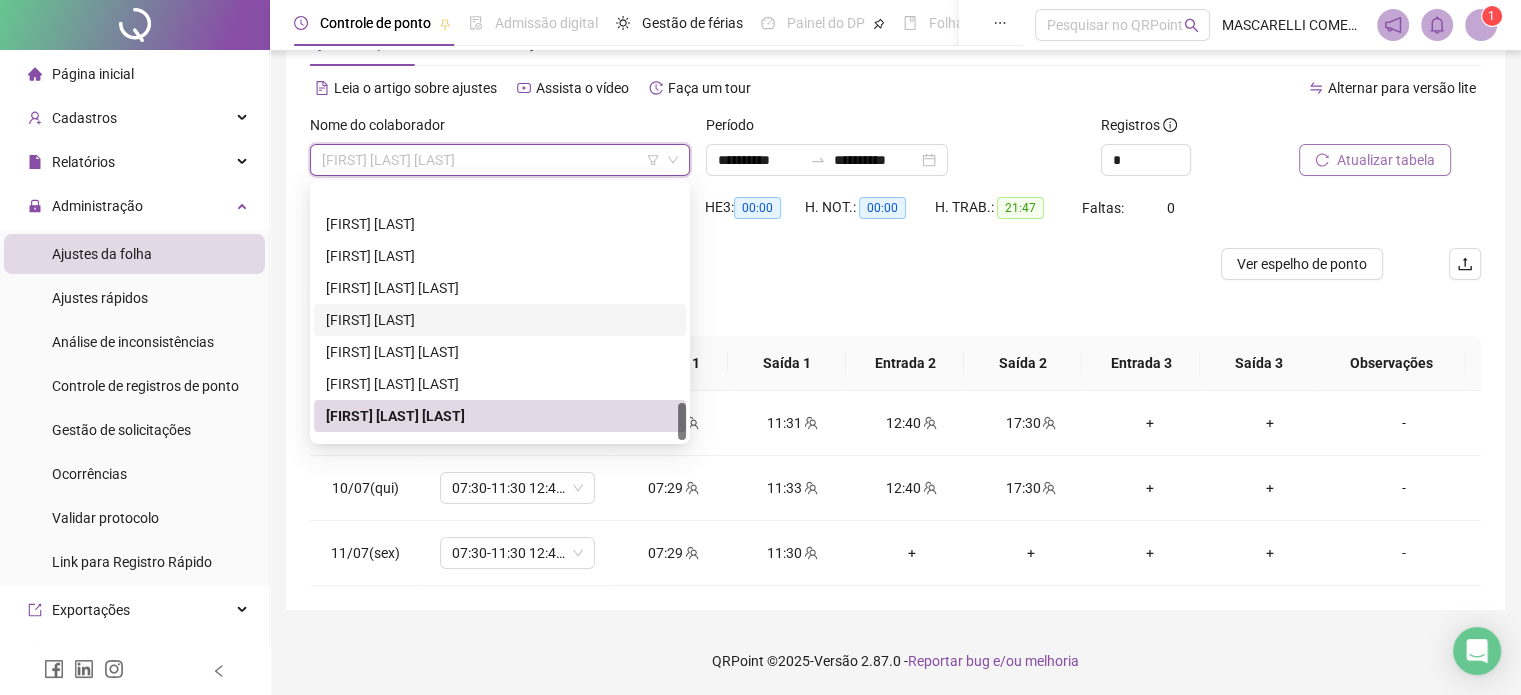 scroll, scrollTop: 1472, scrollLeft: 0, axis: vertical 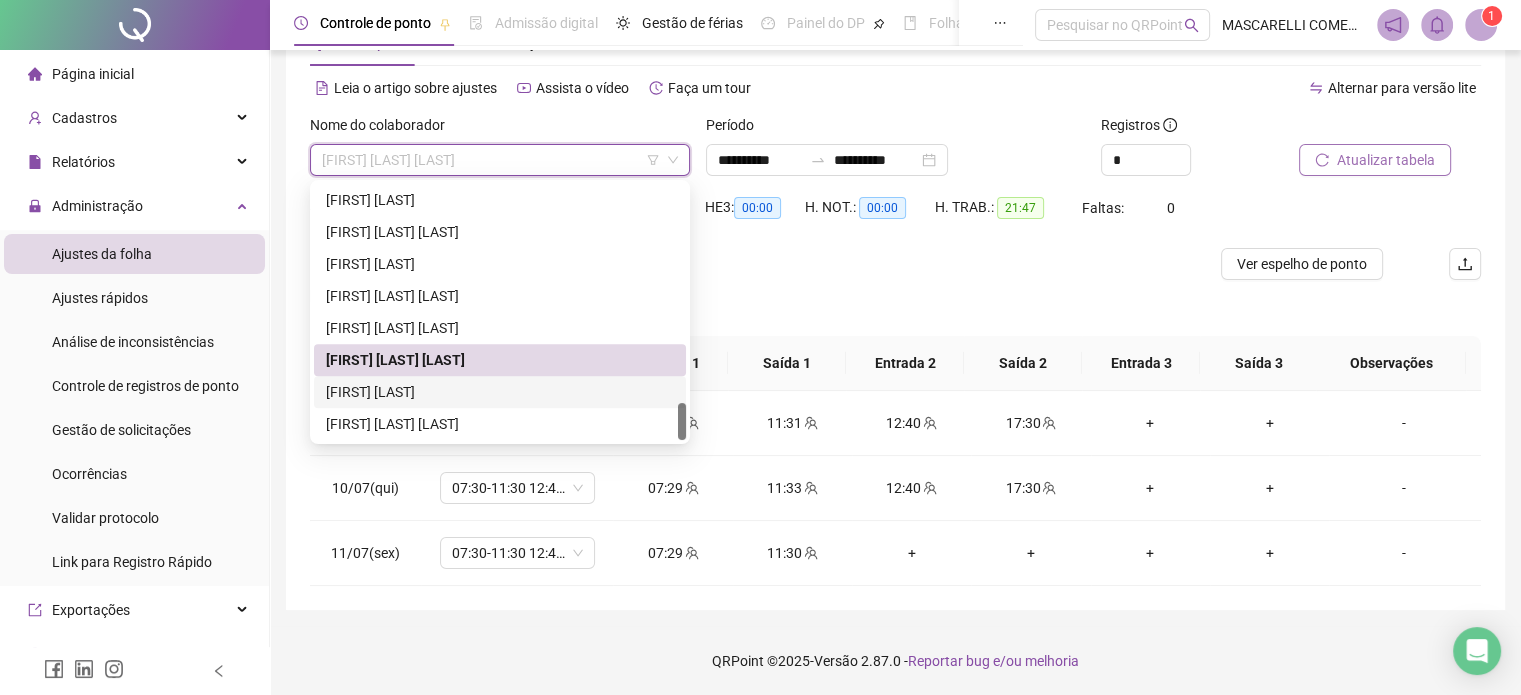 click on "[FIRST] [LAST]" at bounding box center [500, 392] 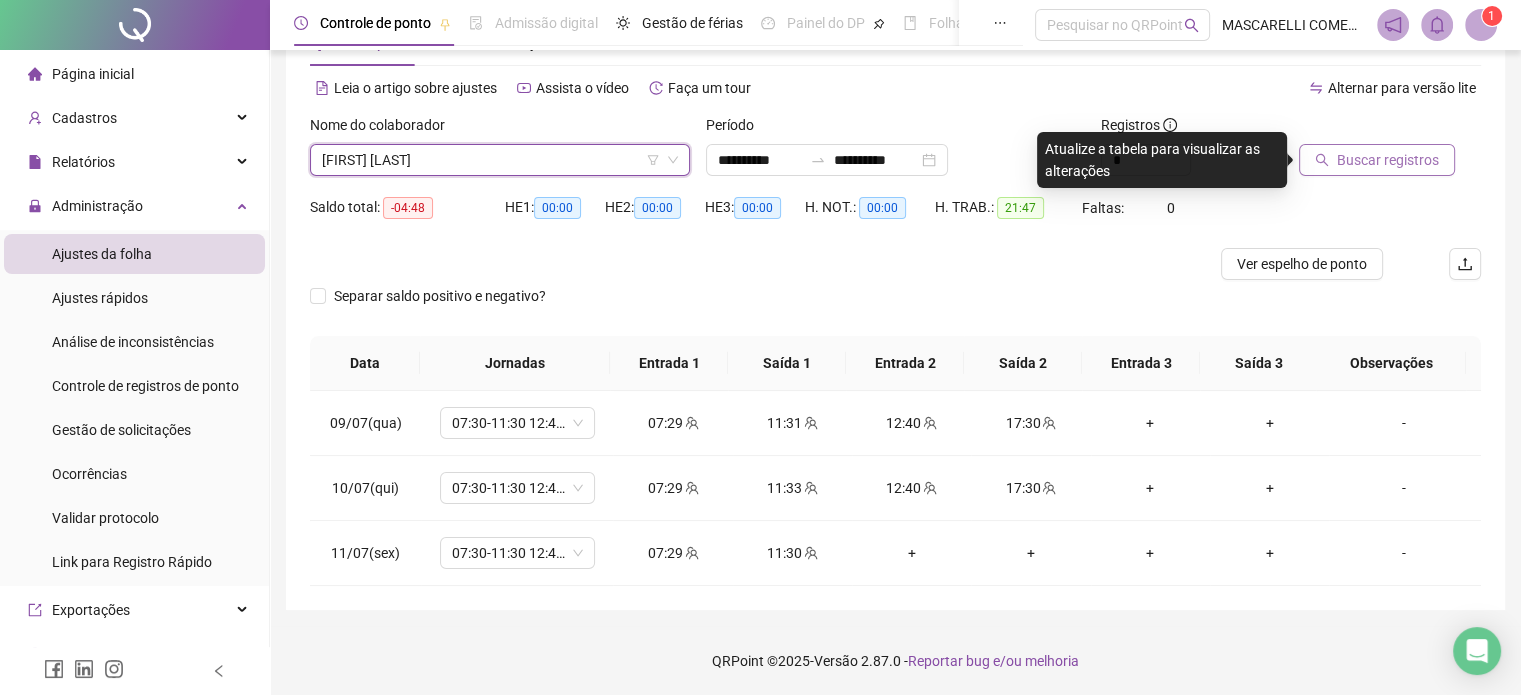 click on "Buscar registros" at bounding box center (1388, 160) 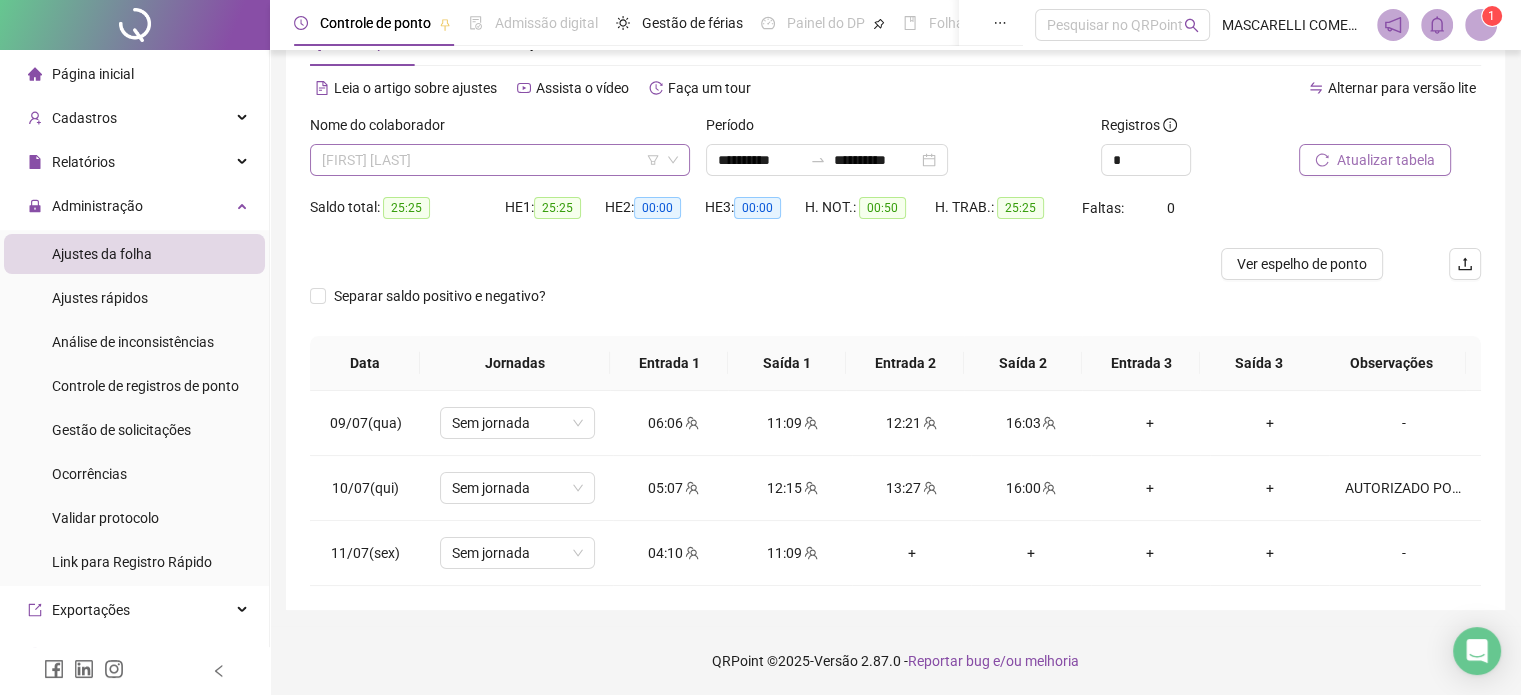 click on "[FIRST] [LAST]" at bounding box center (500, 160) 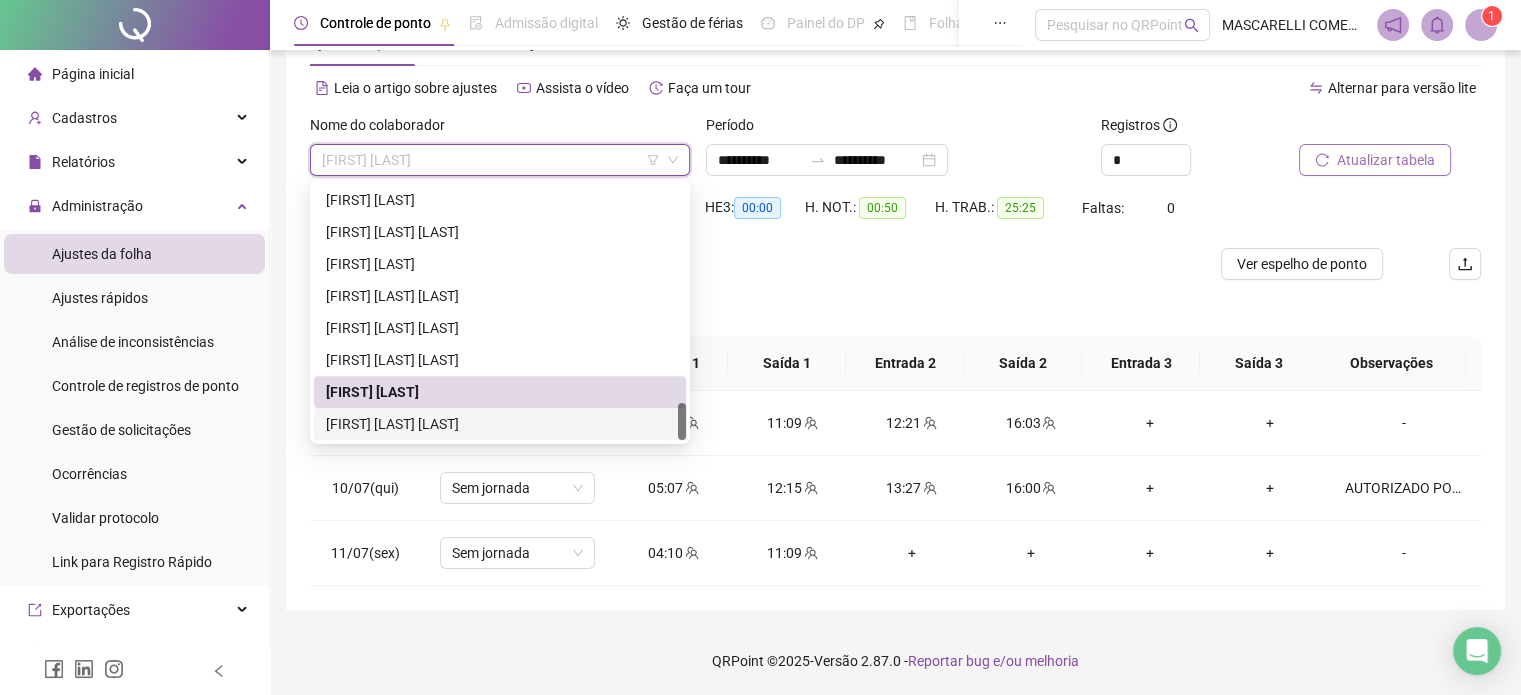 drag, startPoint x: 340, startPoint y: 419, endPoint x: 504, endPoint y: 331, distance: 186.11824 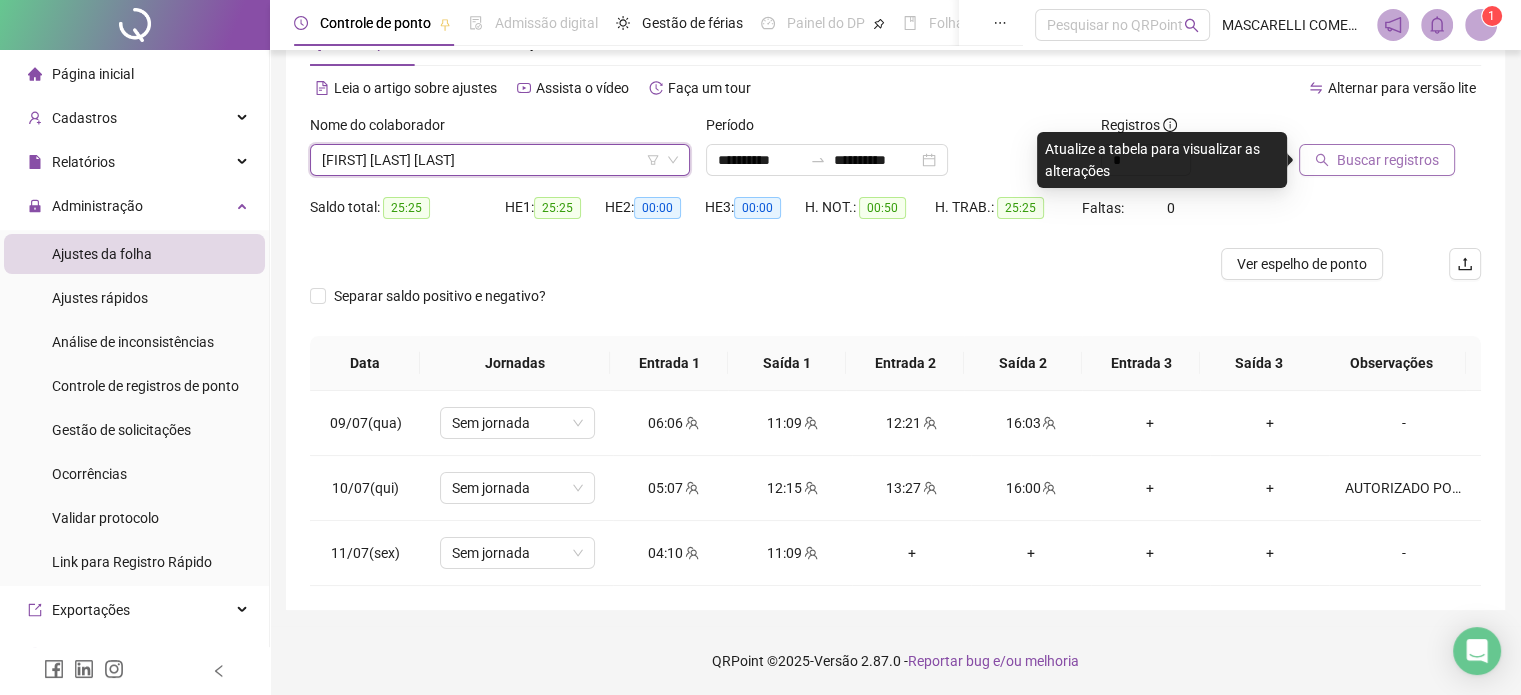 click on "Buscar registros" at bounding box center (1388, 160) 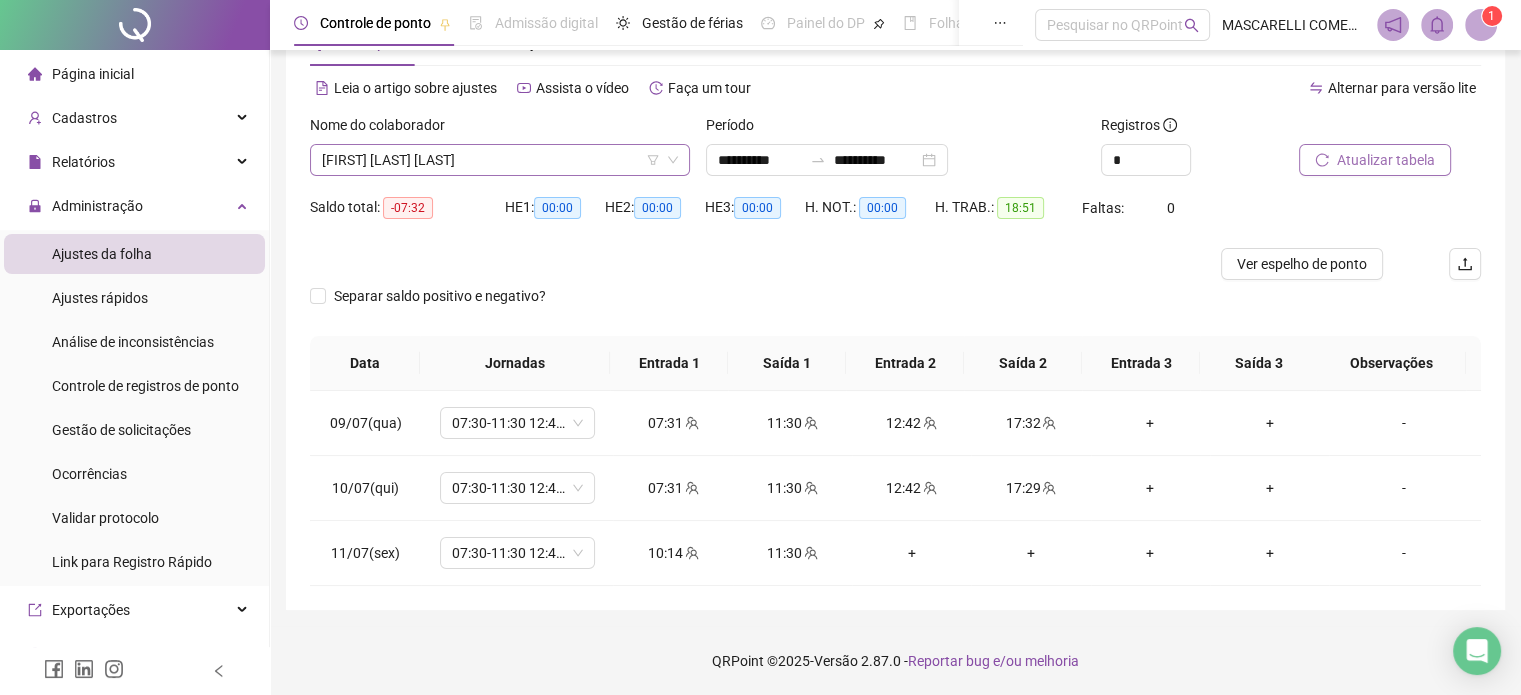 click on "[FIRST] [LAST] [LAST]" at bounding box center [500, 160] 